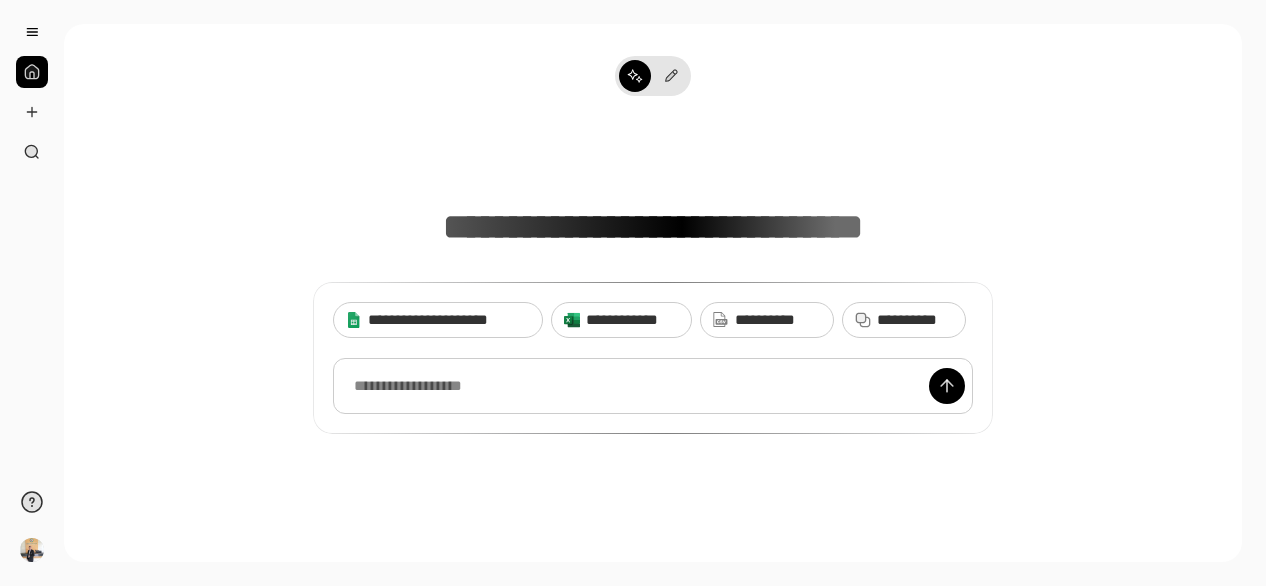 scroll, scrollTop: 0, scrollLeft: 0, axis: both 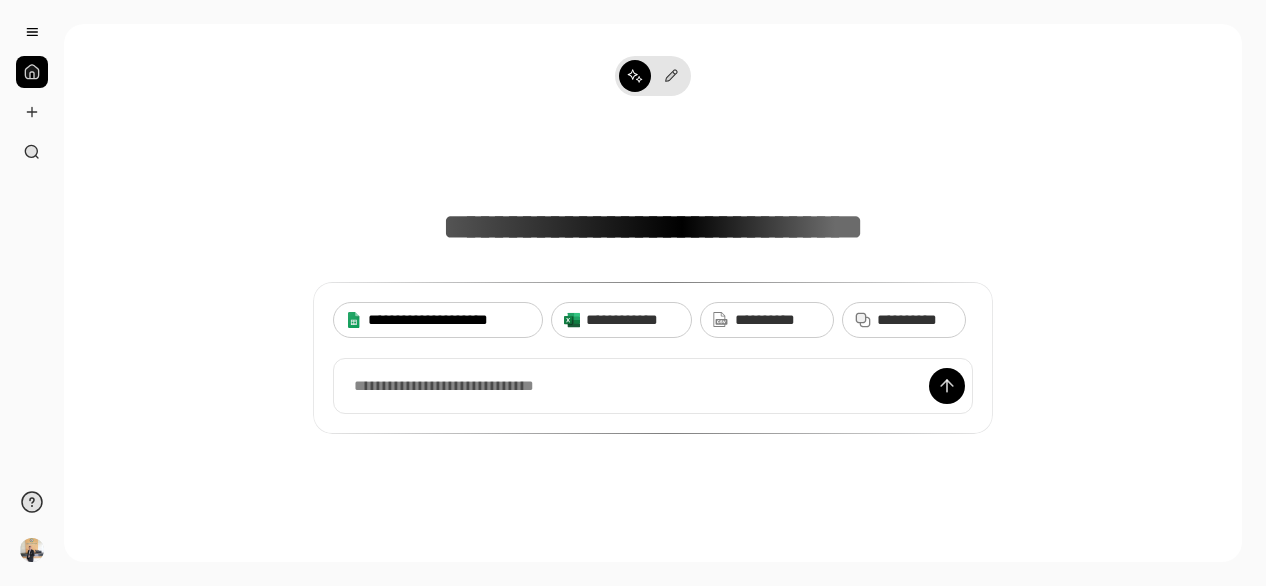 click on "**********" at bounding box center (449, 320) 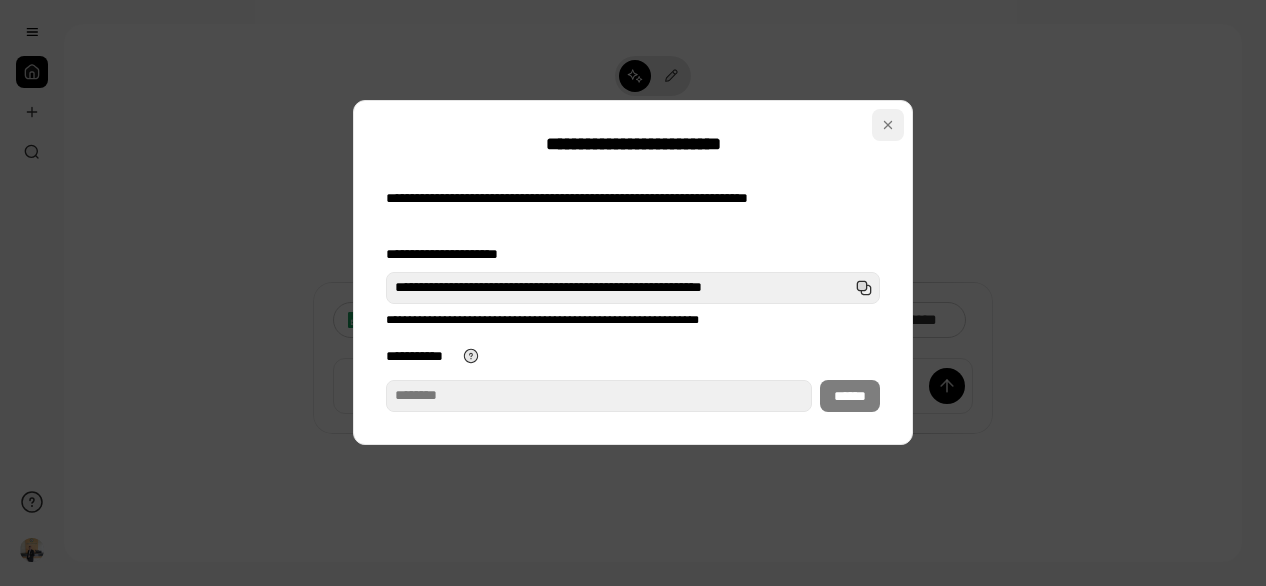 click at bounding box center [888, 125] 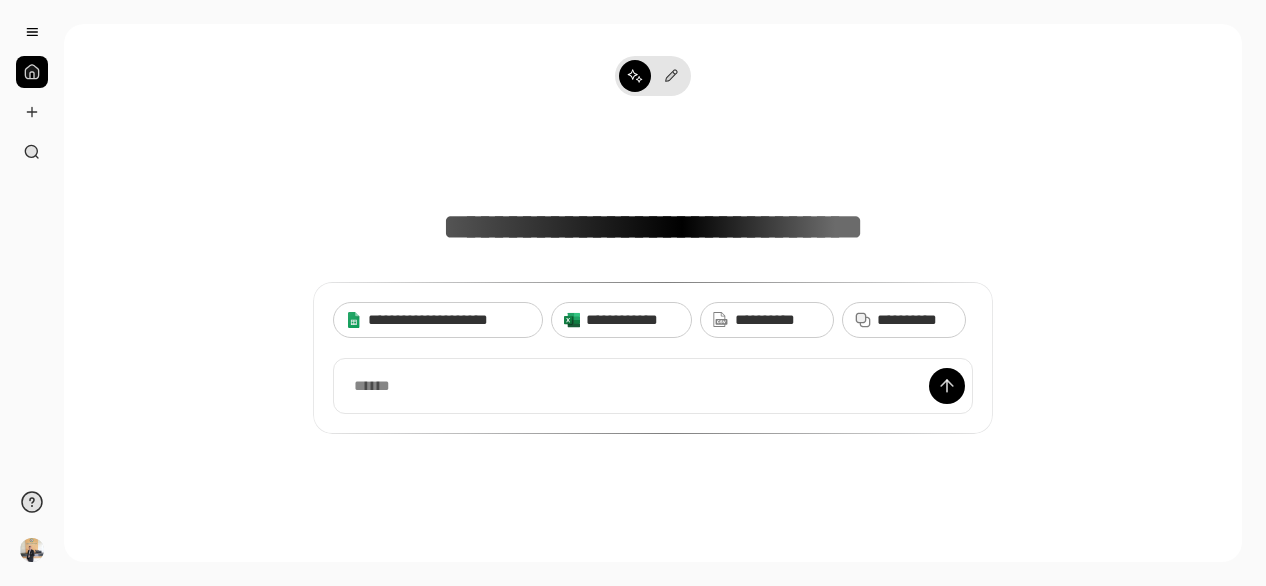 click on "**********" at bounding box center [653, 281] 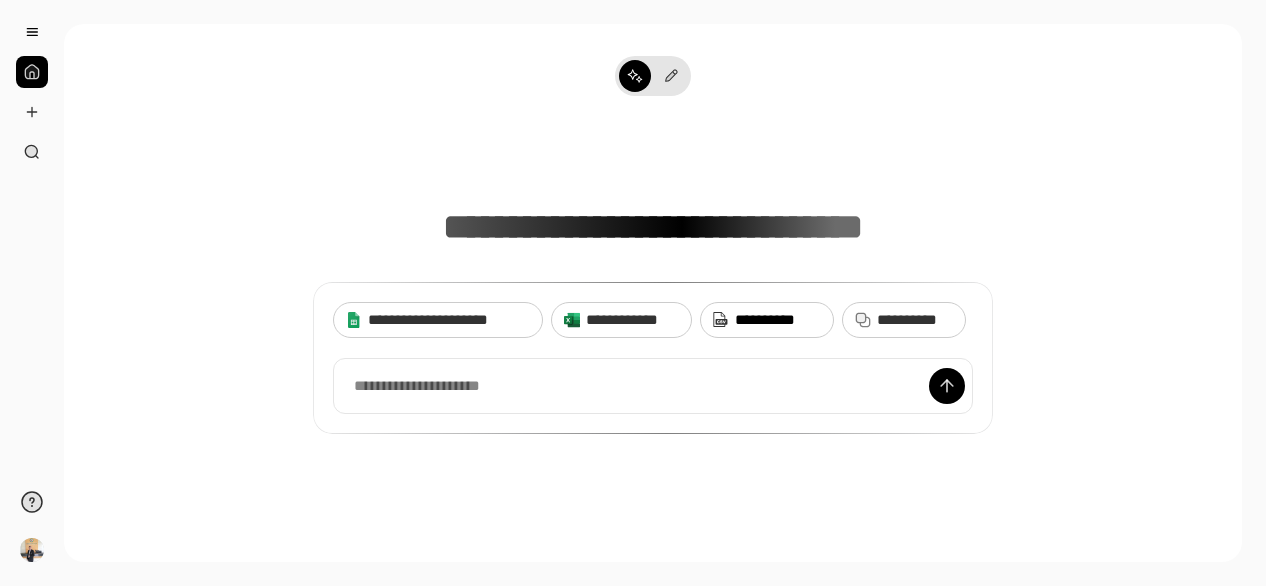 click on "**********" at bounding box center [778, 320] 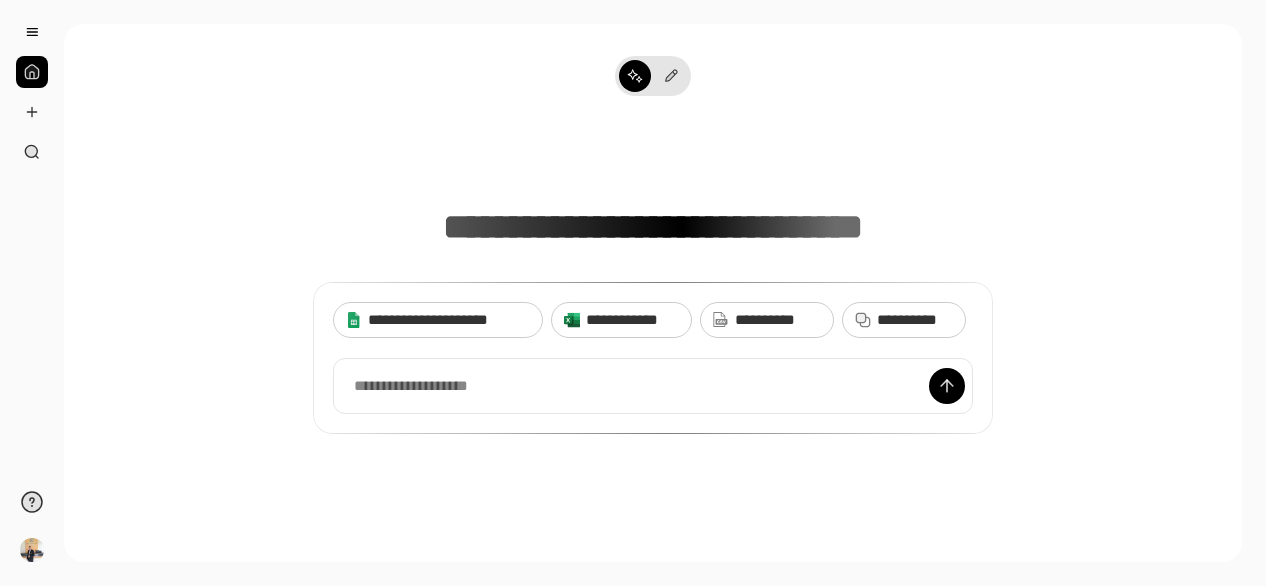 click on "**********" at bounding box center (653, 281) 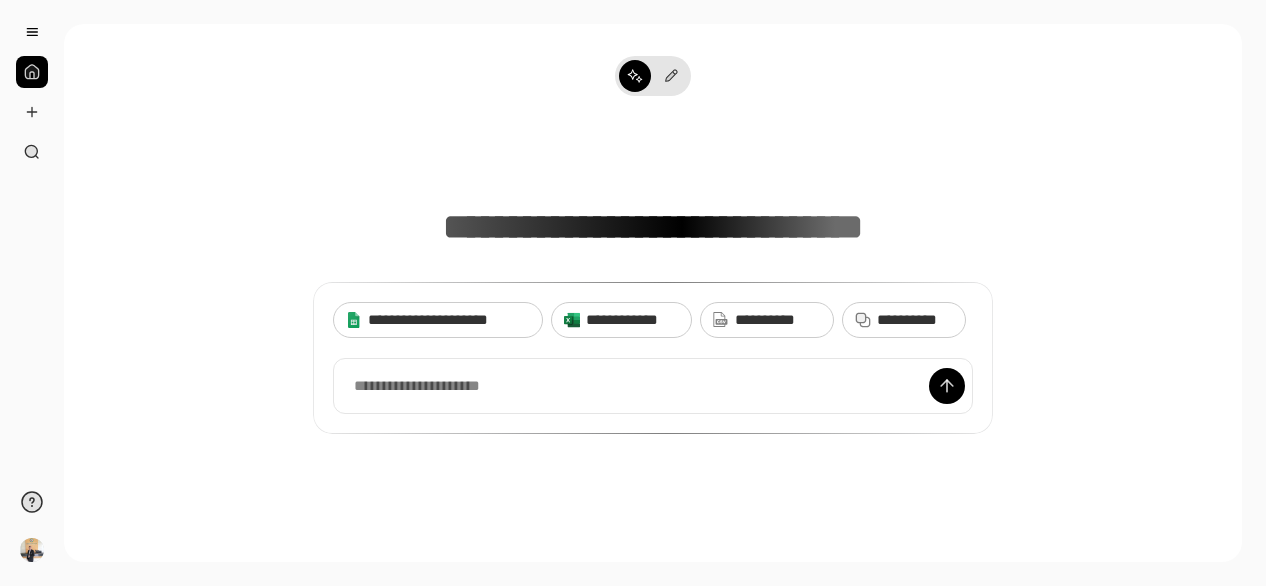drag, startPoint x: 177, startPoint y: 177, endPoint x: 133, endPoint y: 113, distance: 77.665955 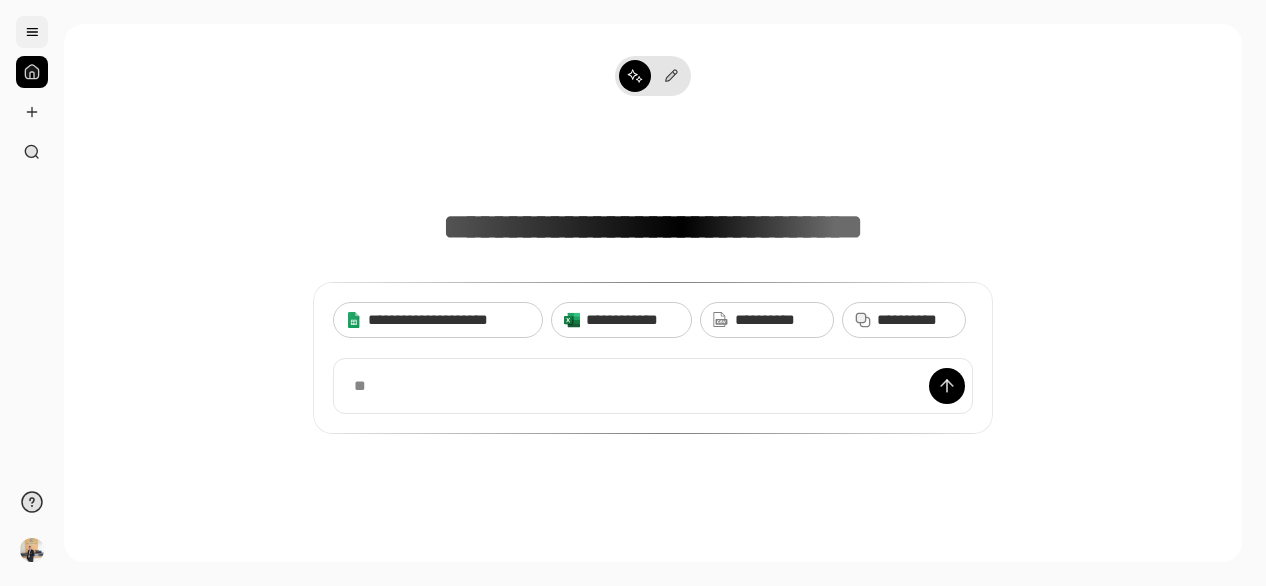 click at bounding box center (32, 32) 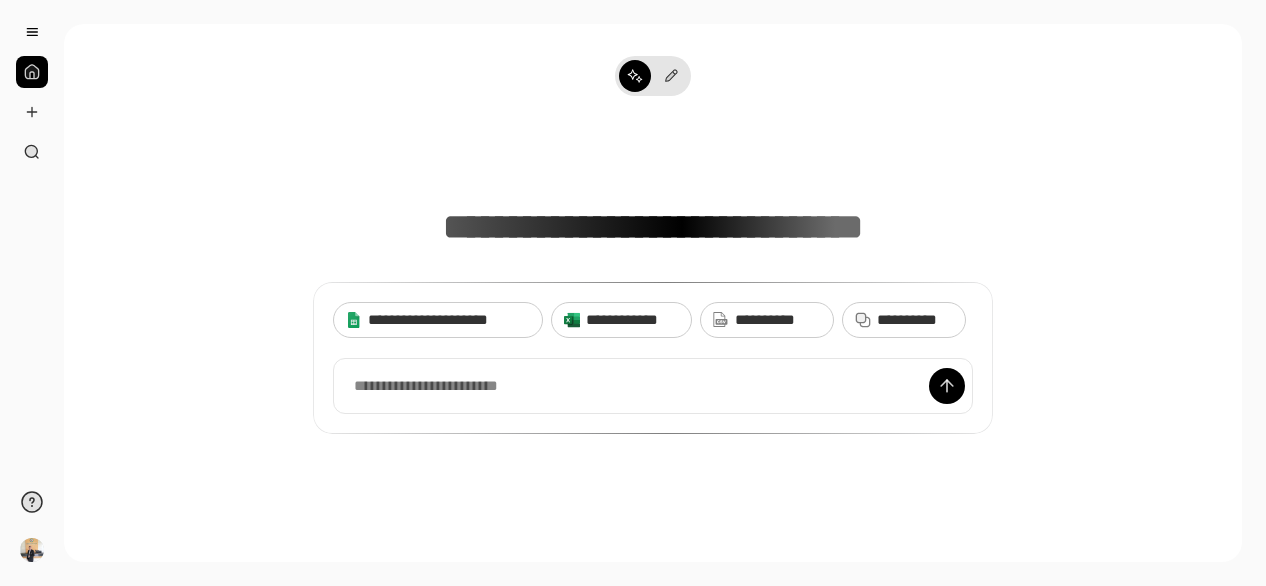 click on "**********" at bounding box center [653, 281] 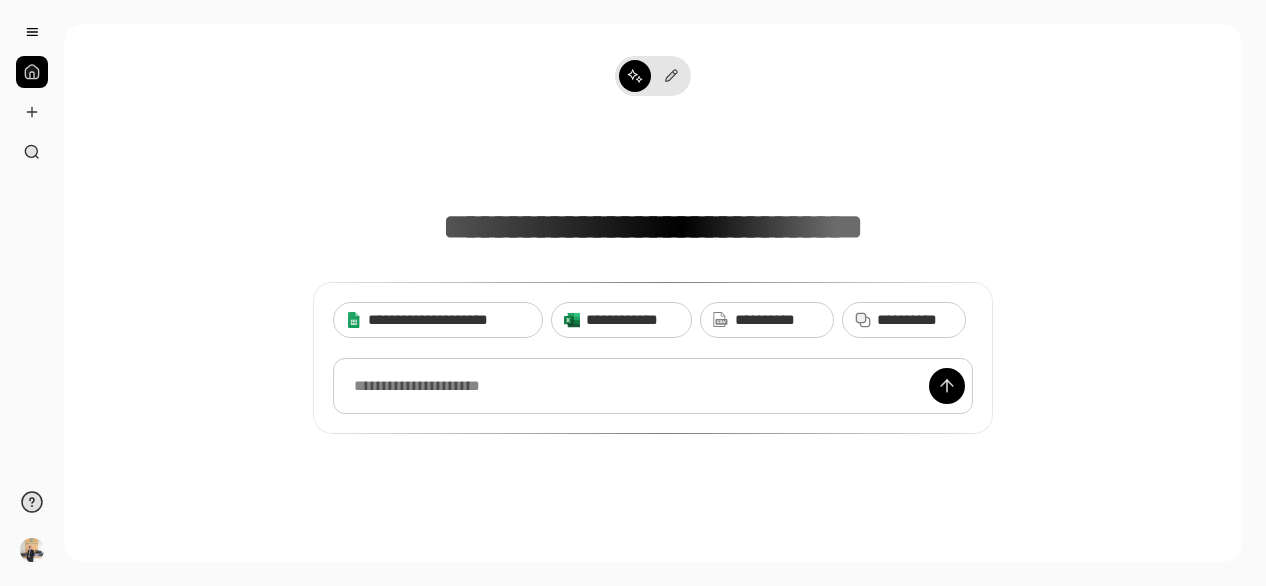 click at bounding box center [653, 386] 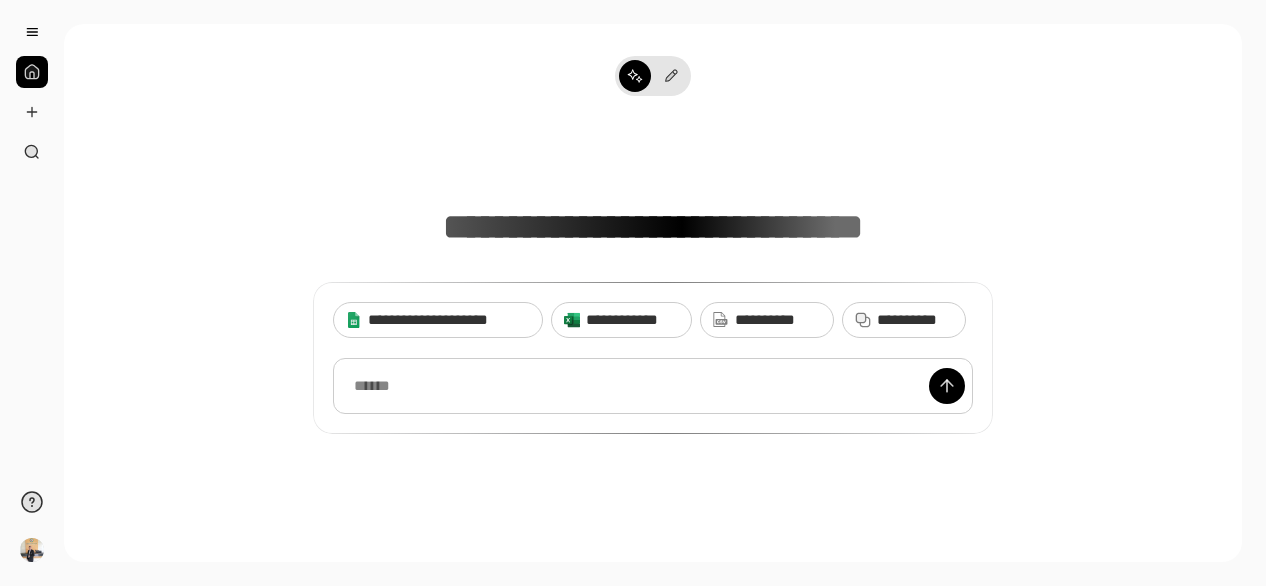 click at bounding box center (653, 386) 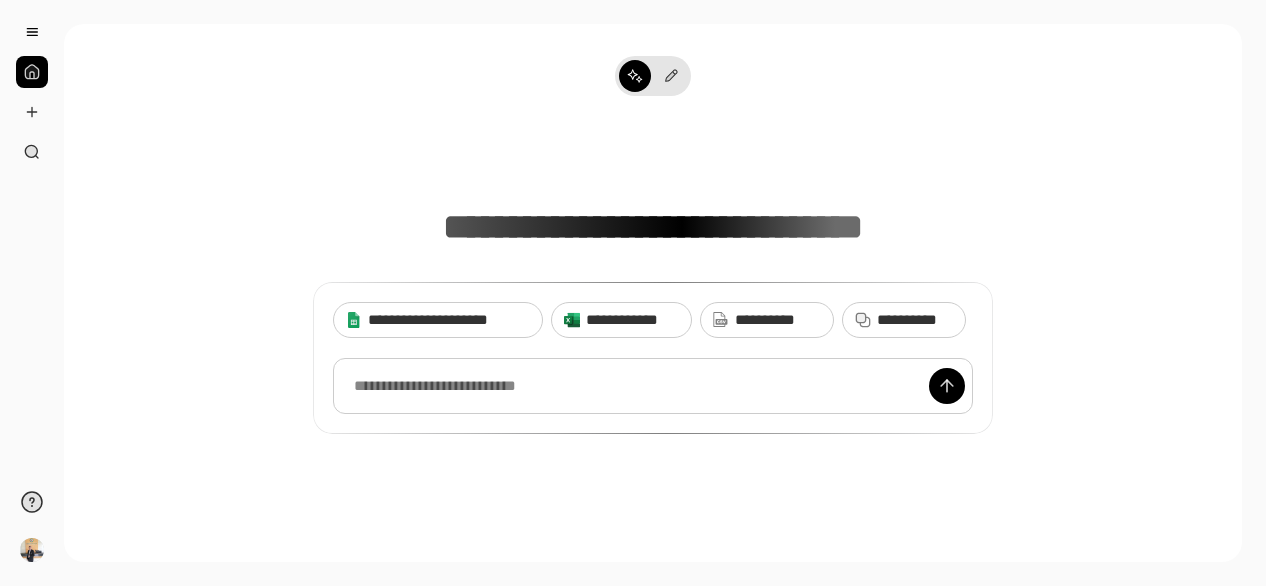 drag, startPoint x: 463, startPoint y: 385, endPoint x: 405, endPoint y: 379, distance: 58.30952 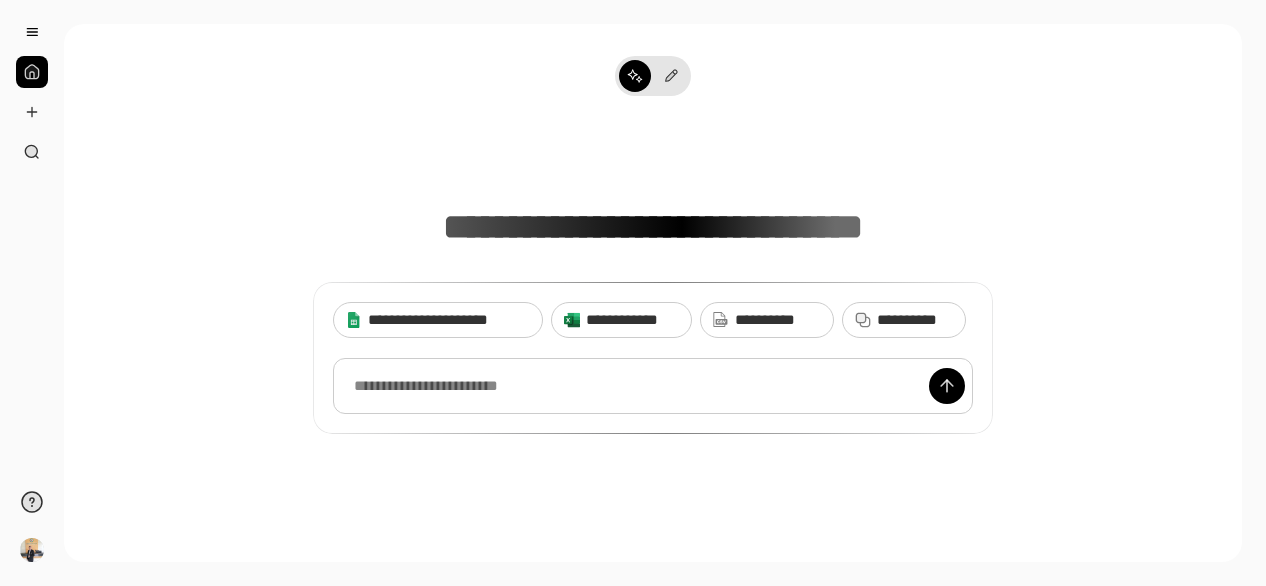 click at bounding box center [653, 386] 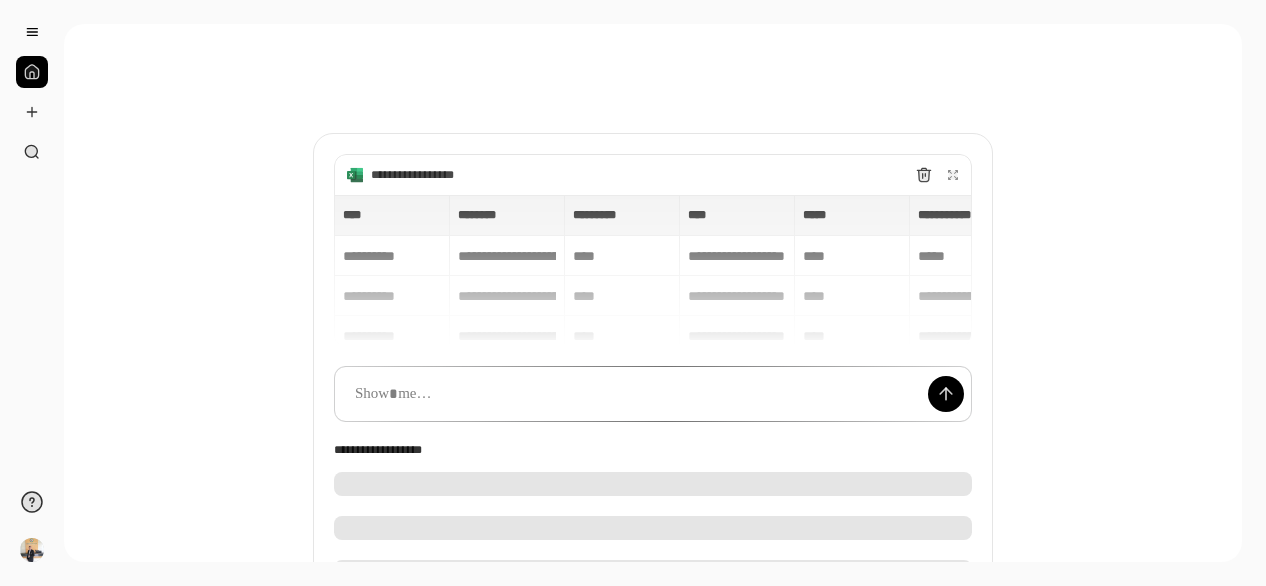 drag, startPoint x: 408, startPoint y: 388, endPoint x: 1098, endPoint y: 380, distance: 690.0464 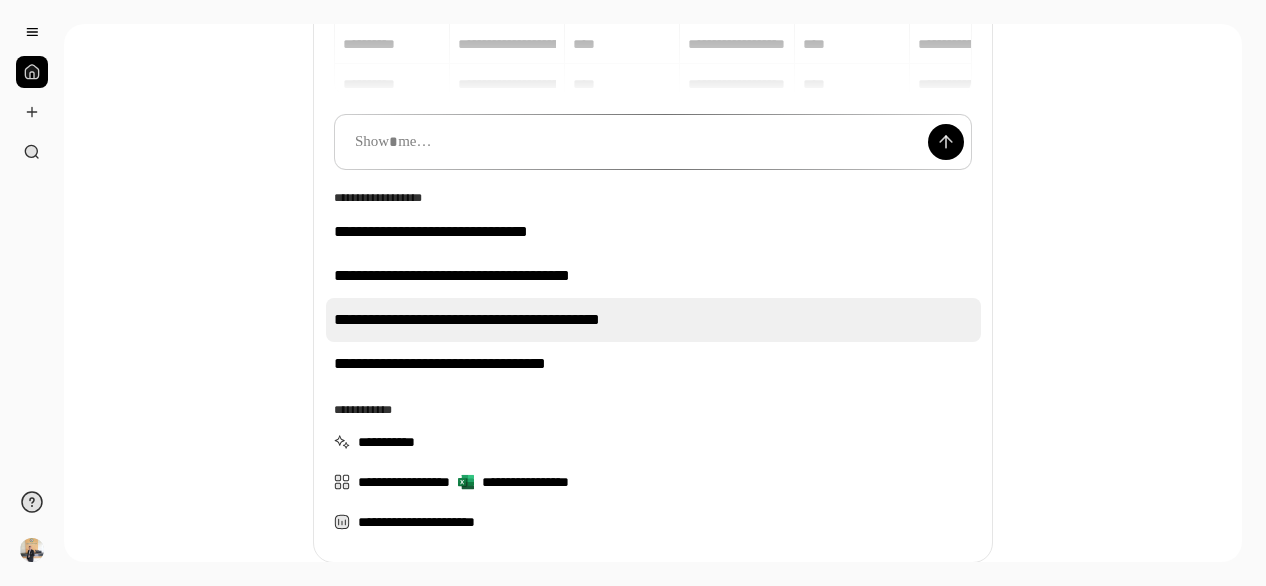 scroll, scrollTop: 372, scrollLeft: 0, axis: vertical 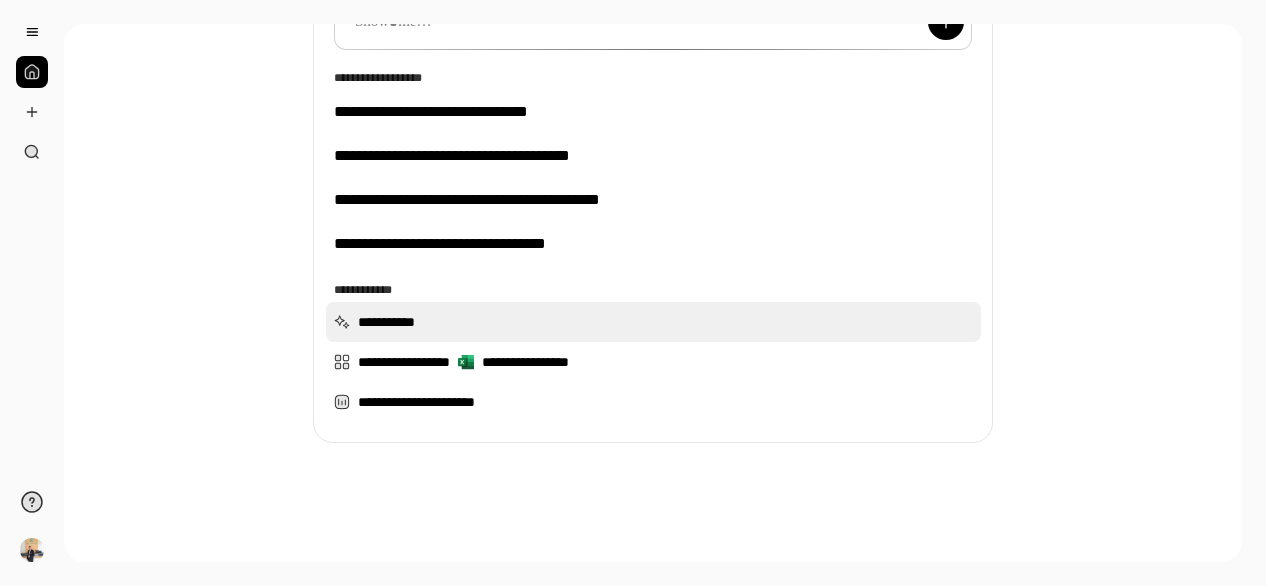 click on "**********" at bounding box center (653, 322) 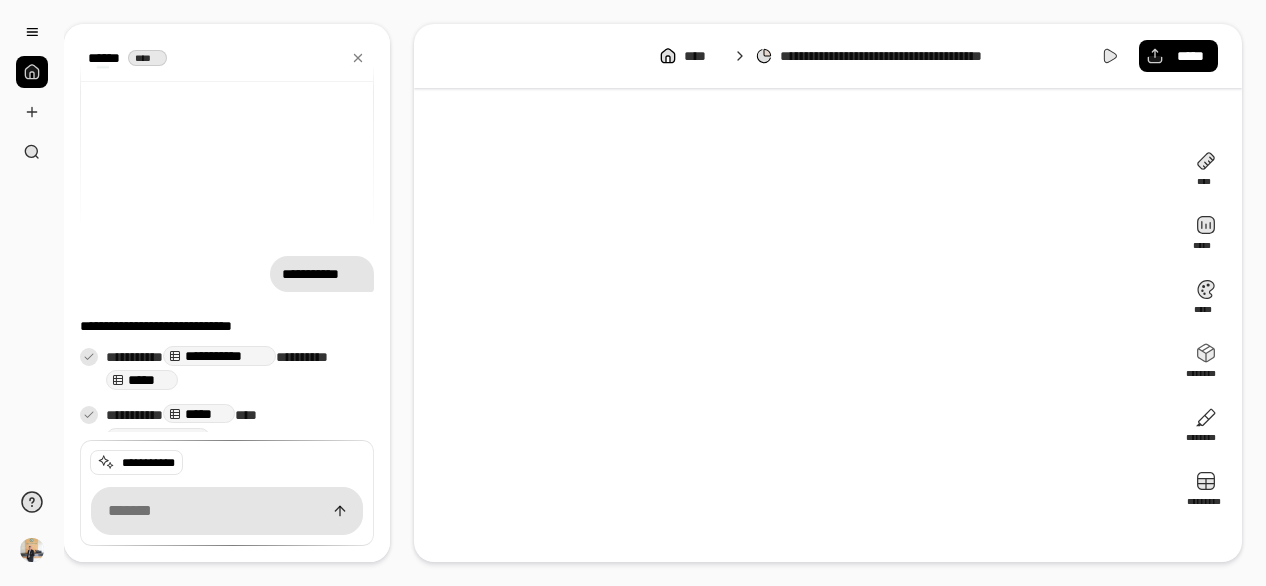 scroll, scrollTop: 82, scrollLeft: 0, axis: vertical 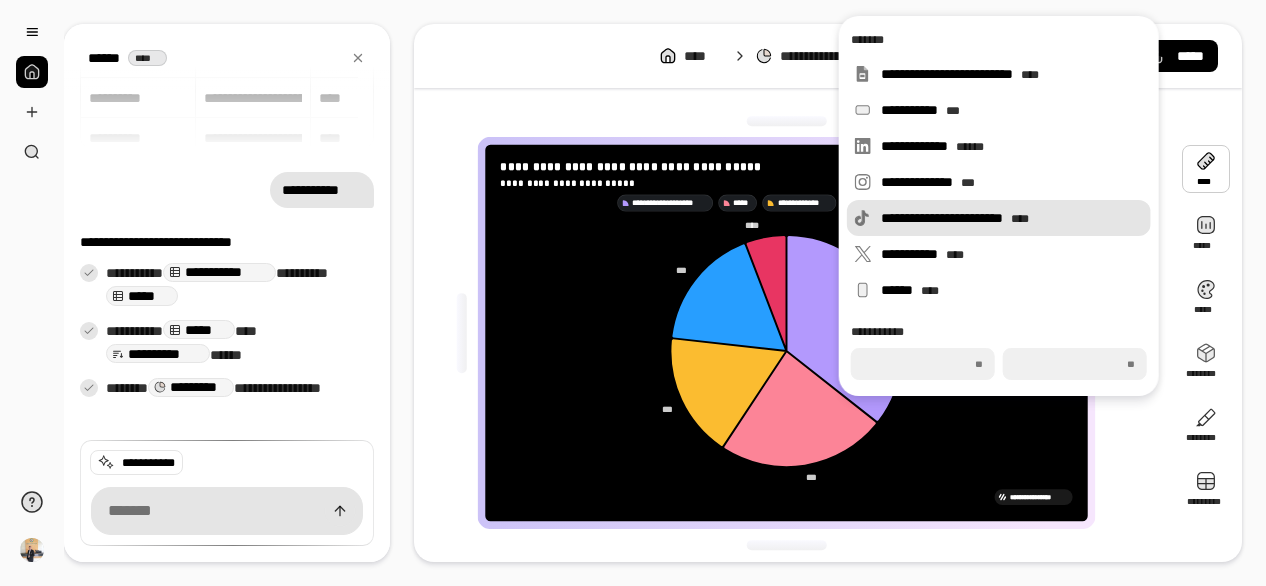 click on "**********" at bounding box center [1012, 218] 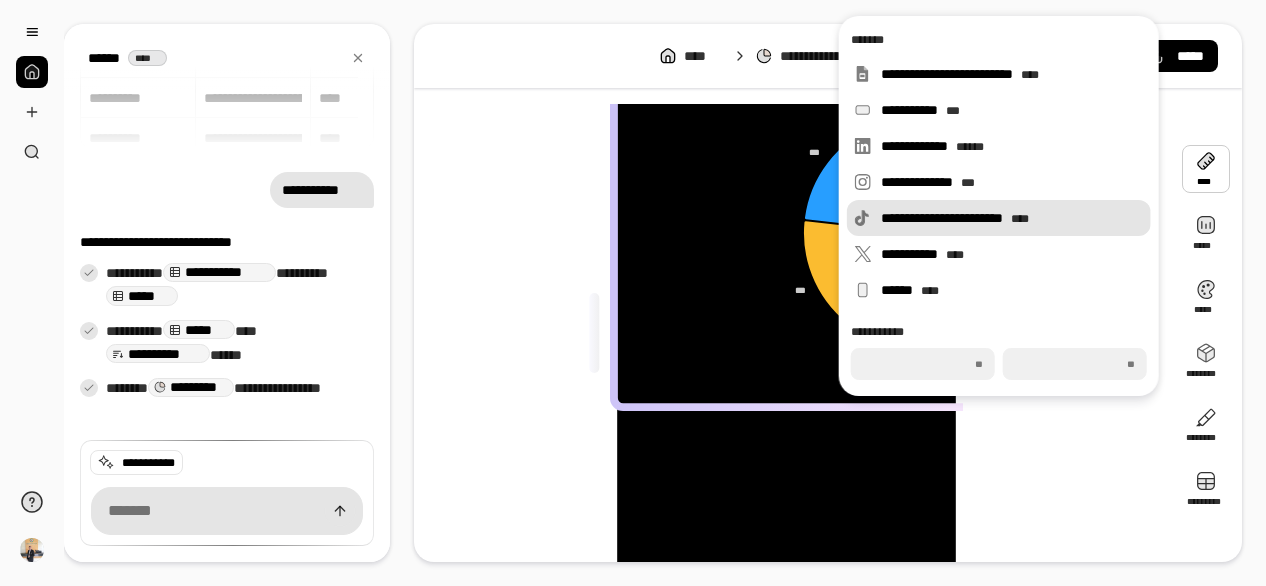type on "***" 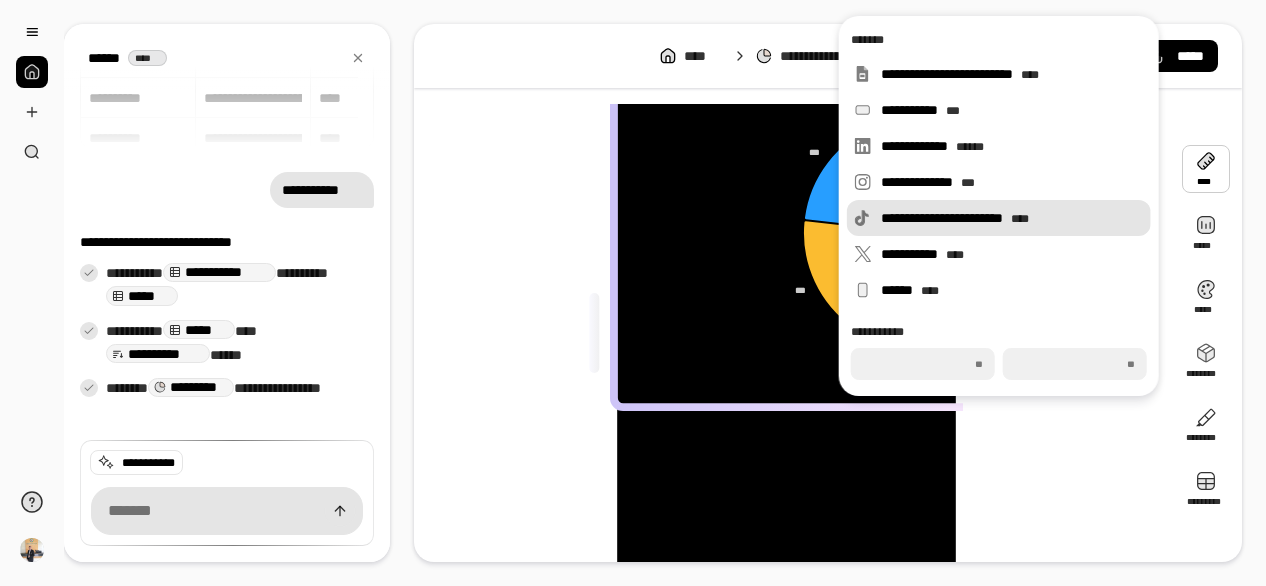 type on "***" 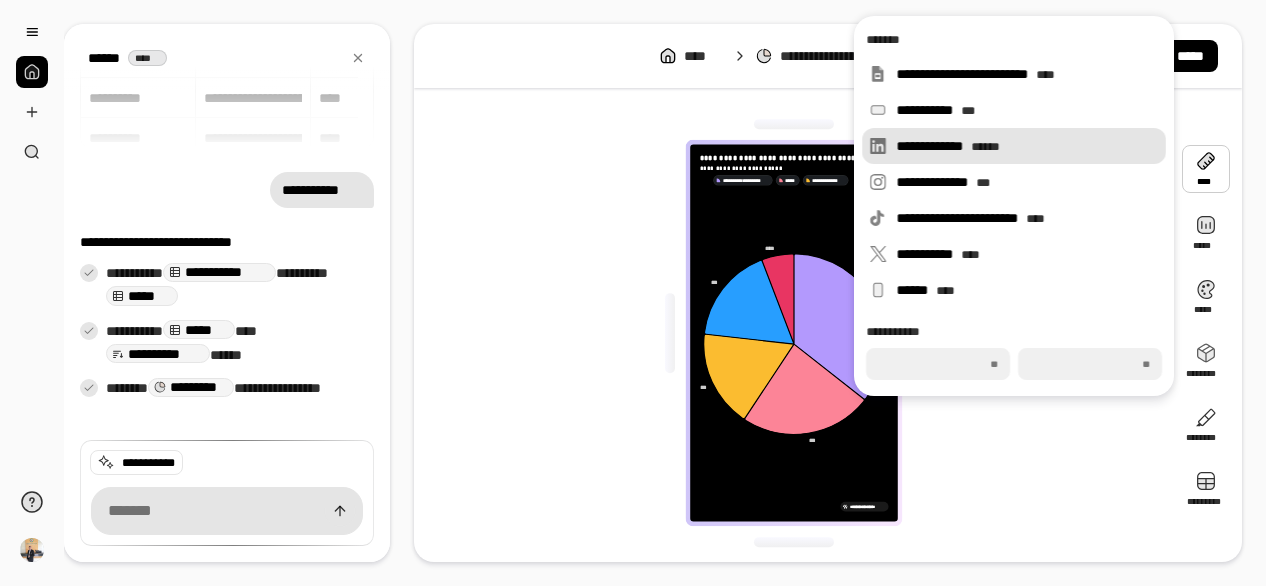 click on "**********" at bounding box center [1027, 146] 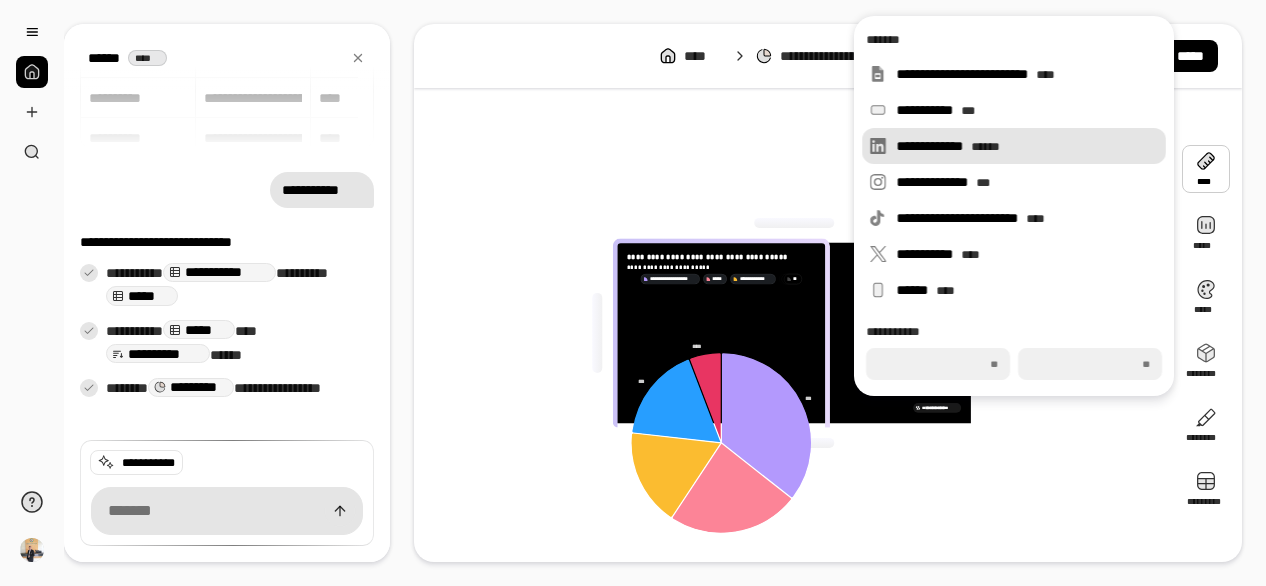type on "***" 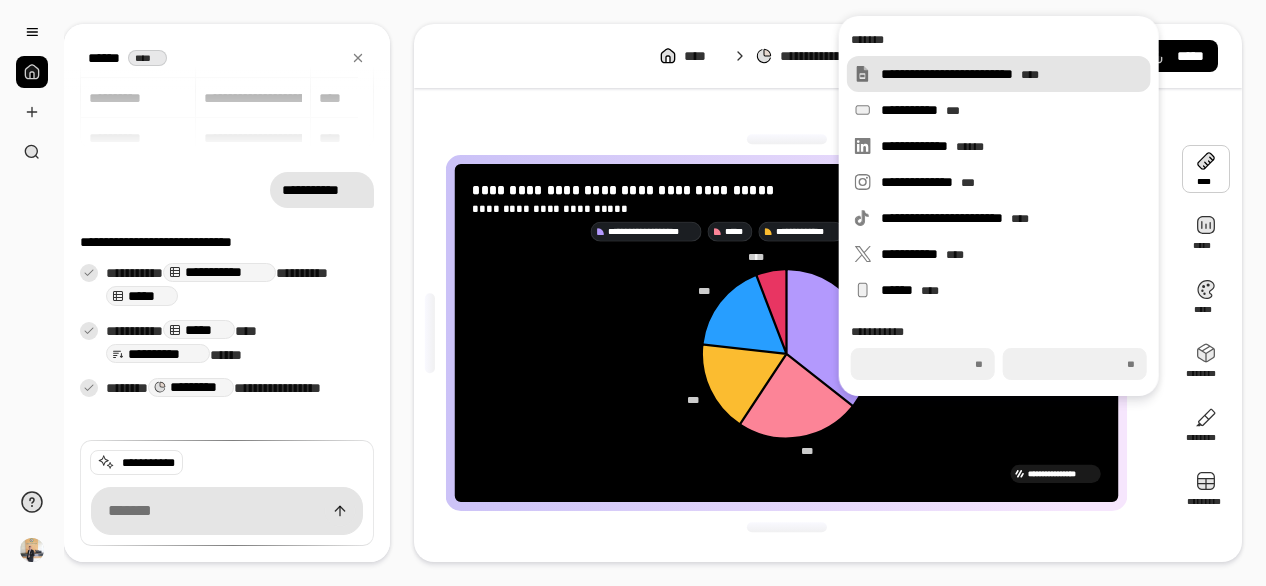click on "**********" at bounding box center (1012, 74) 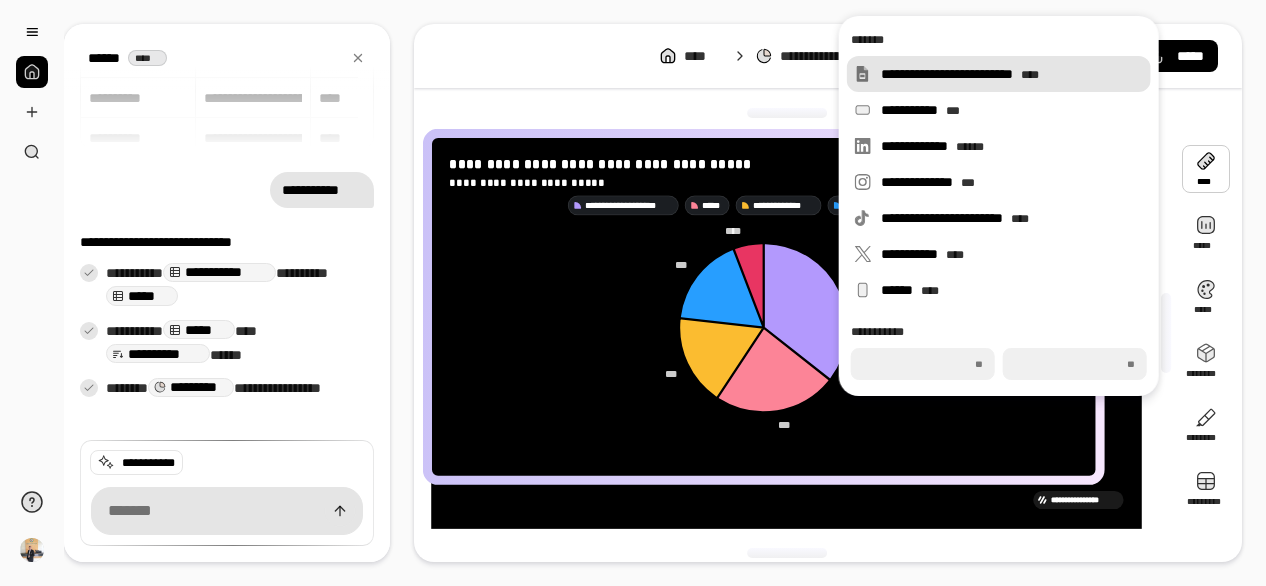 type on "***" 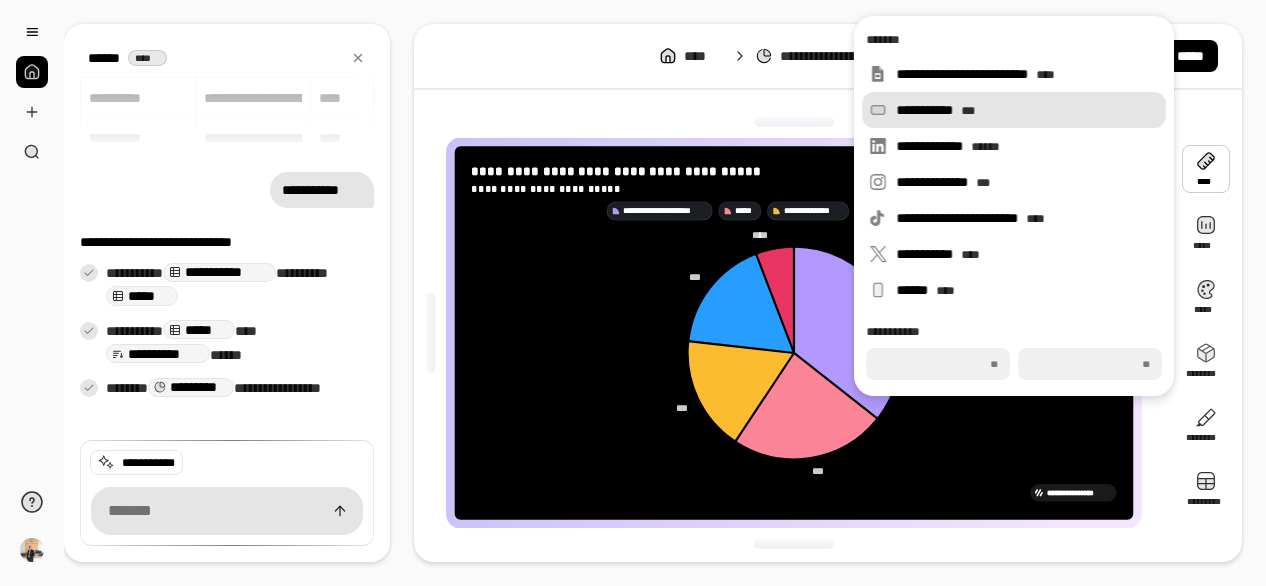 click on "**********" at bounding box center [1027, 110] 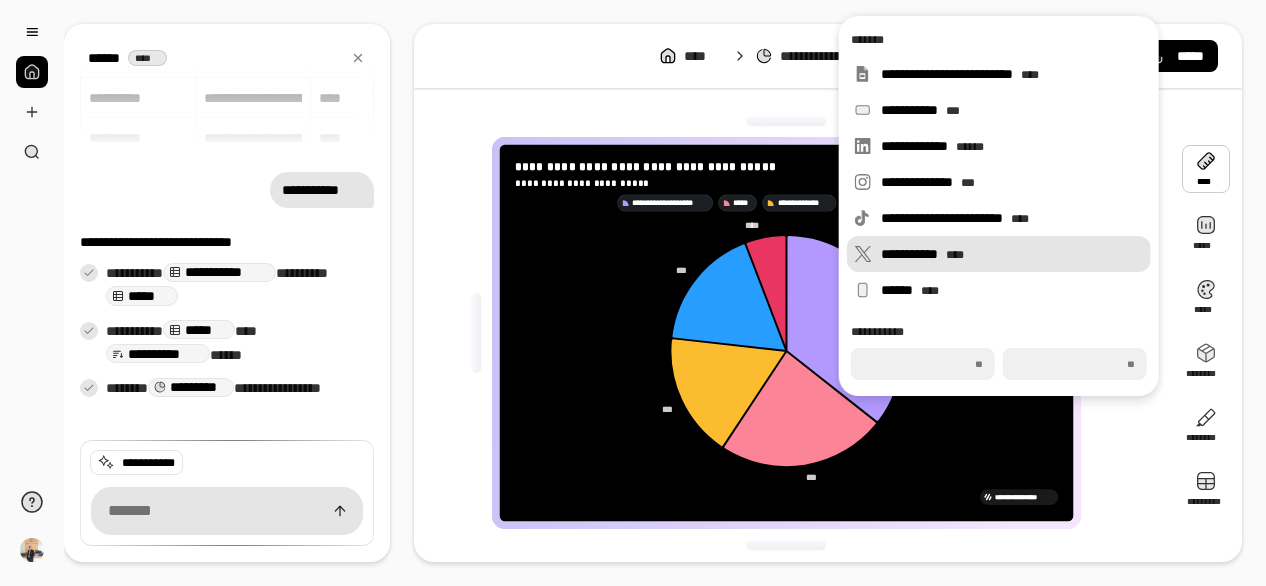 click on "**********" at bounding box center [1012, 254] 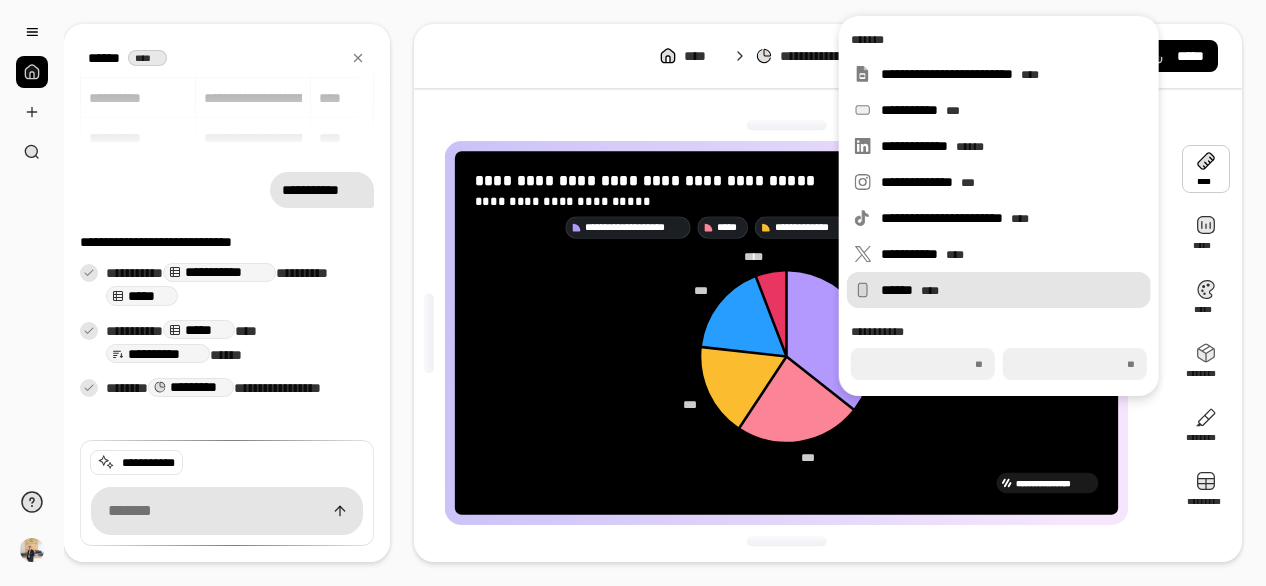 click on "****" at bounding box center [930, 291] 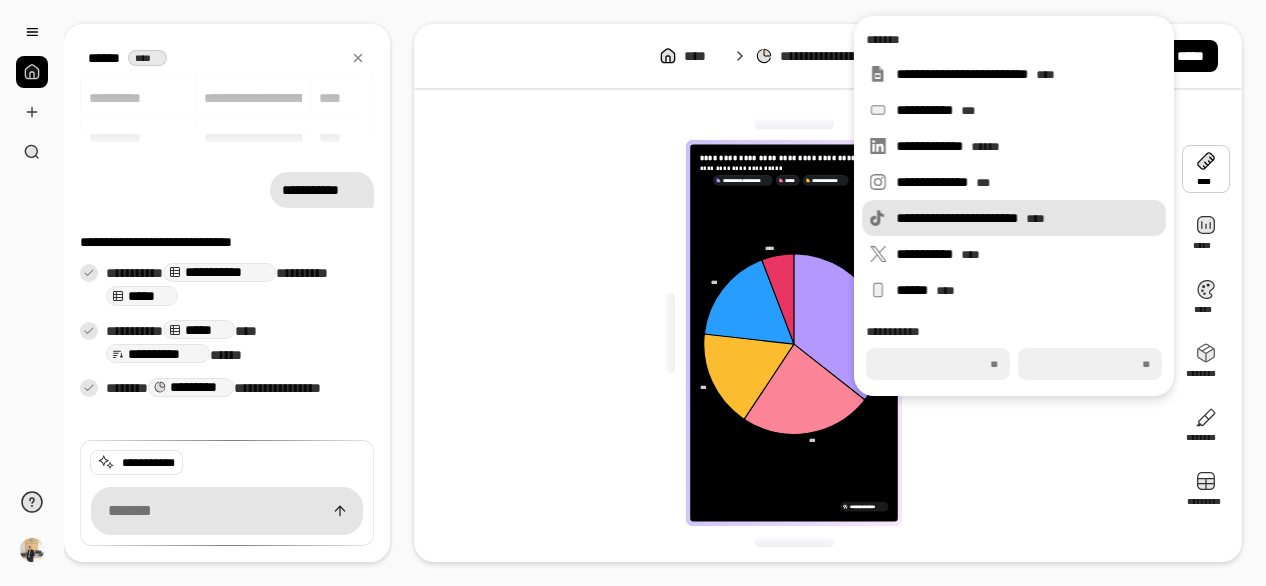 click on "**********" at bounding box center (1027, 218) 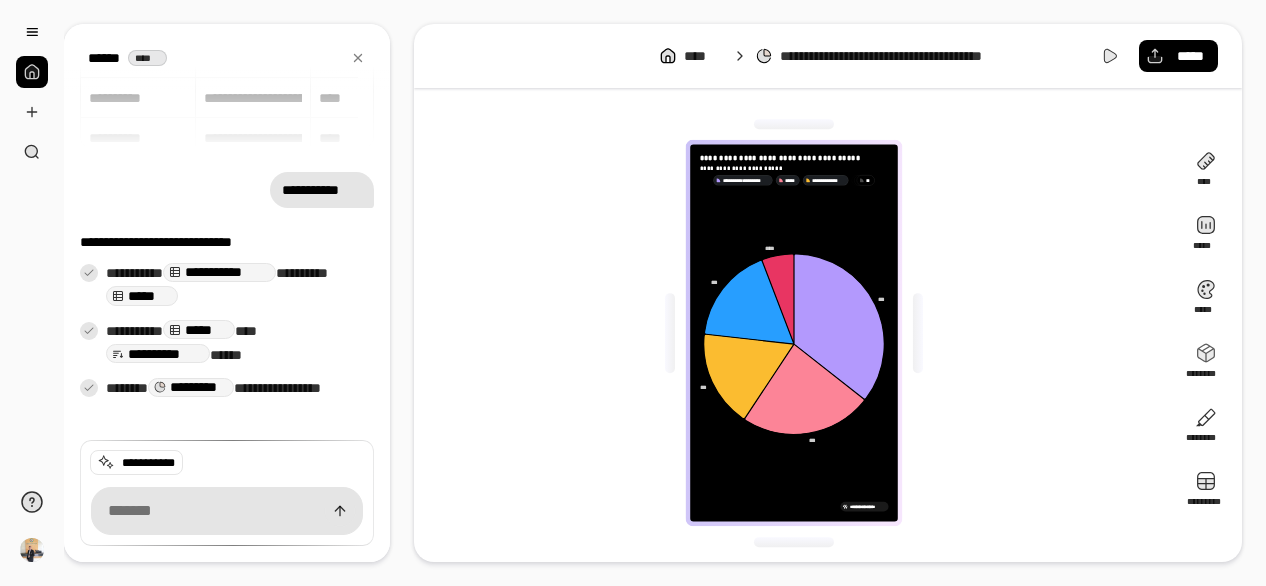 click on "**********" at bounding box center (794, 333) 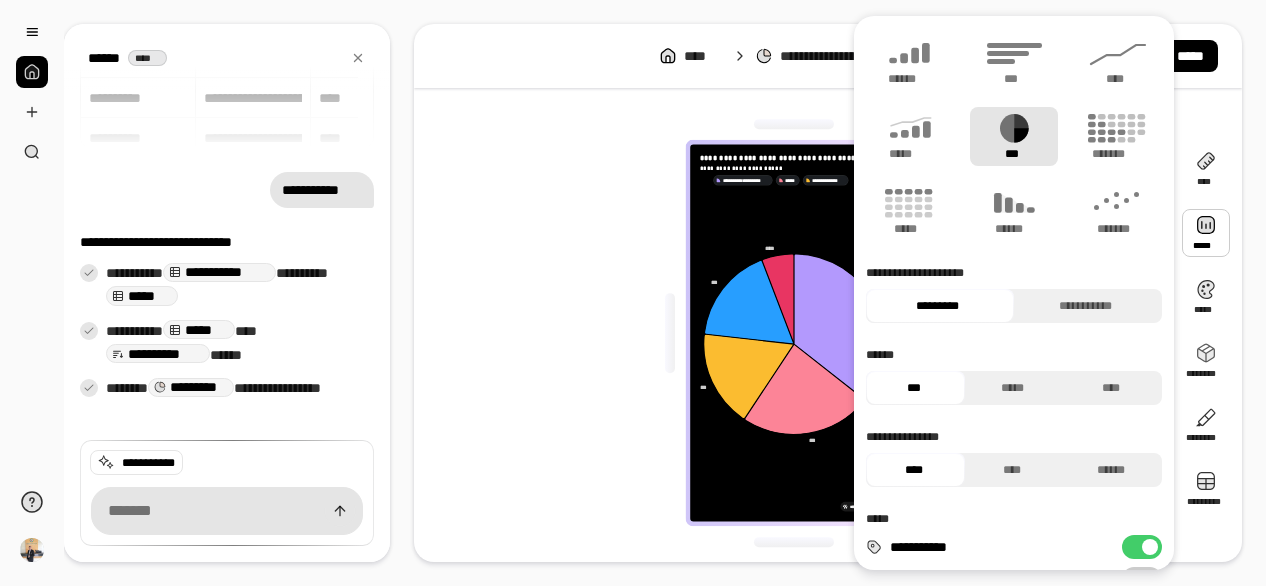 click at bounding box center (1206, 233) 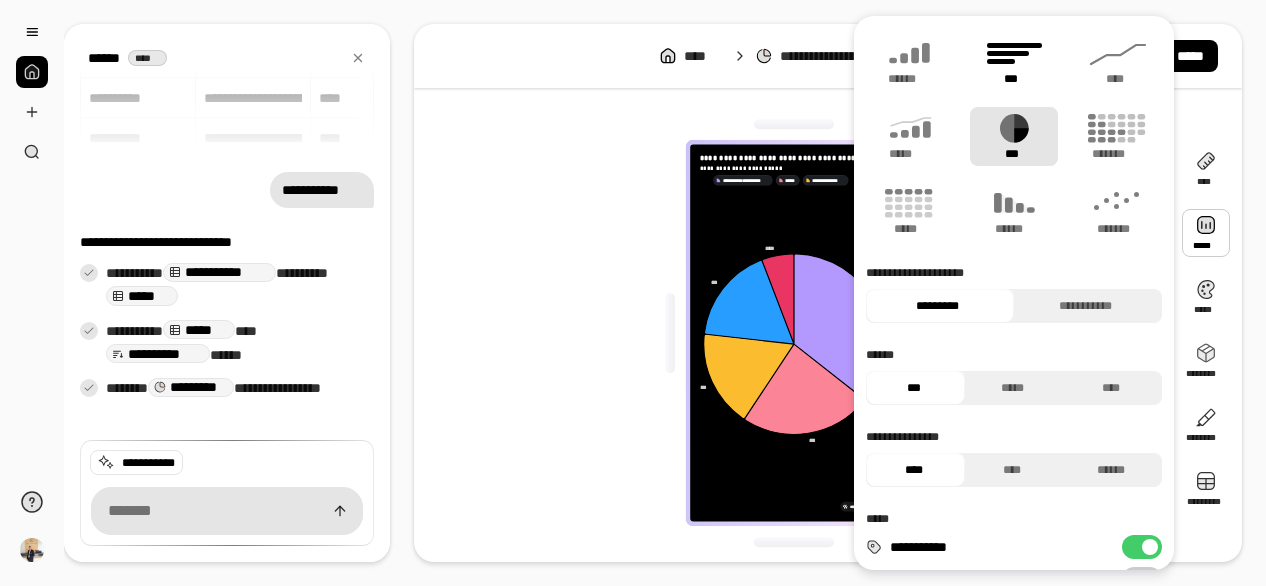 click 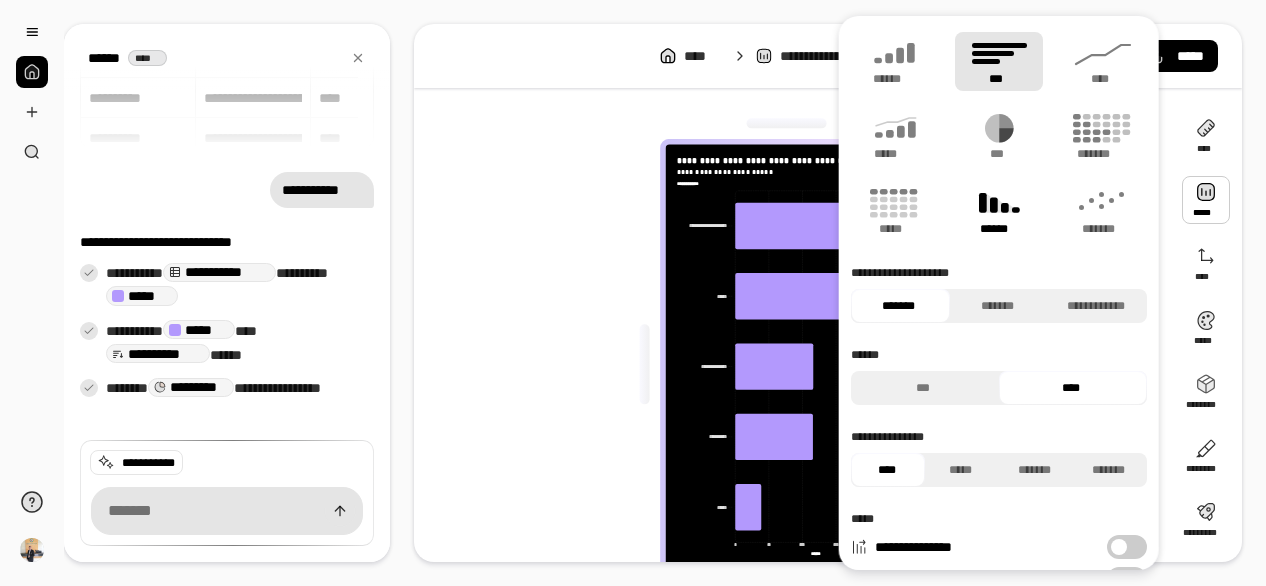 click 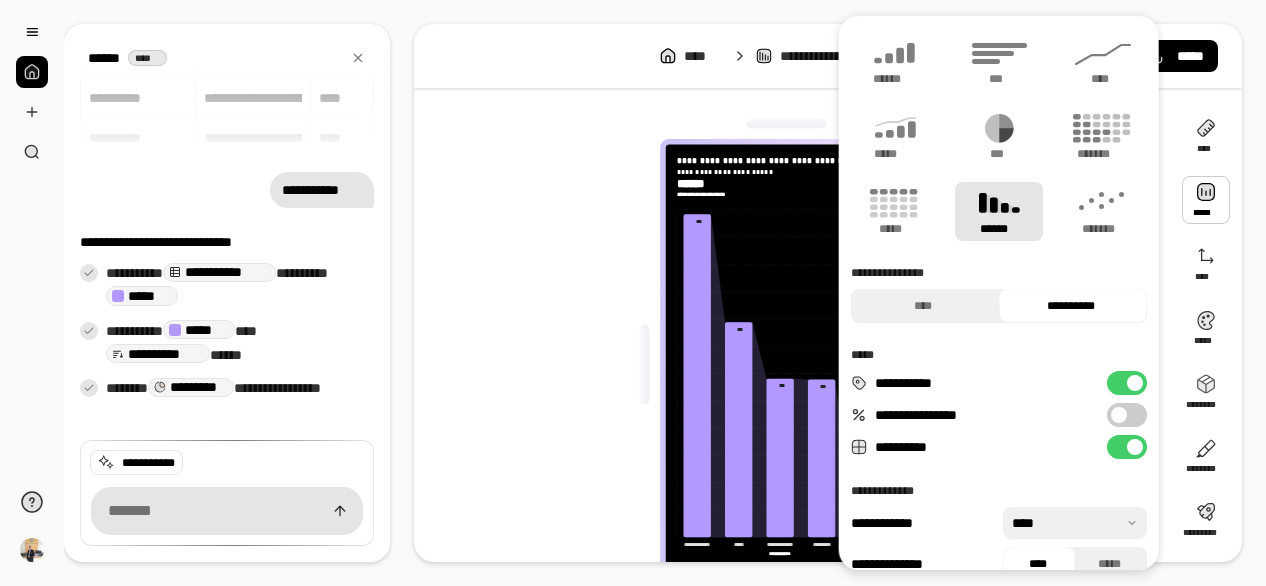 click on "**********" at bounding box center (794, 364) 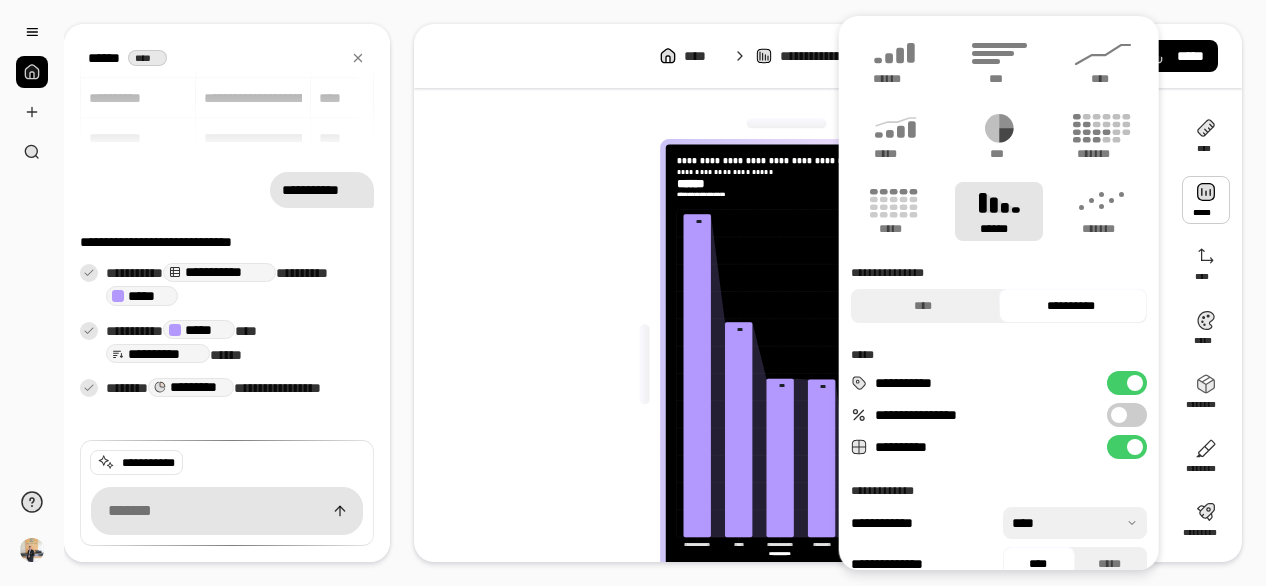 click on "**********" at bounding box center (1127, 415) 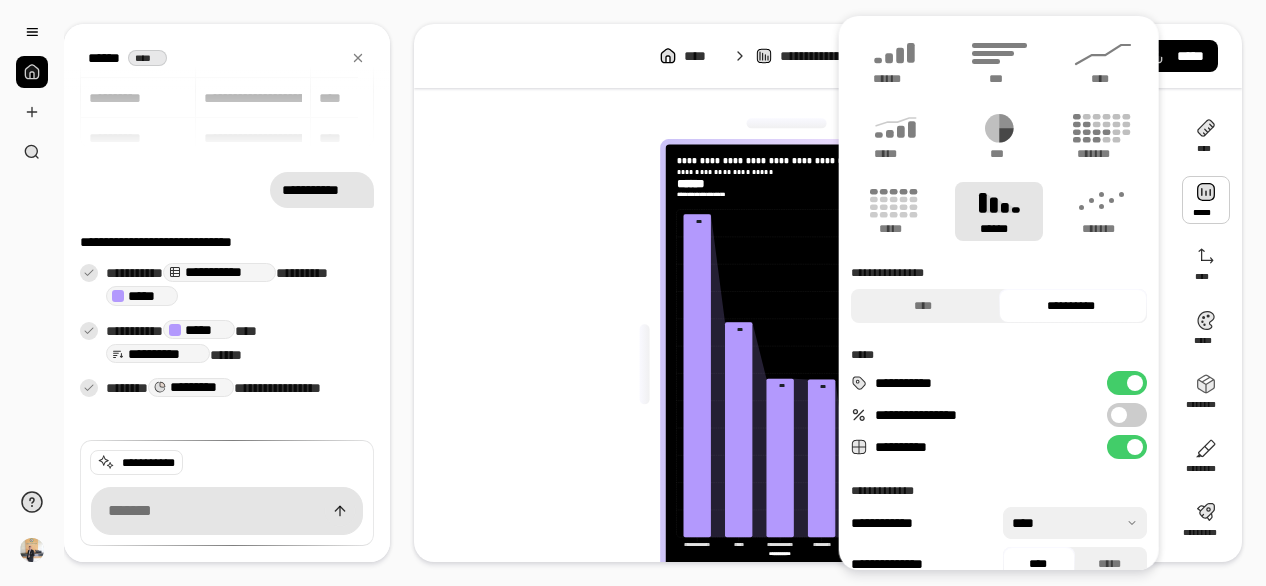 click on "**********" at bounding box center [1127, 415] 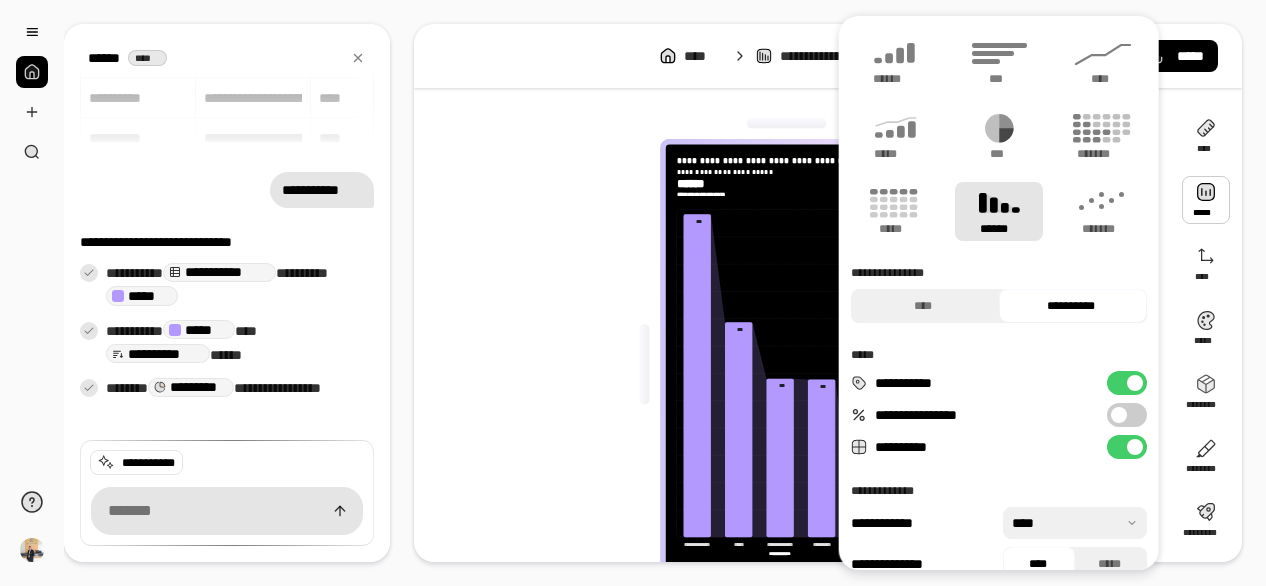 click on "**********" at bounding box center (1127, 415) 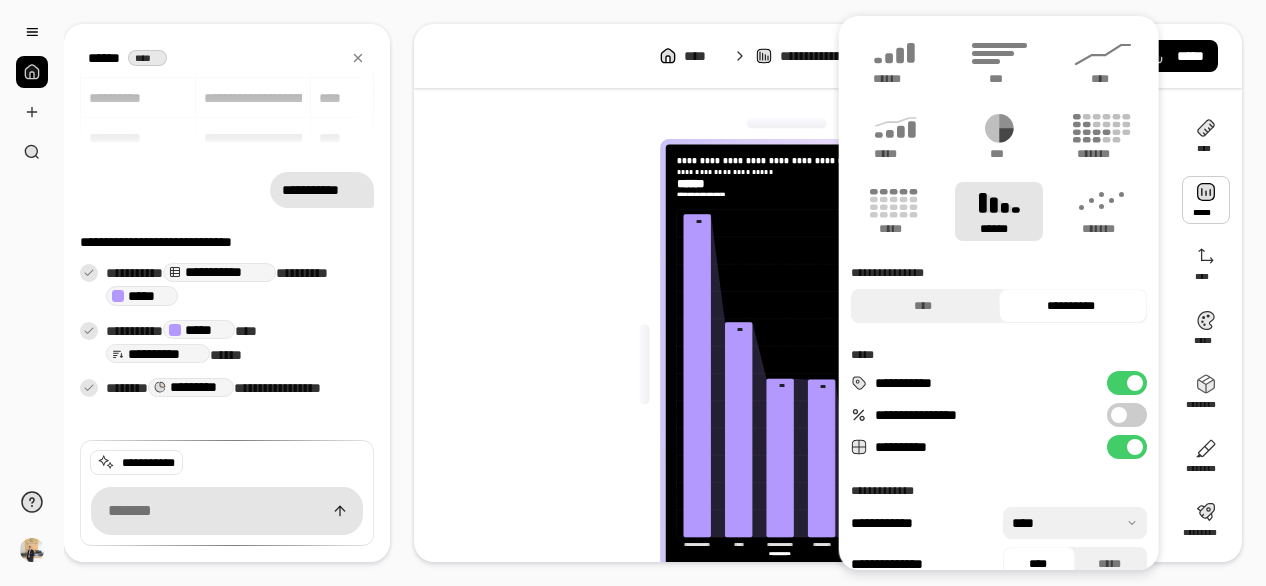 click at bounding box center (1119, 415) 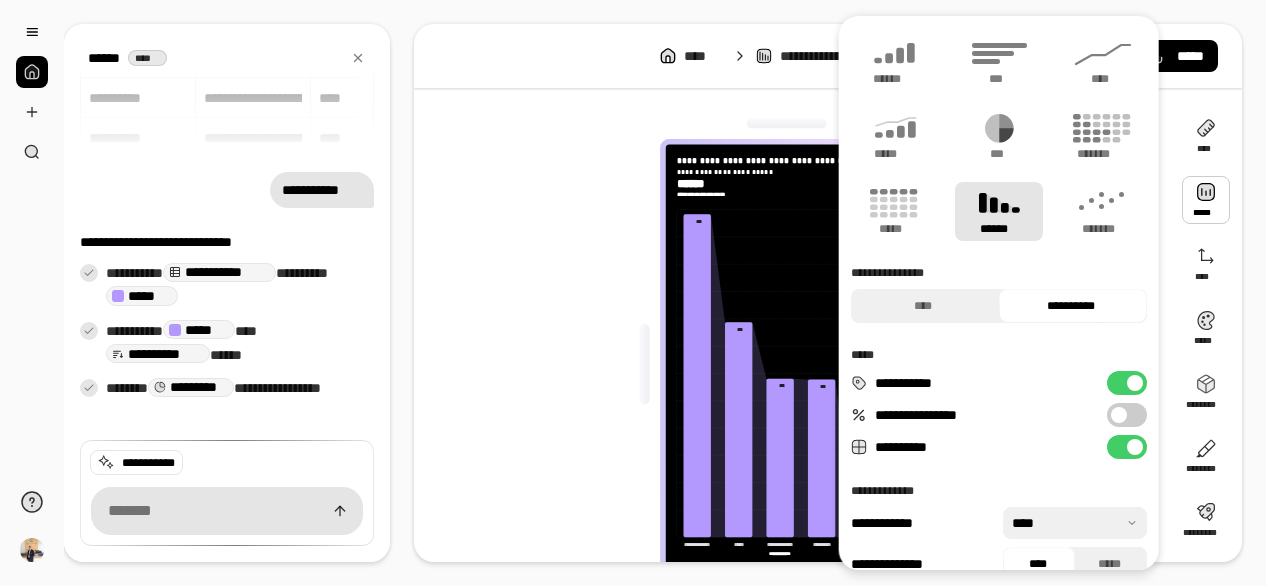 click at bounding box center (1119, 415) 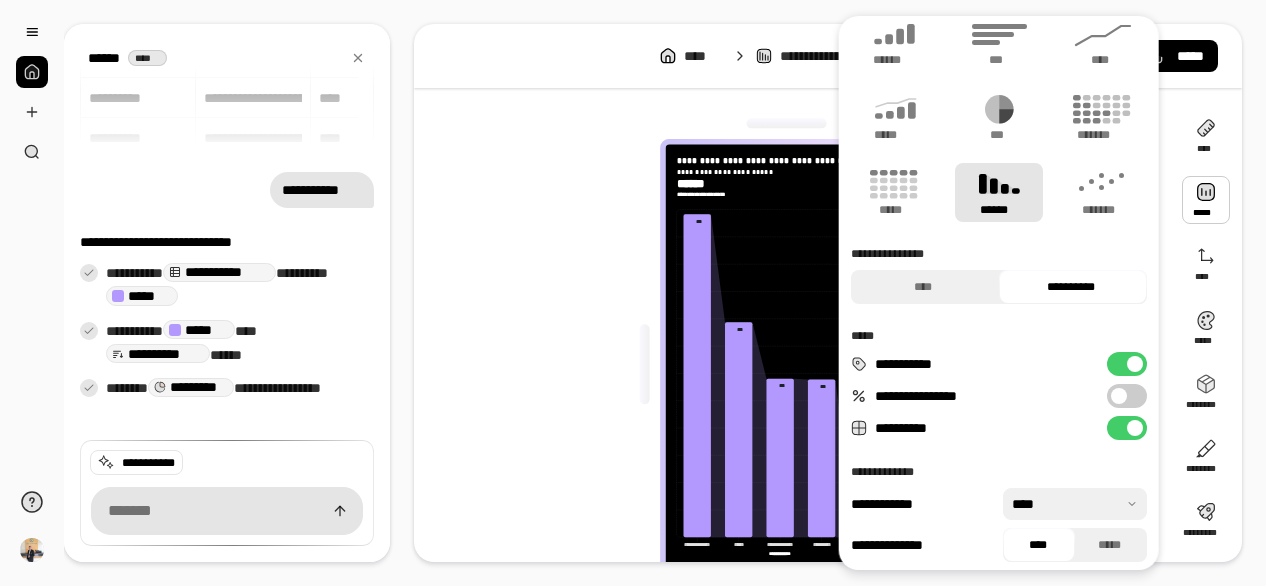 scroll, scrollTop: 27, scrollLeft: 0, axis: vertical 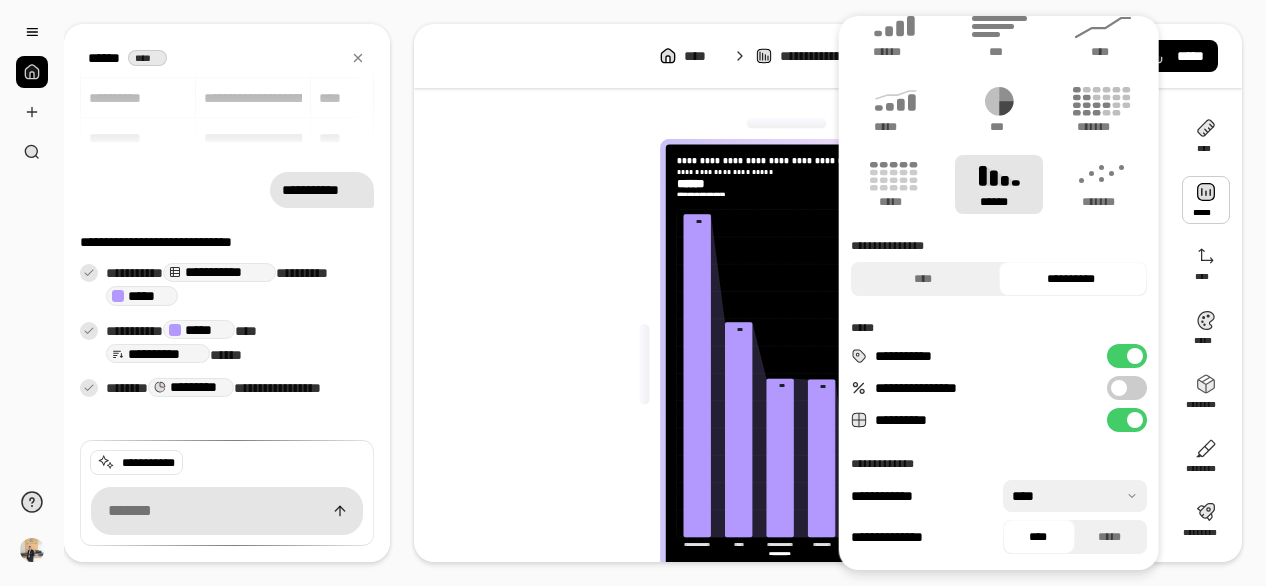 click at bounding box center [1119, 388] 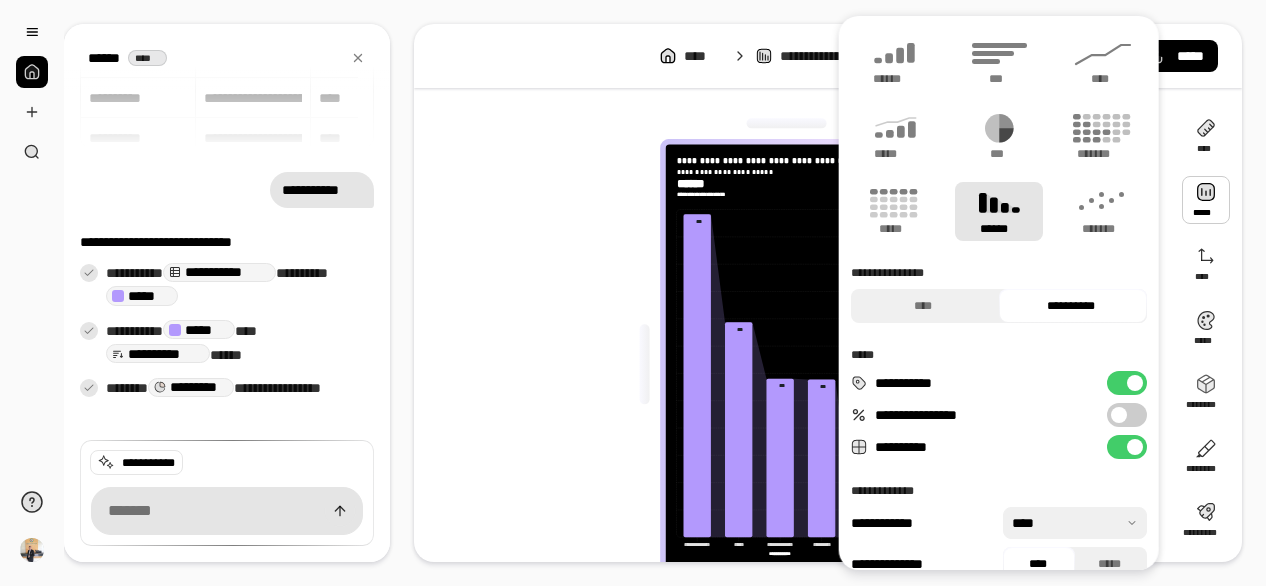 click on "**********" at bounding box center [1127, 383] 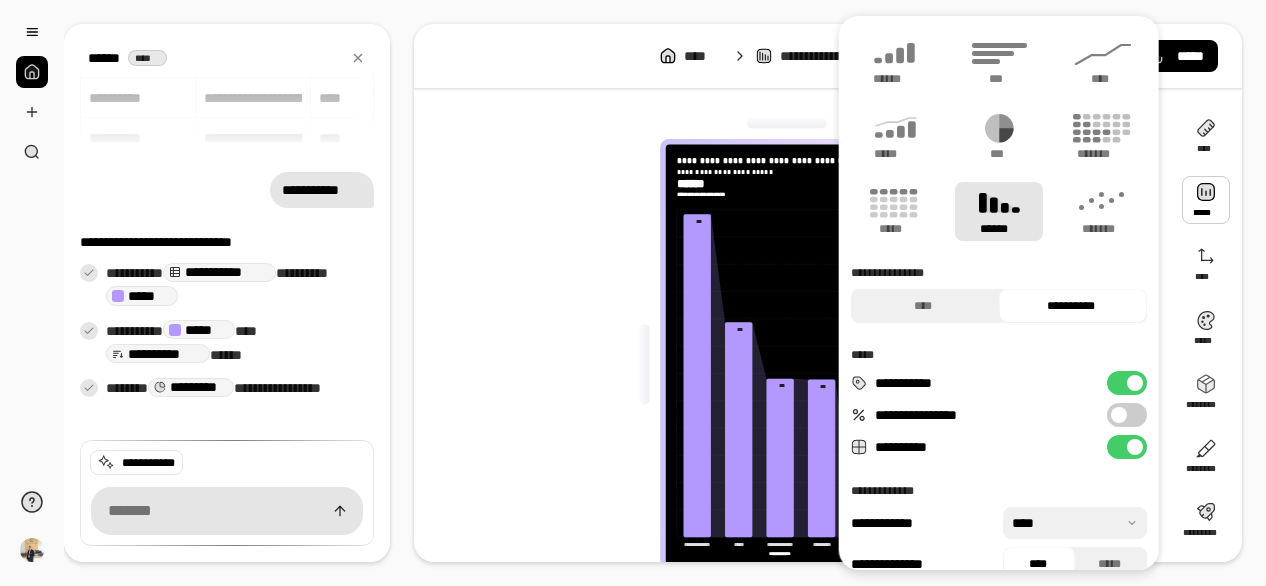 click at bounding box center [1119, 415] 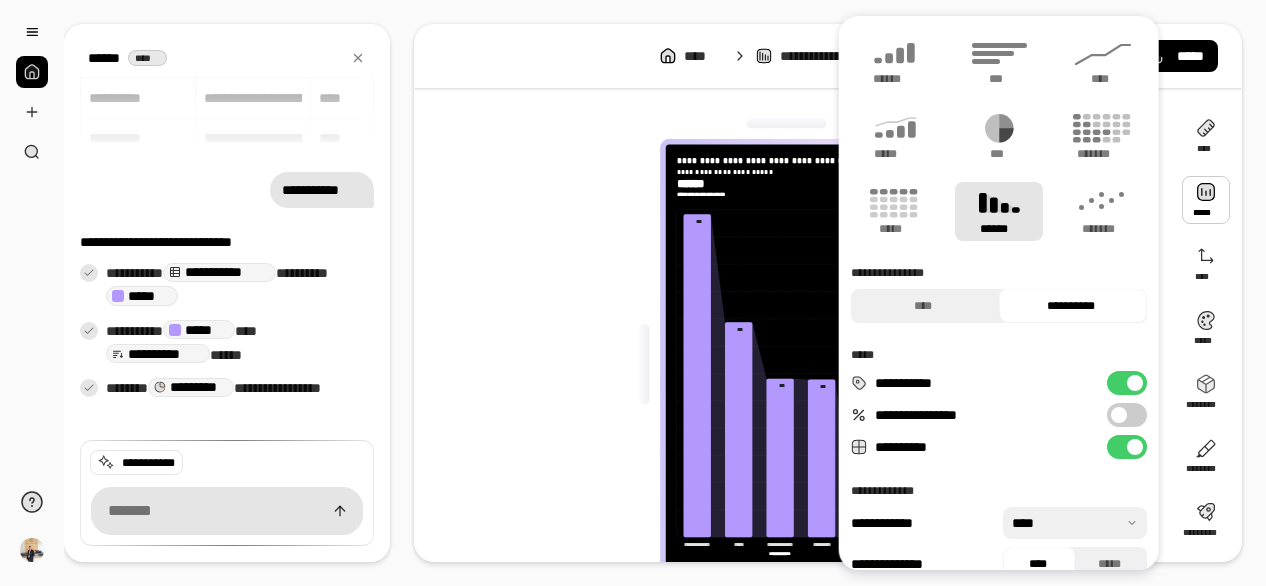 click on "**********" at bounding box center [1070, 306] 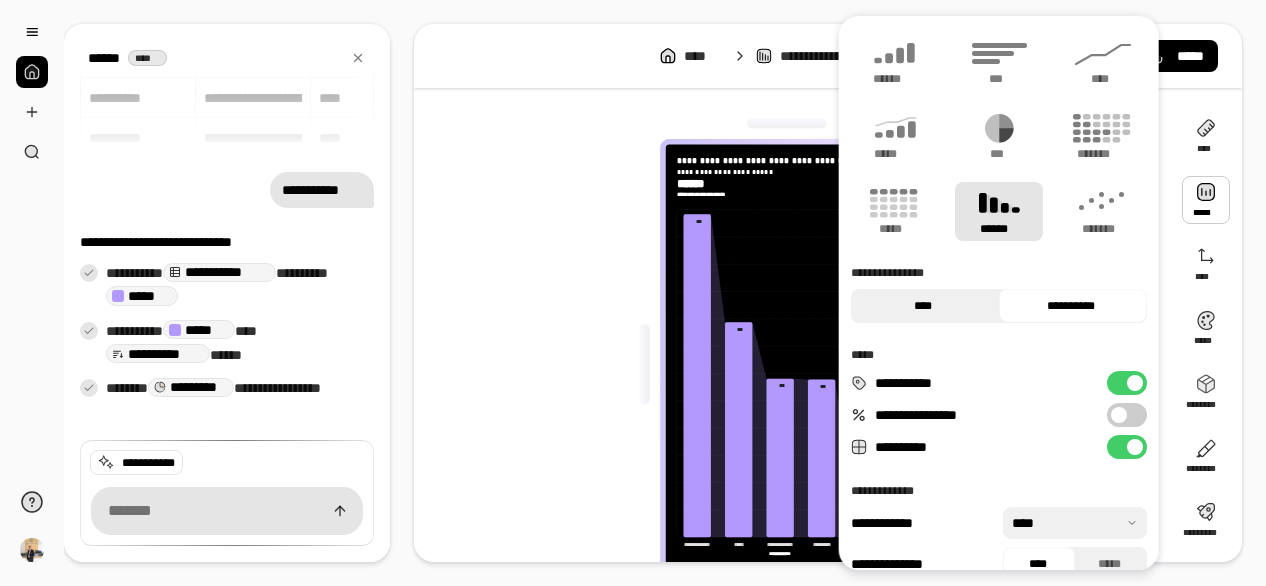 click on "****" at bounding box center [922, 306] 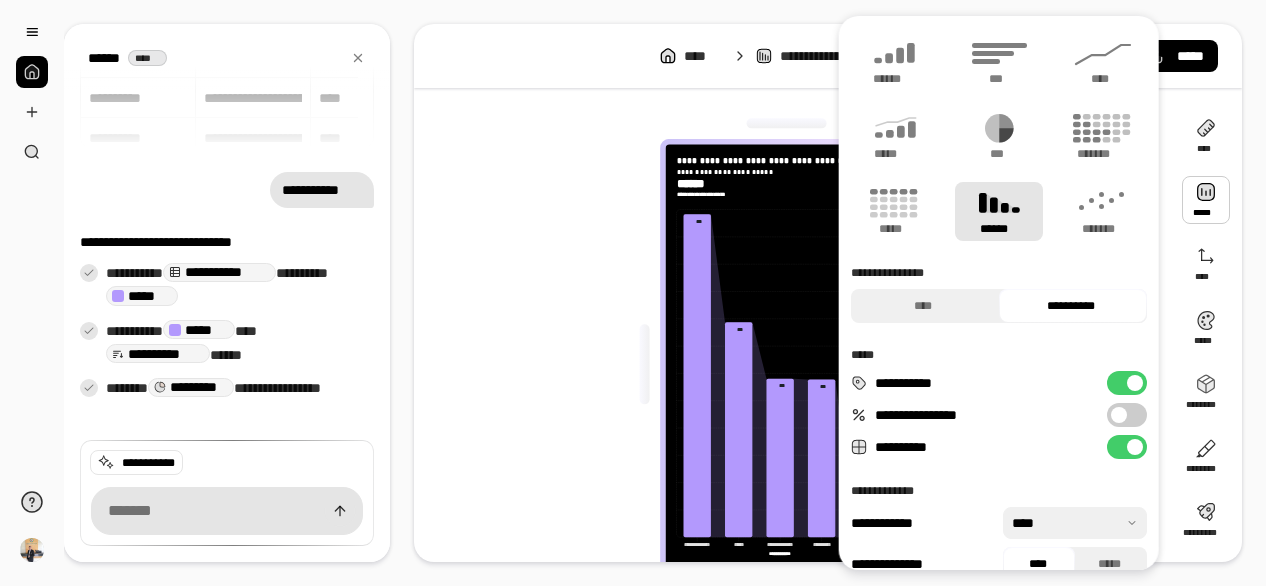 click on "**********" at bounding box center [1070, 306] 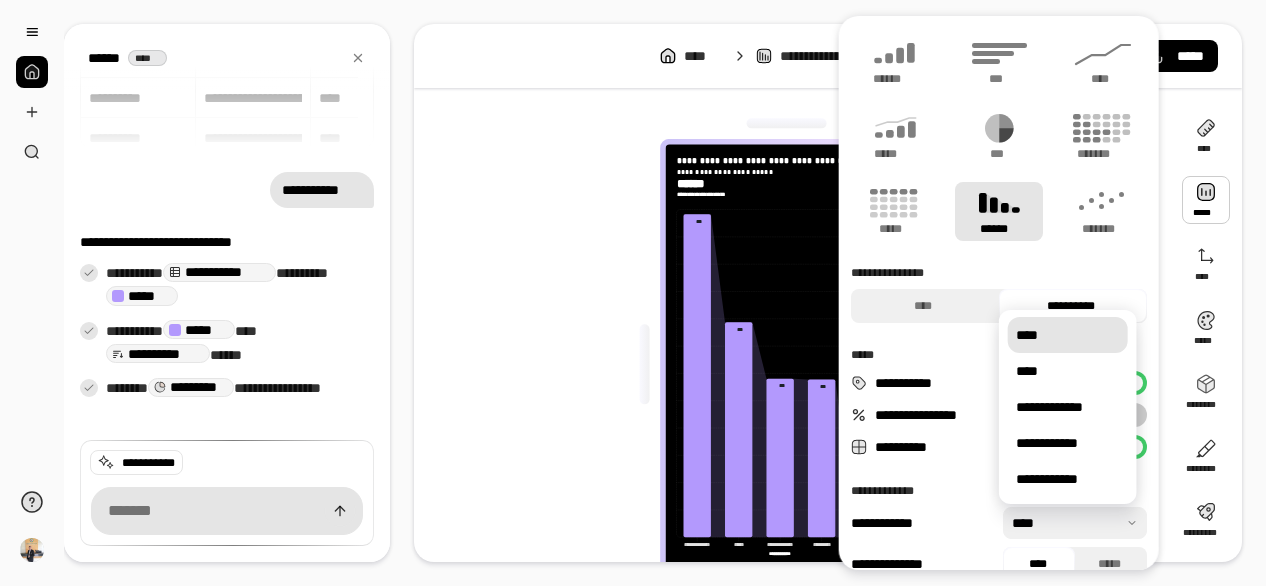 click on "****" at bounding box center [1068, 335] 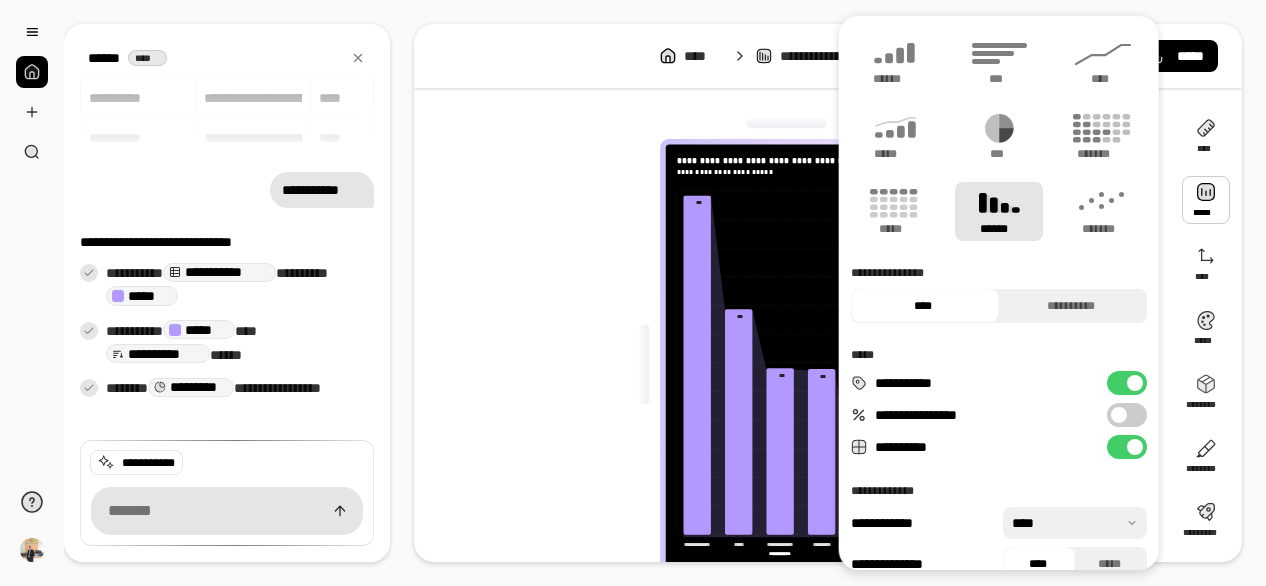click at bounding box center [1119, 415] 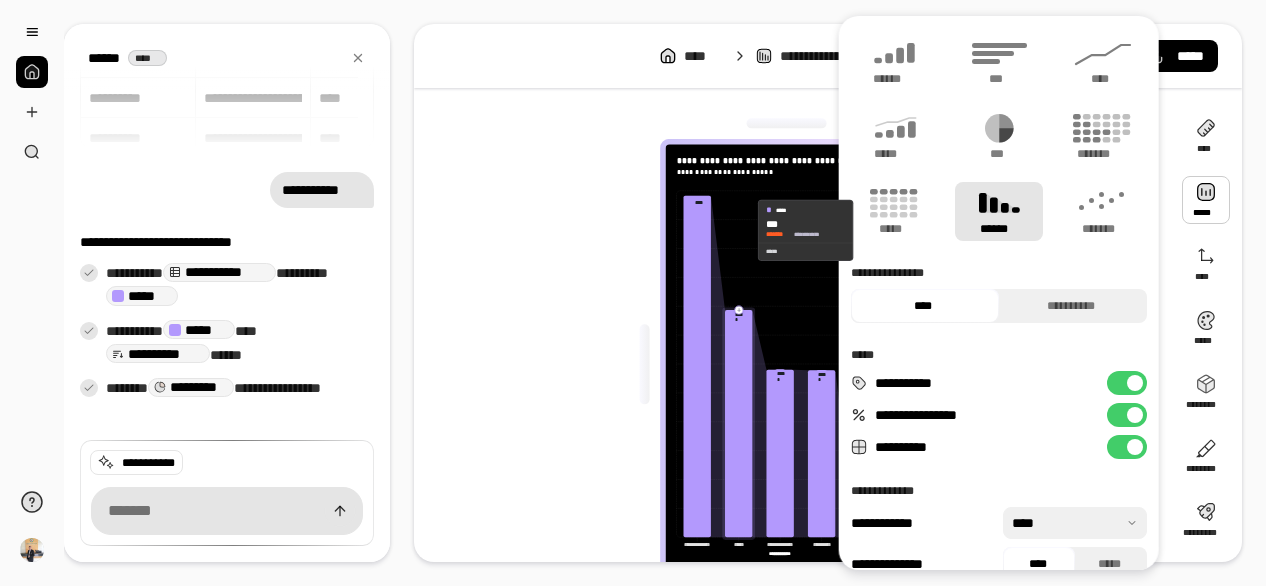 click 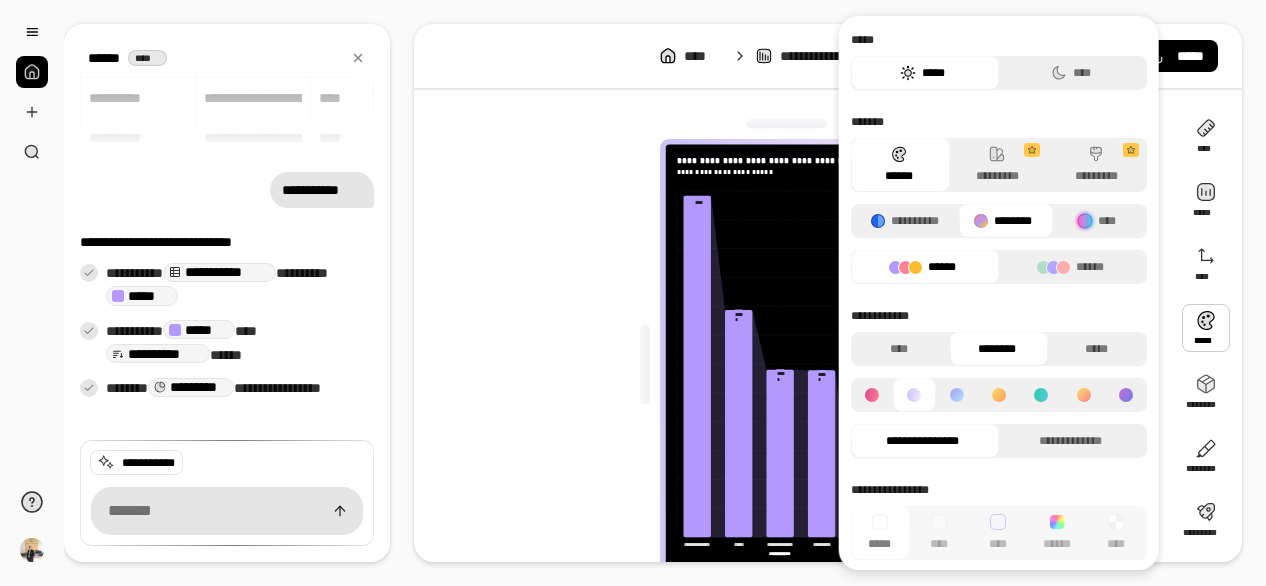 click at bounding box center (1206, 328) 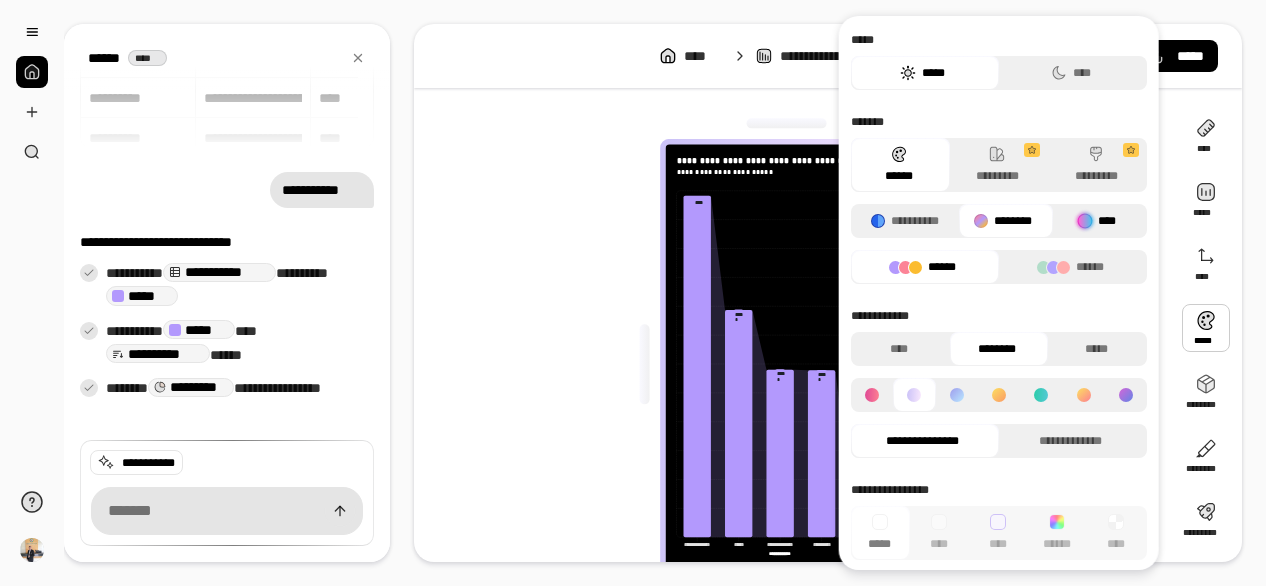 click on "****" at bounding box center (1097, 221) 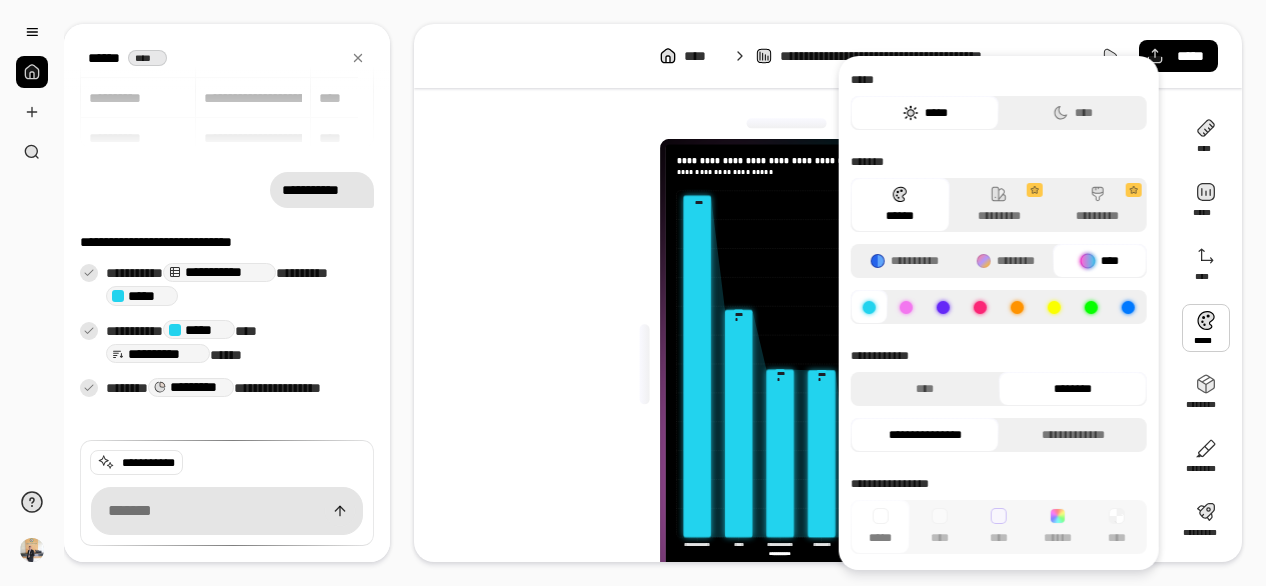 click 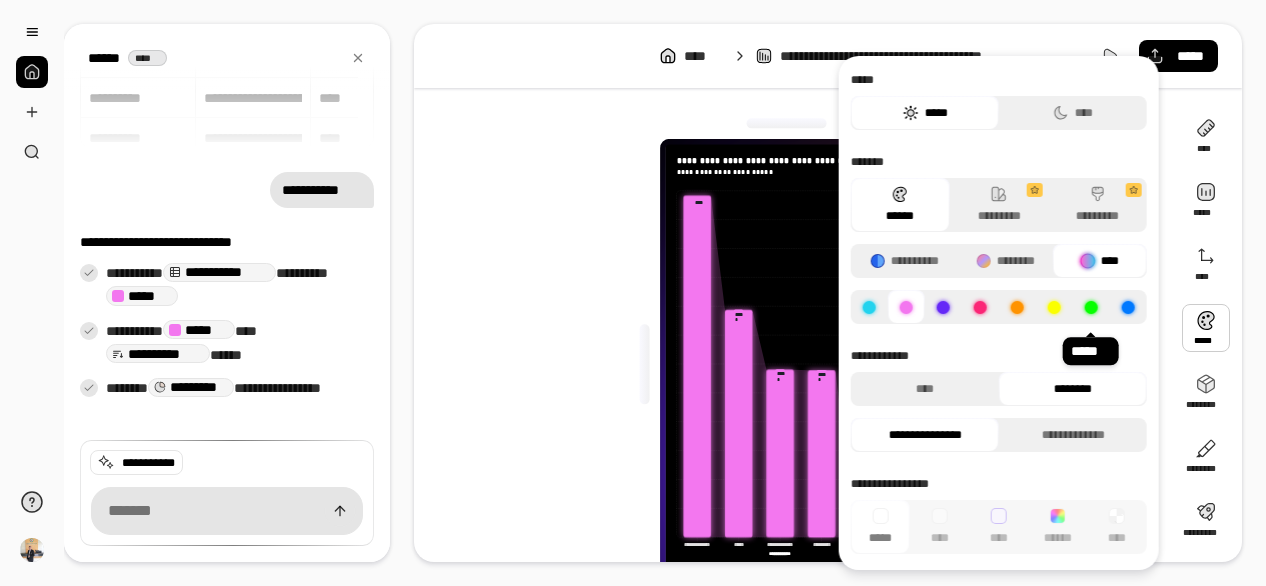 click 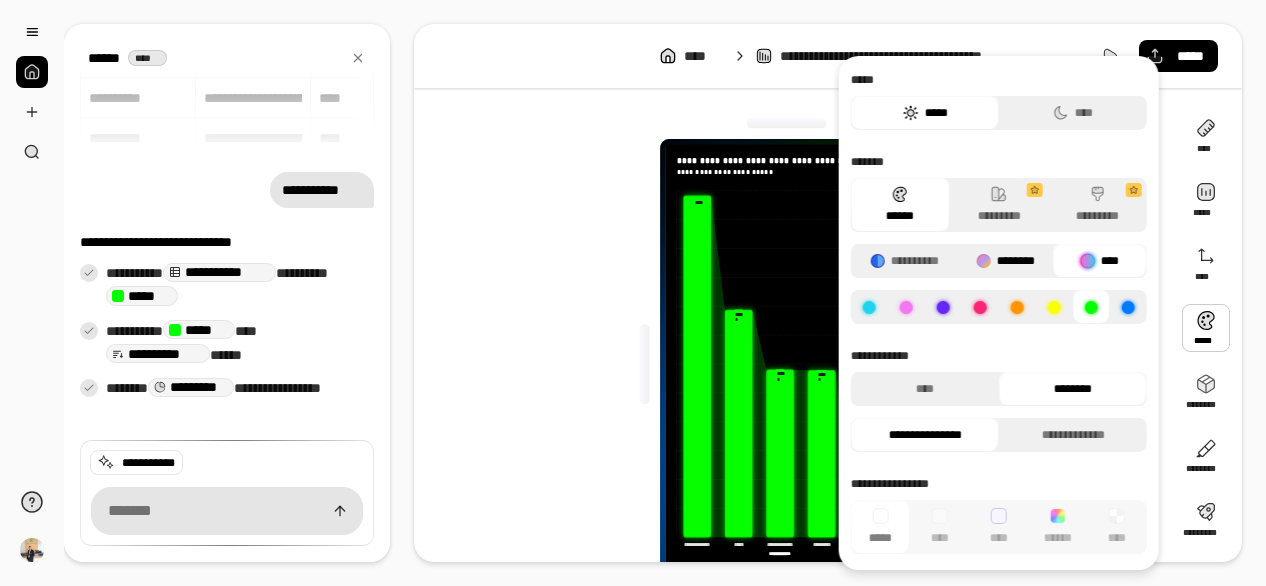click on "********" at bounding box center (1005, 261) 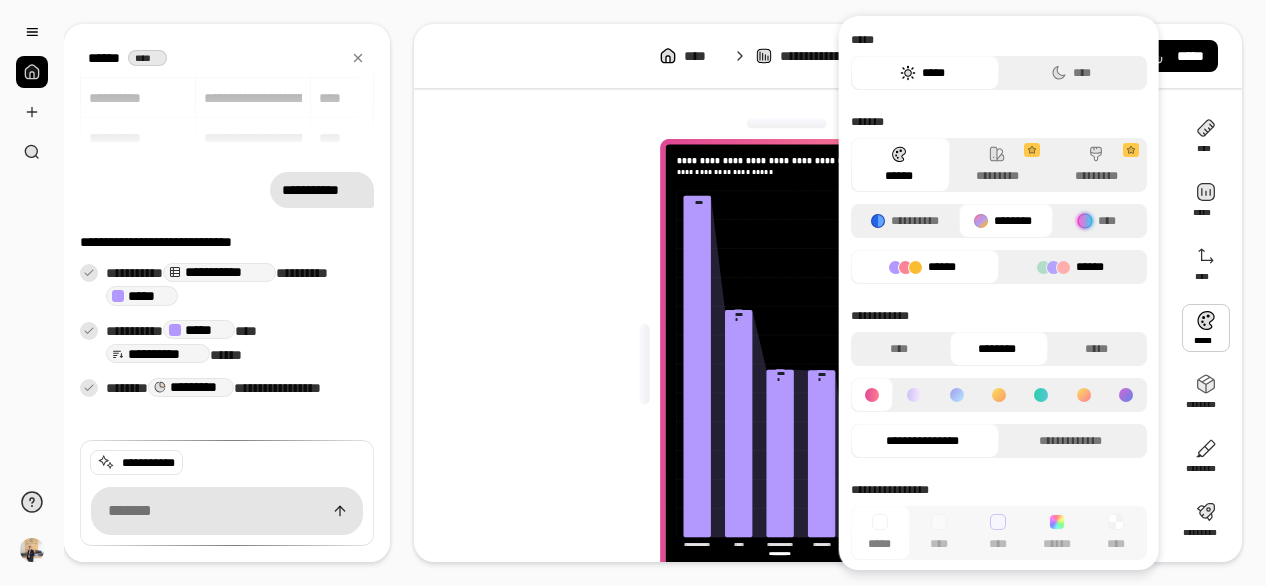 click on "******" at bounding box center [1070, 267] 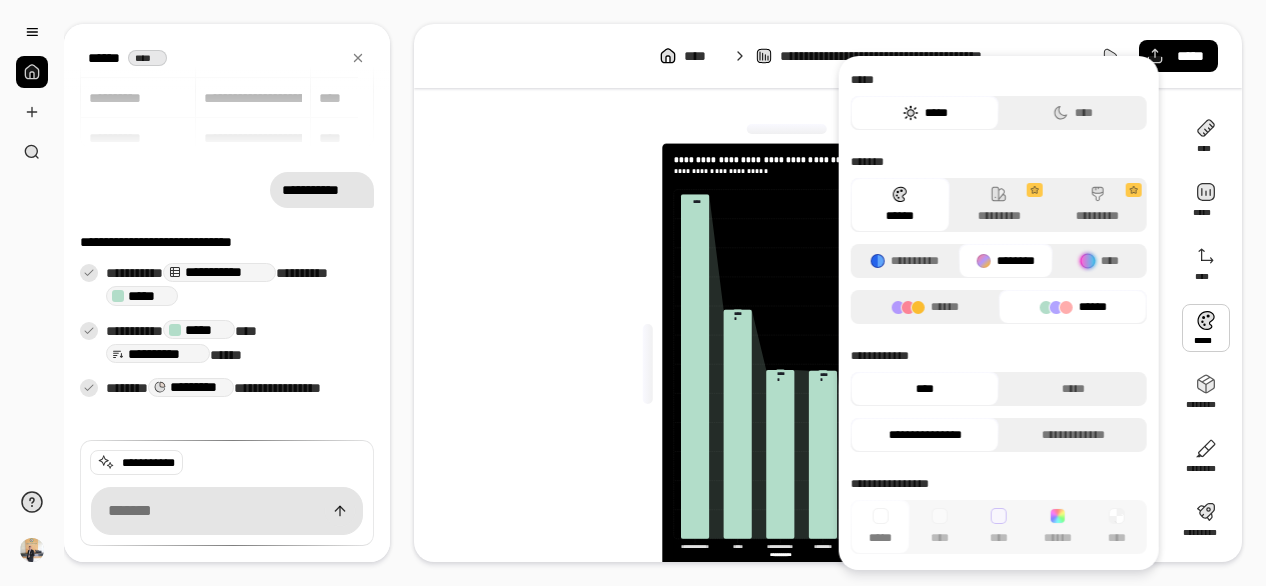 click on "******" at bounding box center (1073, 307) 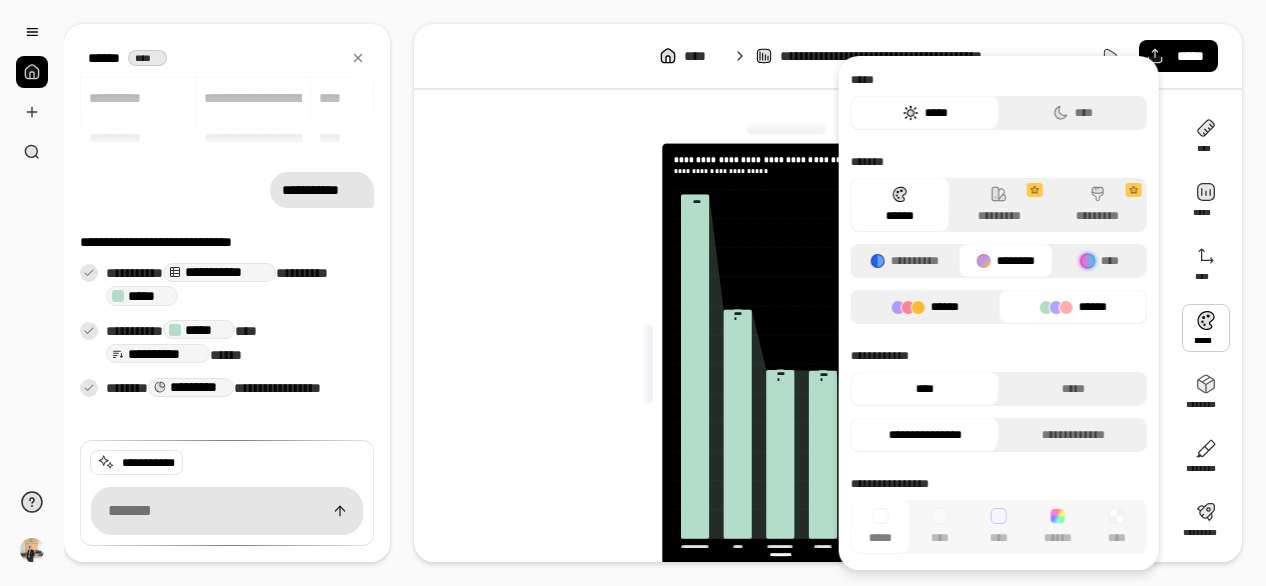 click on "******" at bounding box center (925, 307) 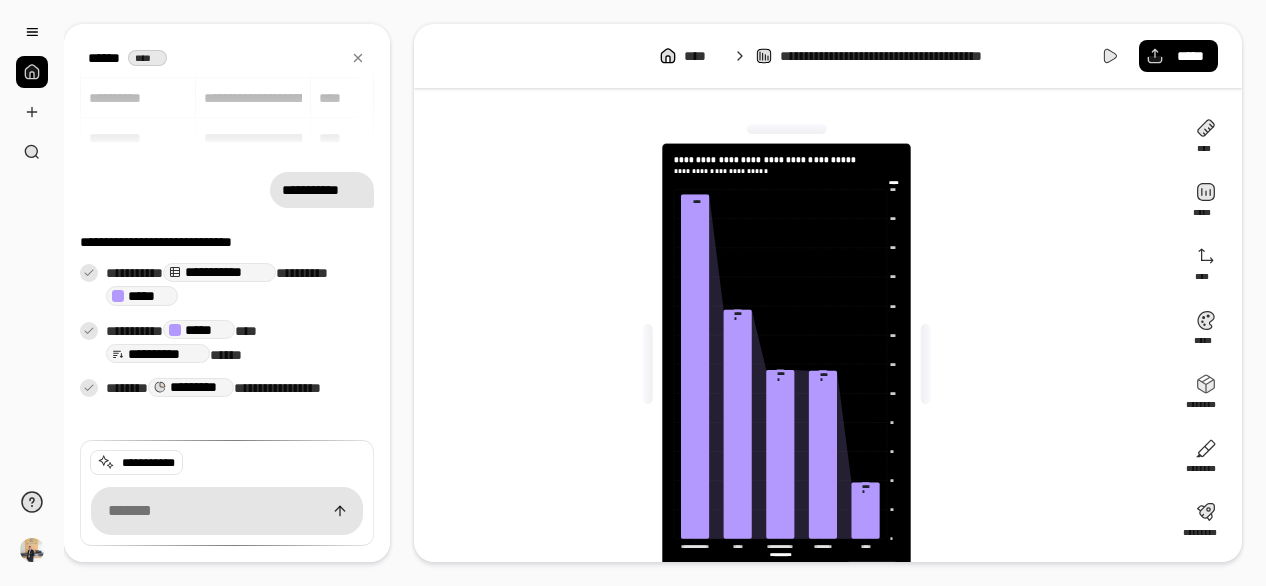 click on "**********" at bounding box center (828, 293) 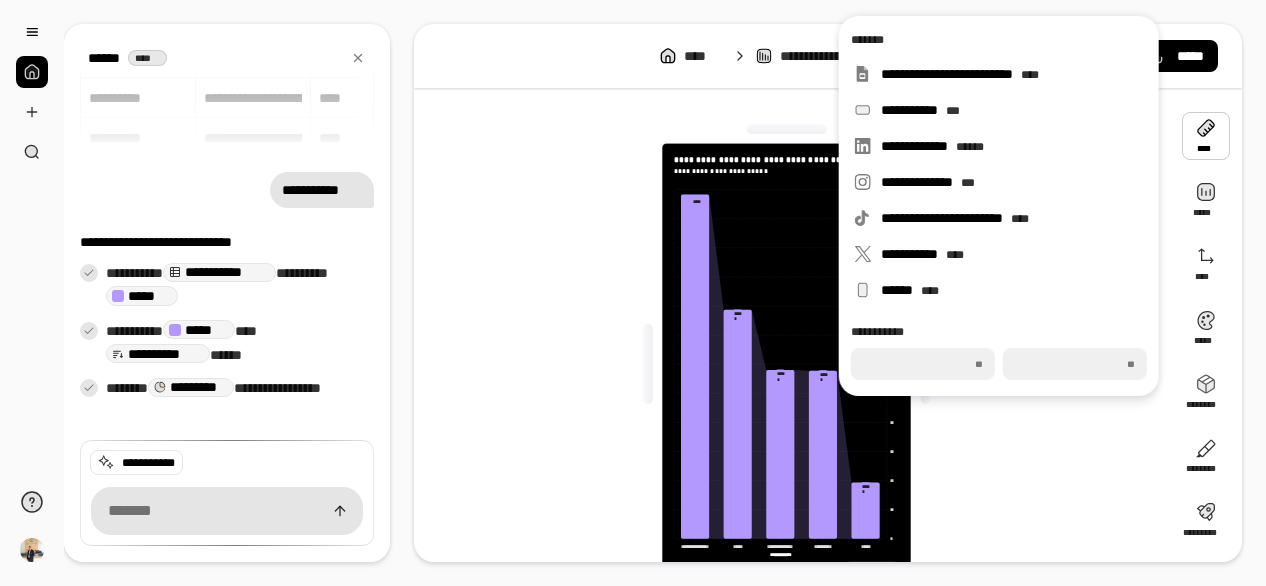 click at bounding box center (1206, 136) 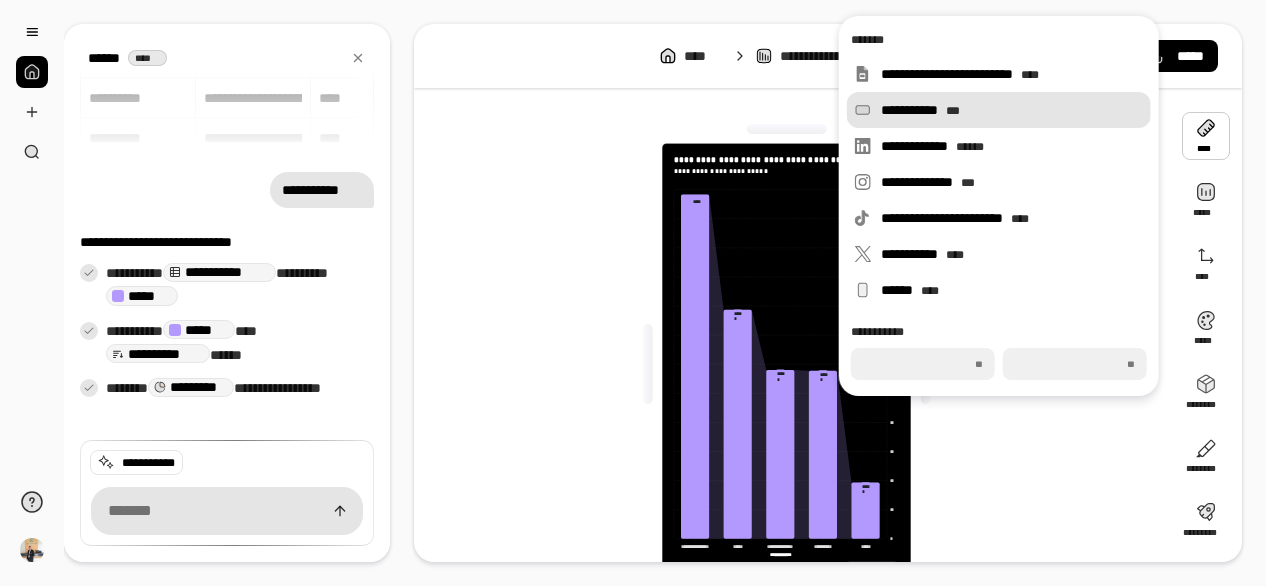 click on "***" at bounding box center (953, 111) 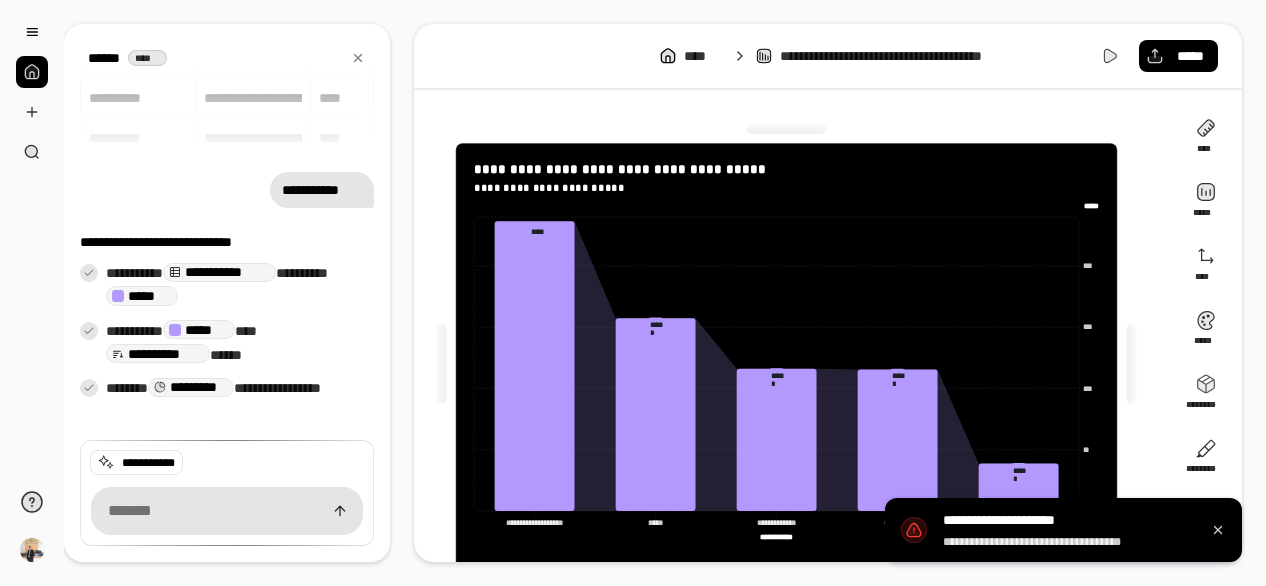 click on "**********" at bounding box center [828, 293] 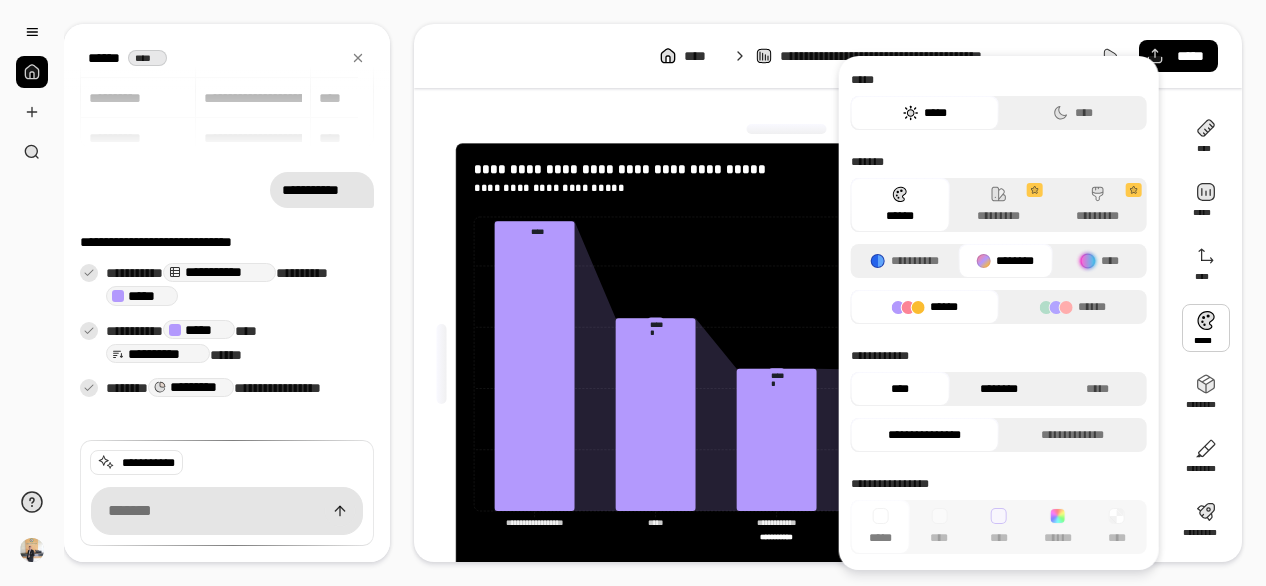 click on "********" at bounding box center (998, 389) 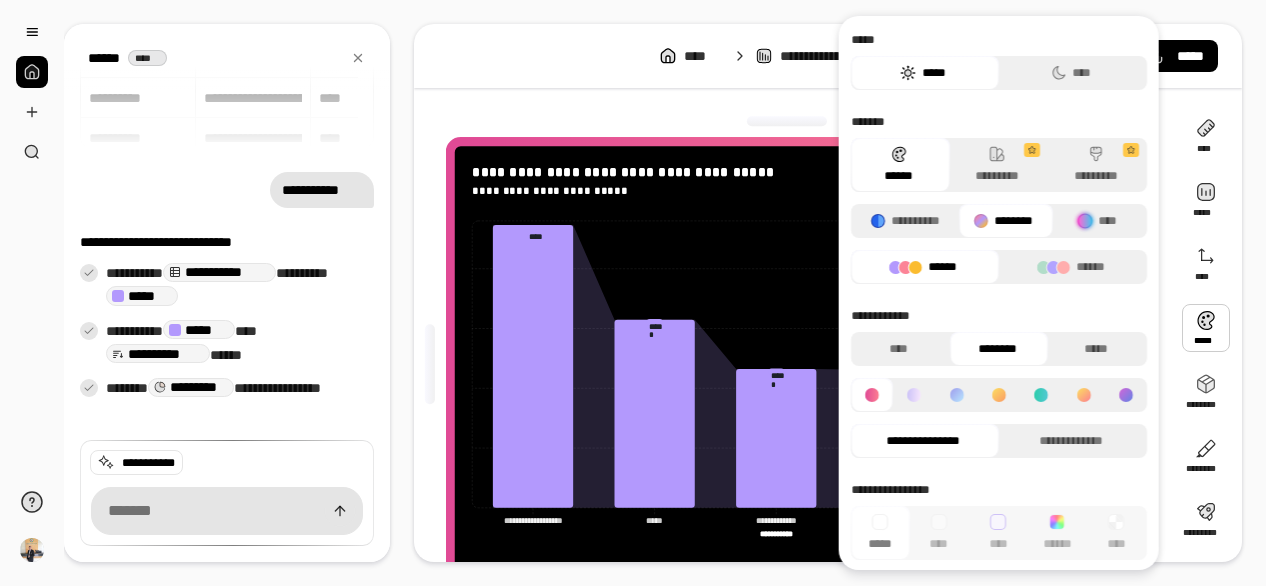 click at bounding box center [956, 395] 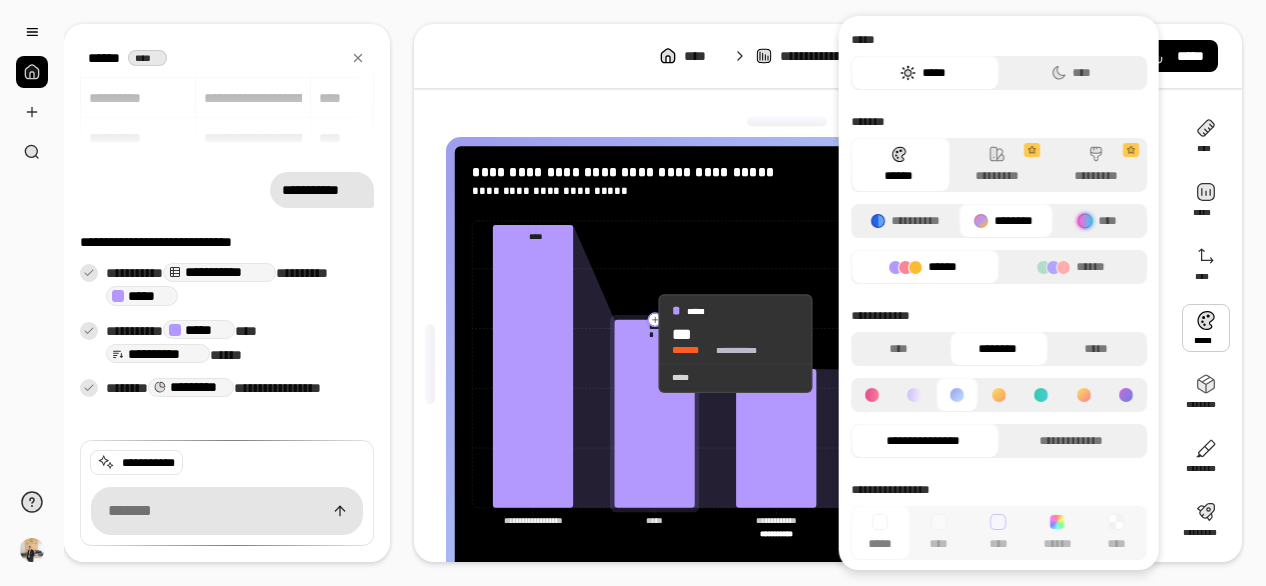 click 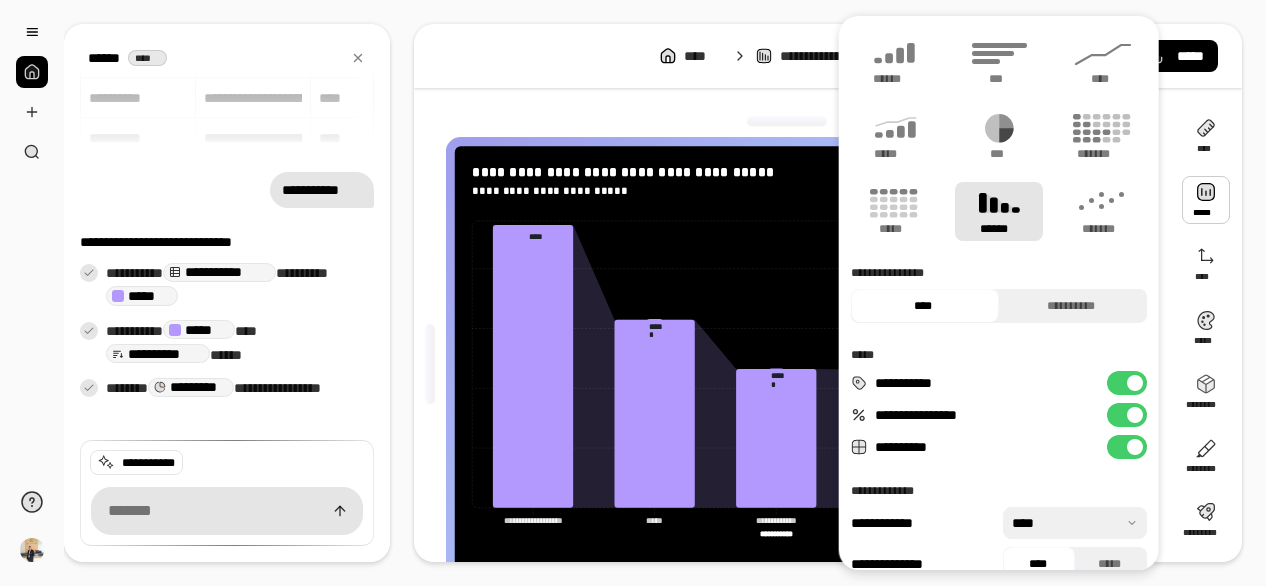click at bounding box center (787, 121) 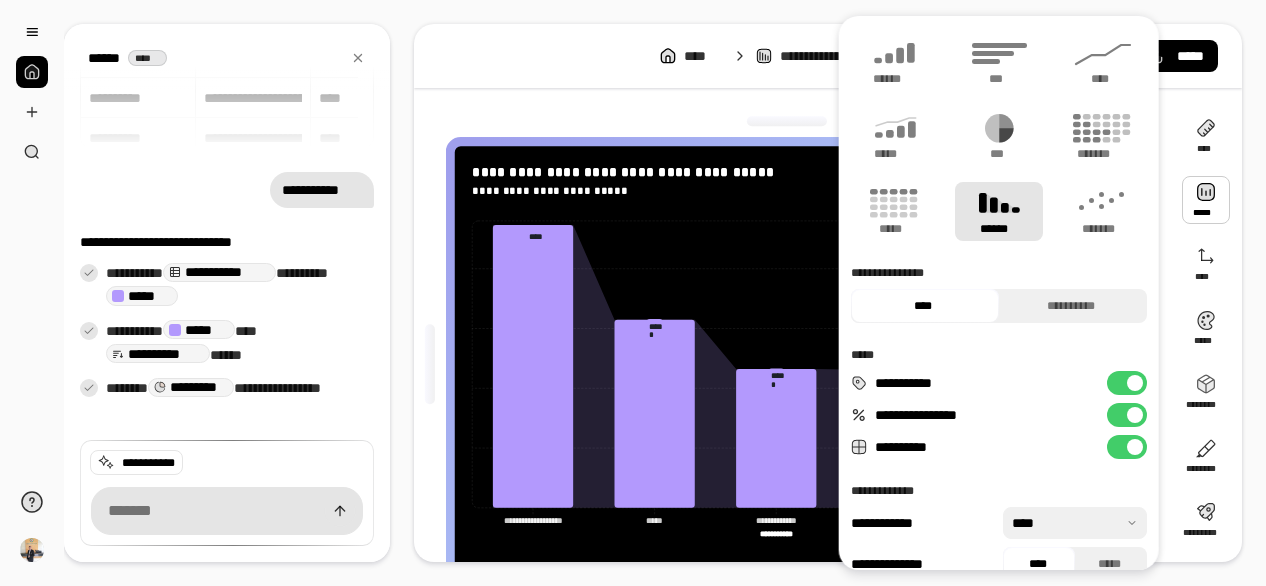 click at bounding box center [787, 121] 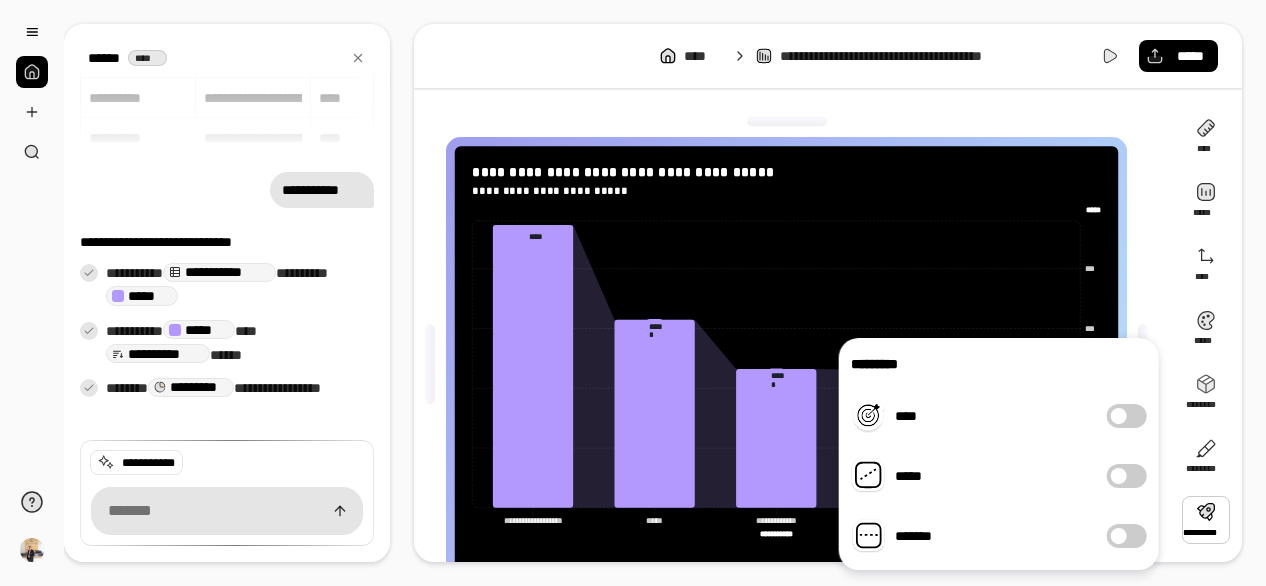click on "**********" at bounding box center (828, 293) 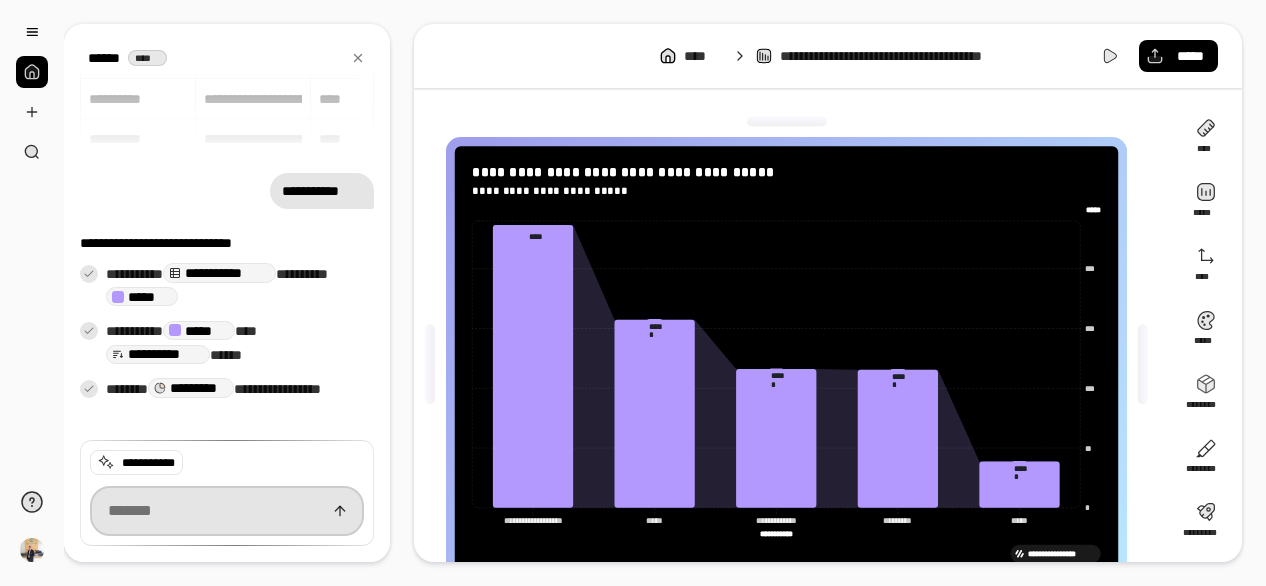 click at bounding box center (227, 511) 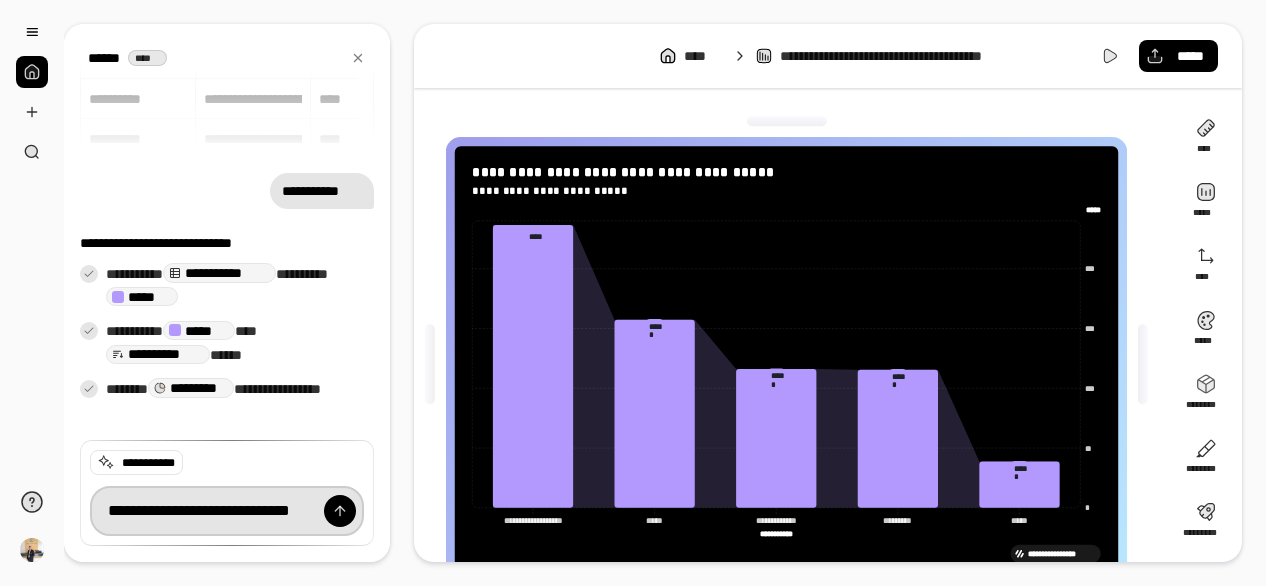 scroll, scrollTop: 0, scrollLeft: 12, axis: horizontal 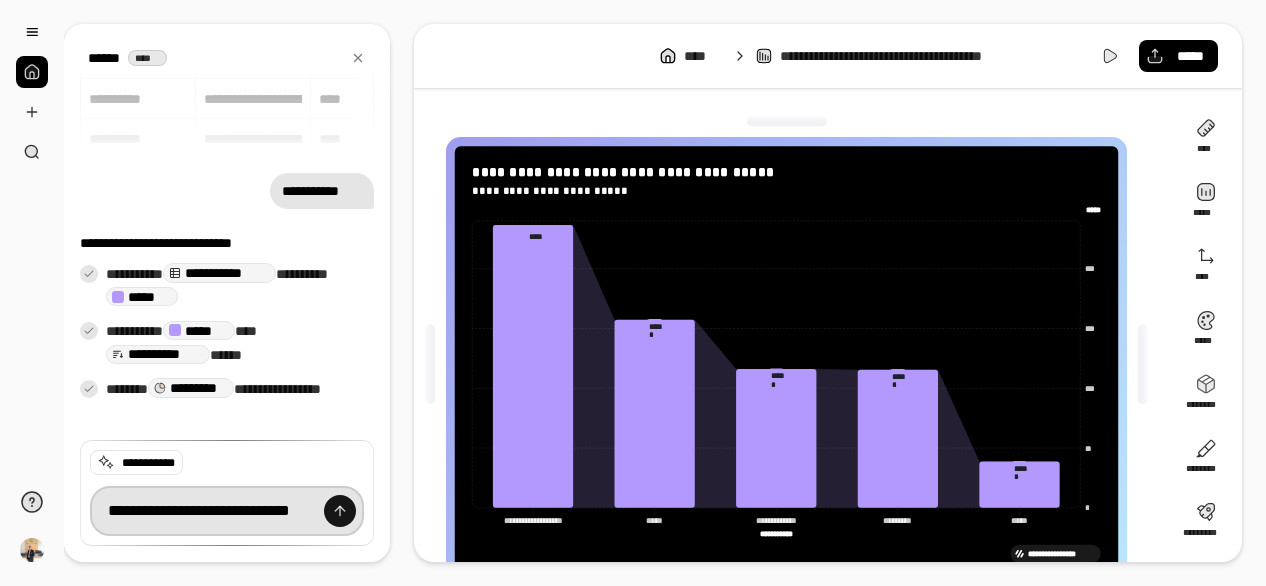 type on "**********" 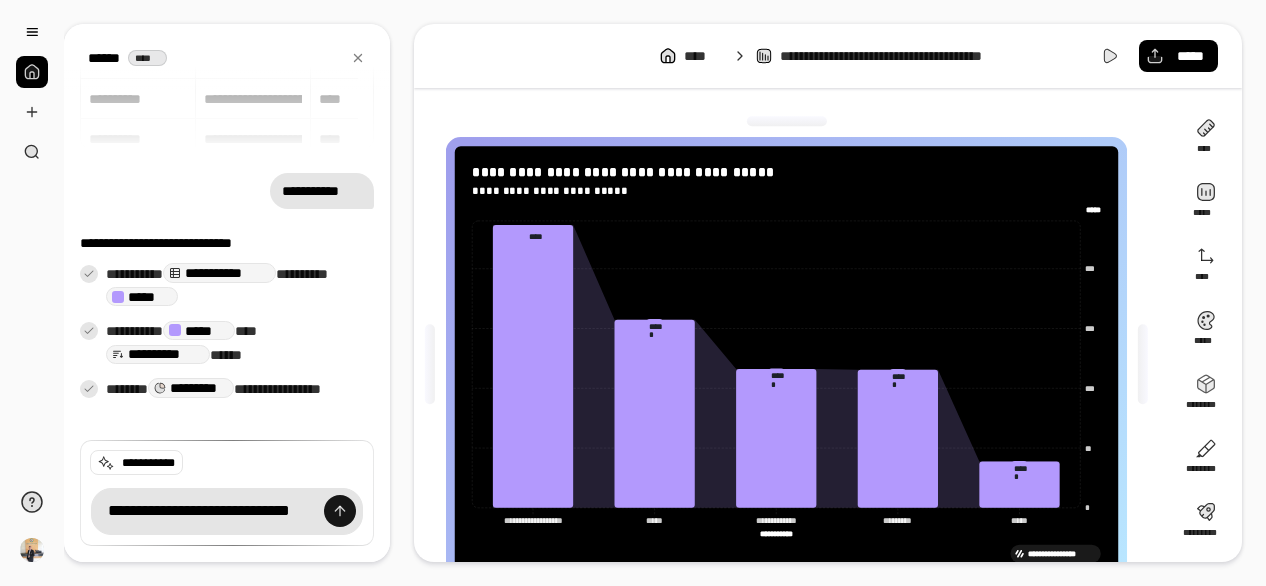 scroll, scrollTop: 0, scrollLeft: 0, axis: both 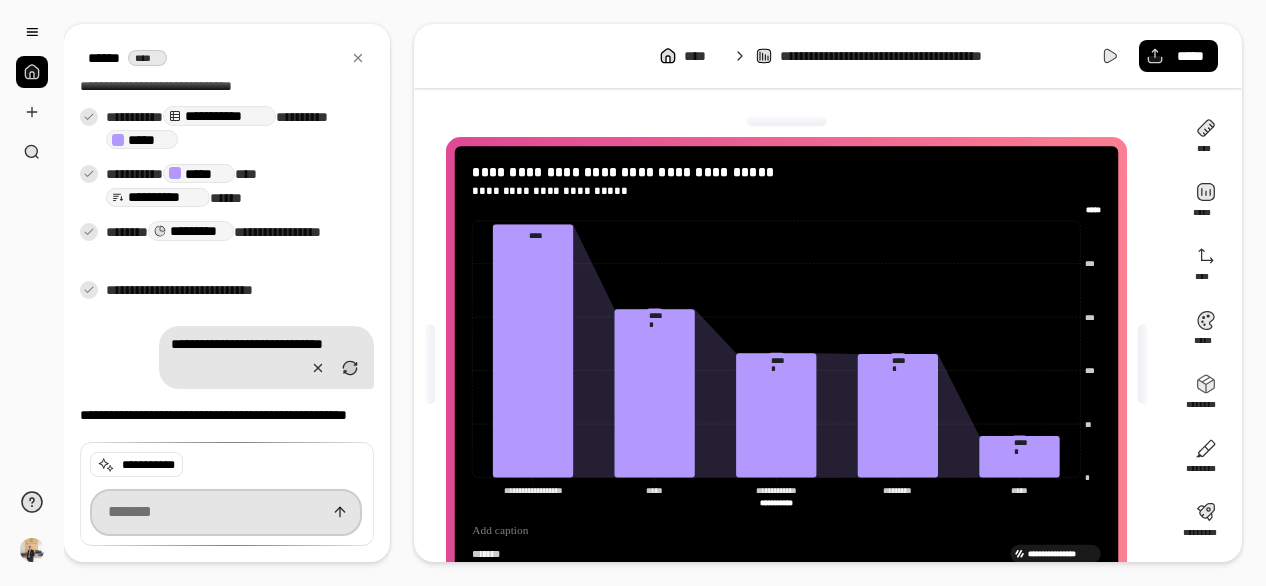 click at bounding box center (226, 512) 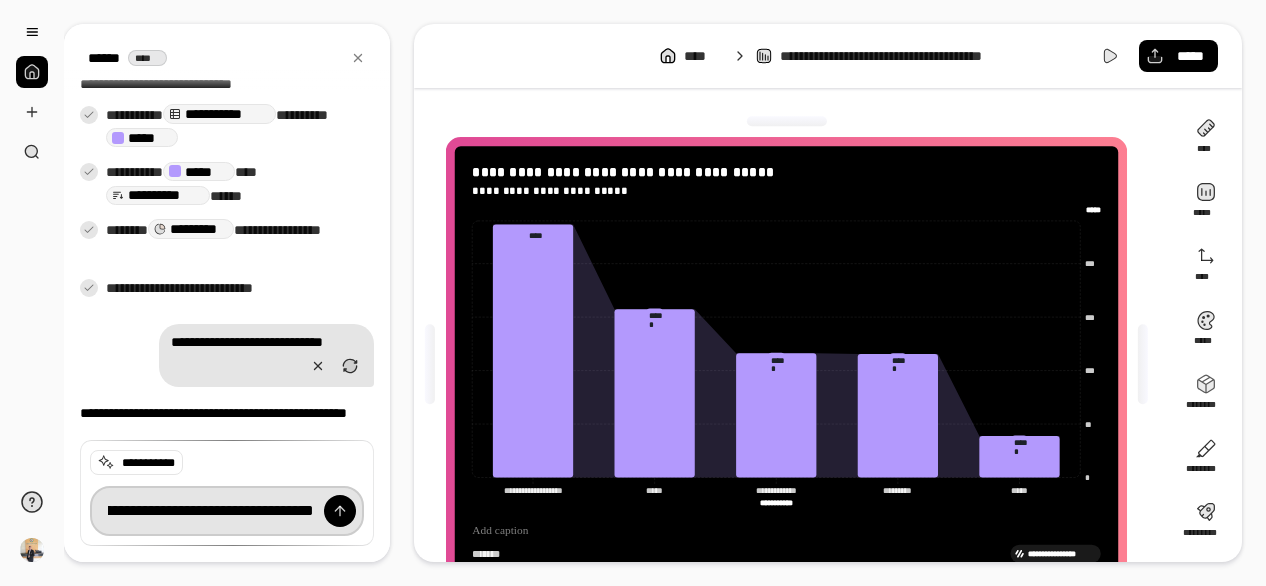 scroll, scrollTop: 0, scrollLeft: 237, axis: horizontal 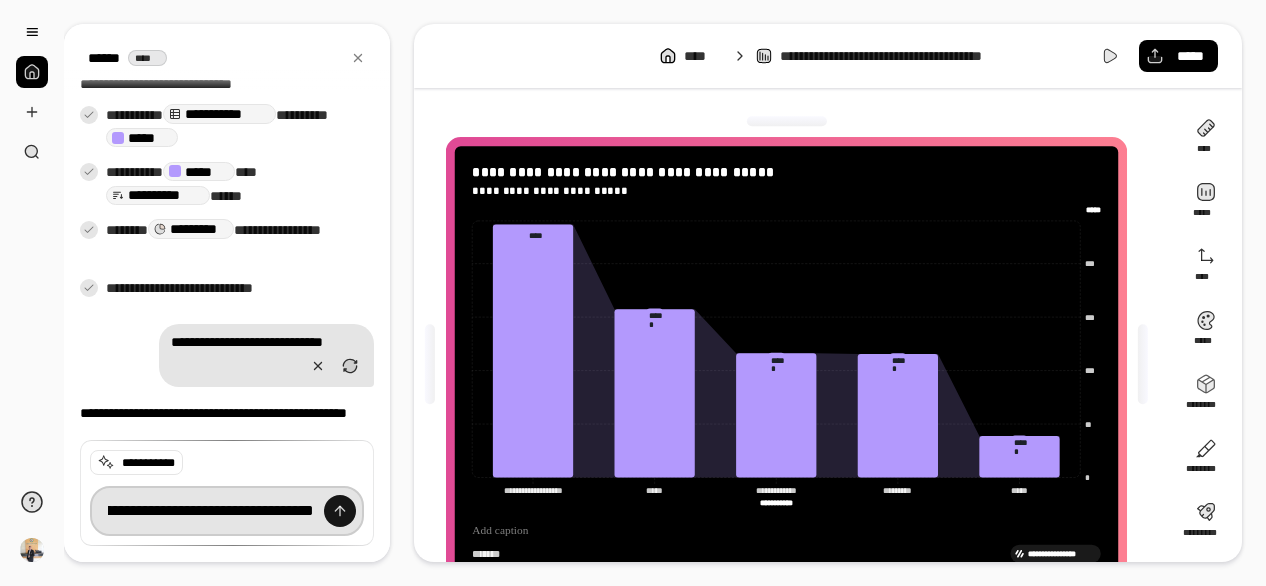 type on "**********" 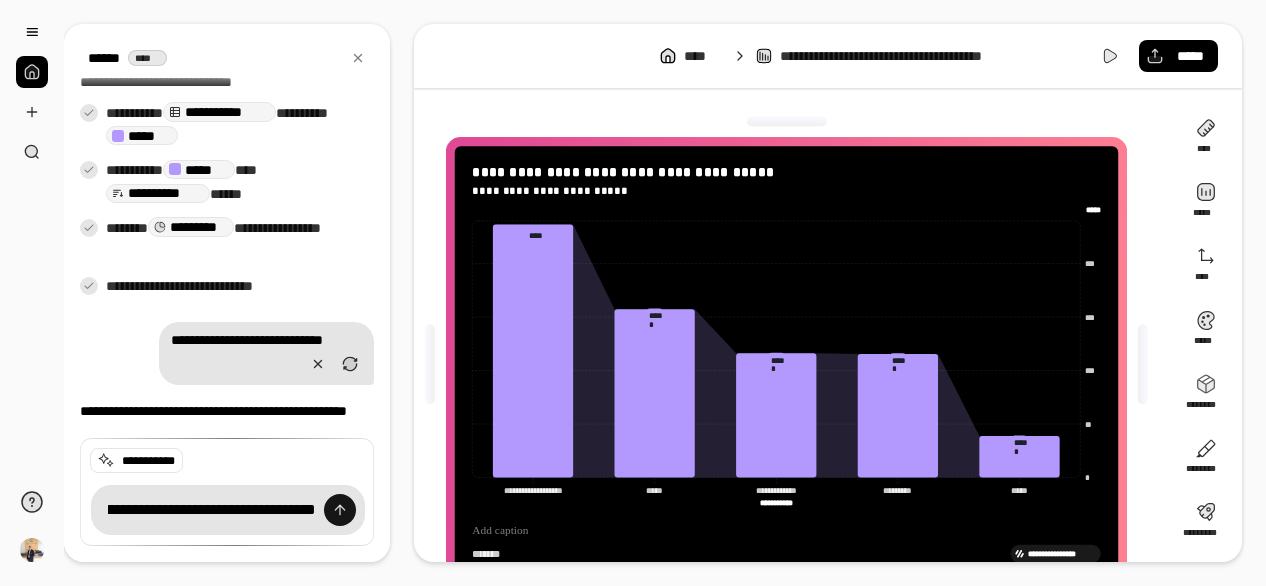 scroll, scrollTop: 0, scrollLeft: 0, axis: both 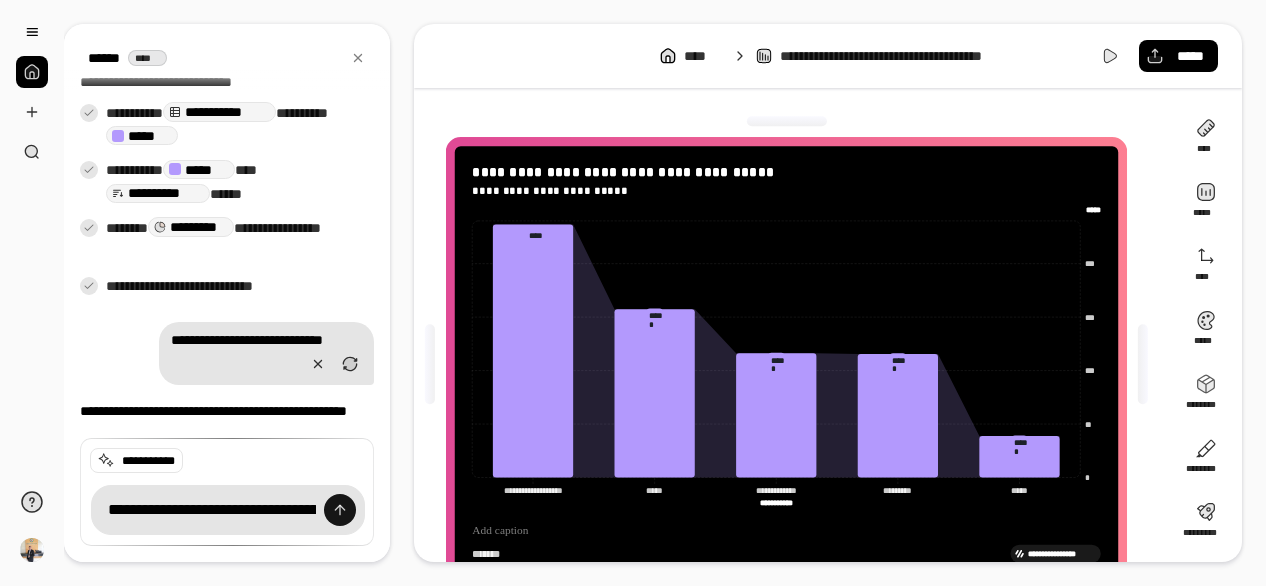 click at bounding box center (340, 510) 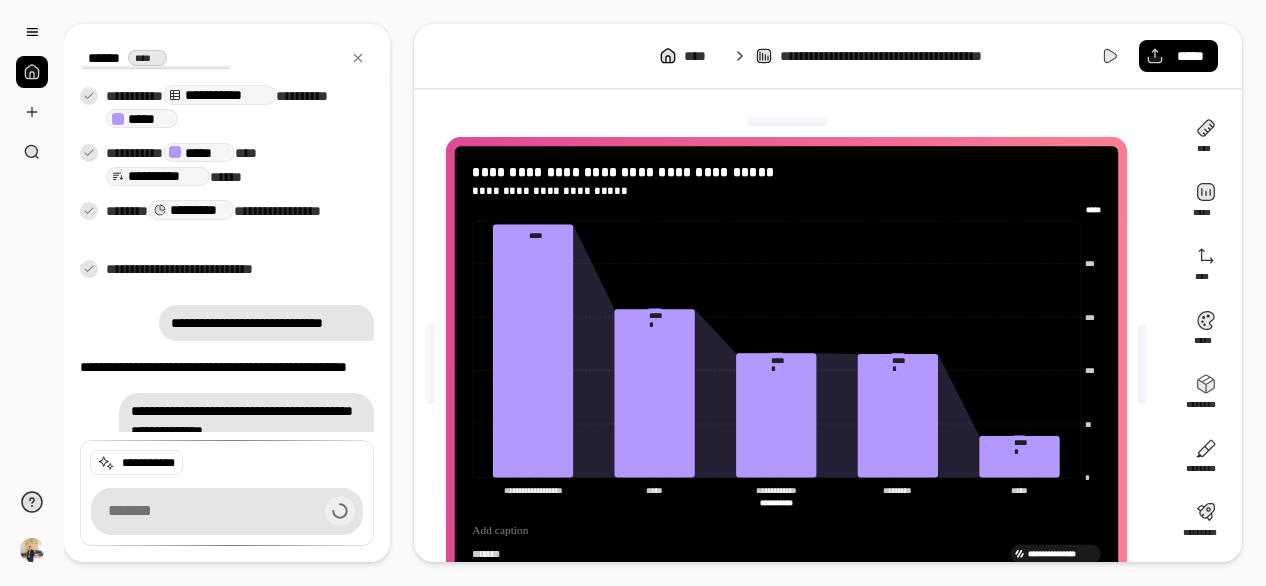 scroll, scrollTop: 305, scrollLeft: 0, axis: vertical 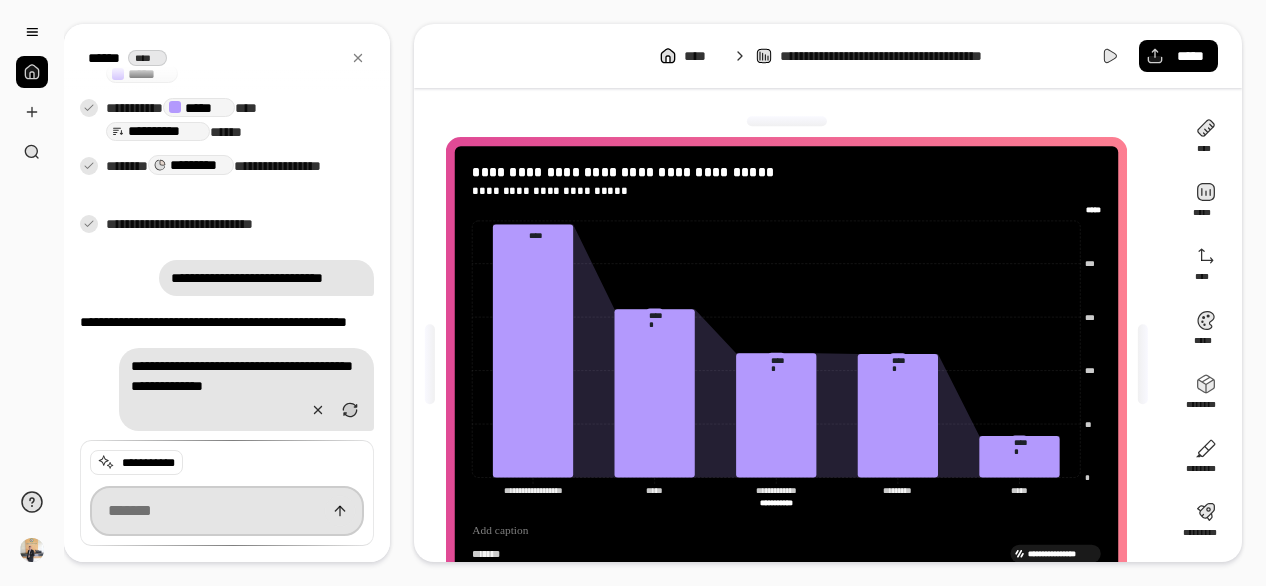 click at bounding box center [227, 511] 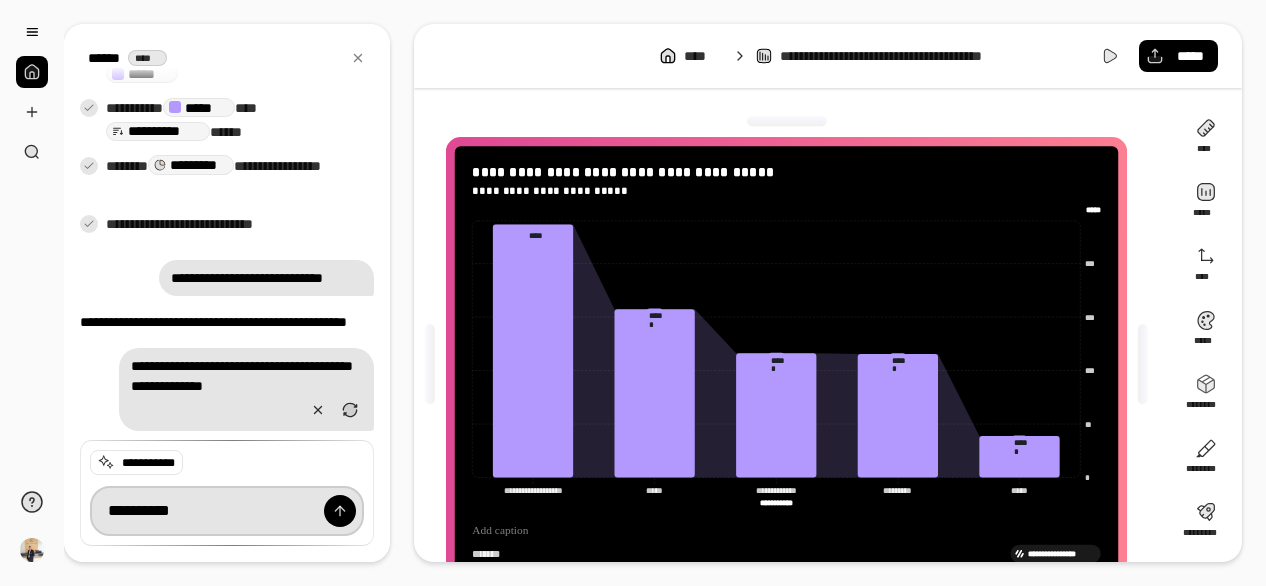 type on "**********" 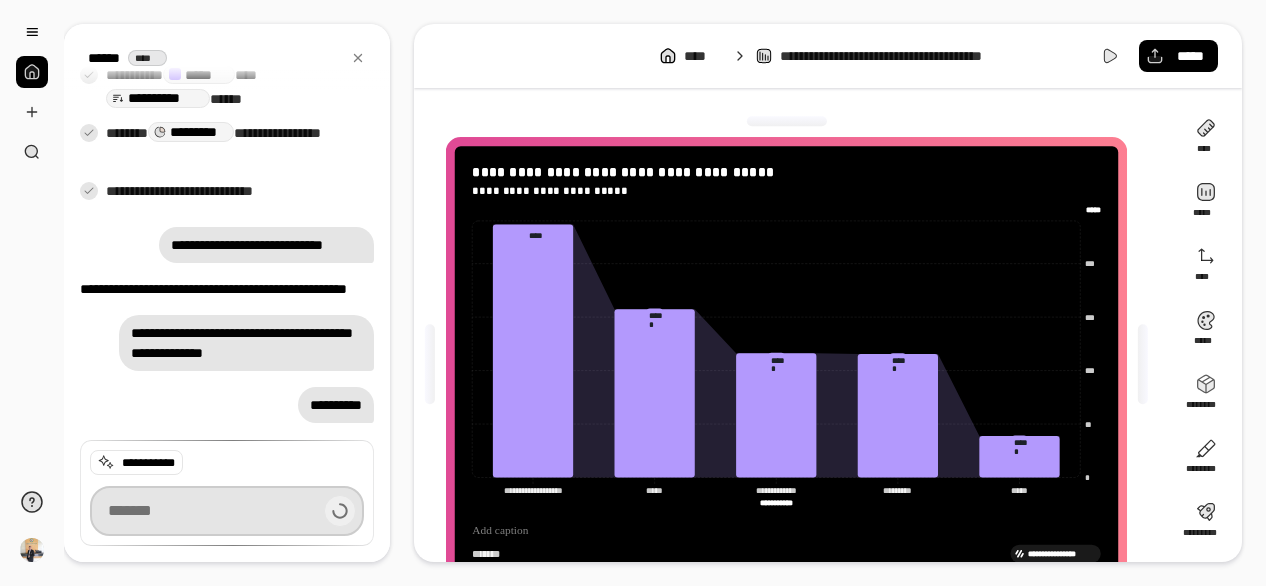 scroll, scrollTop: 358, scrollLeft: 0, axis: vertical 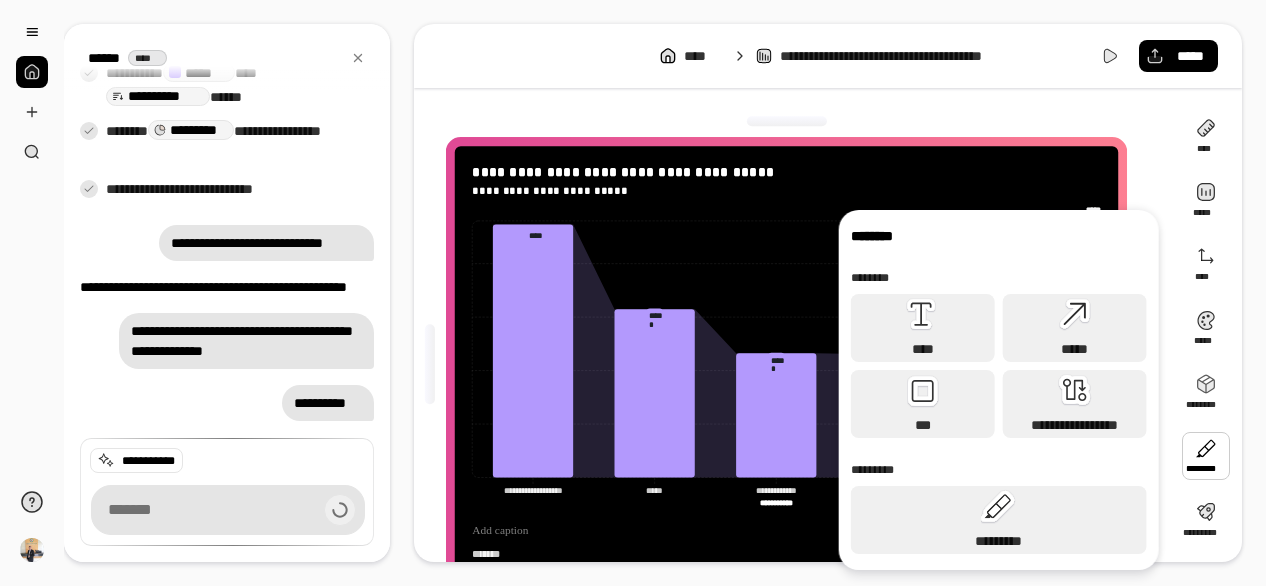 click at bounding box center (1206, 456) 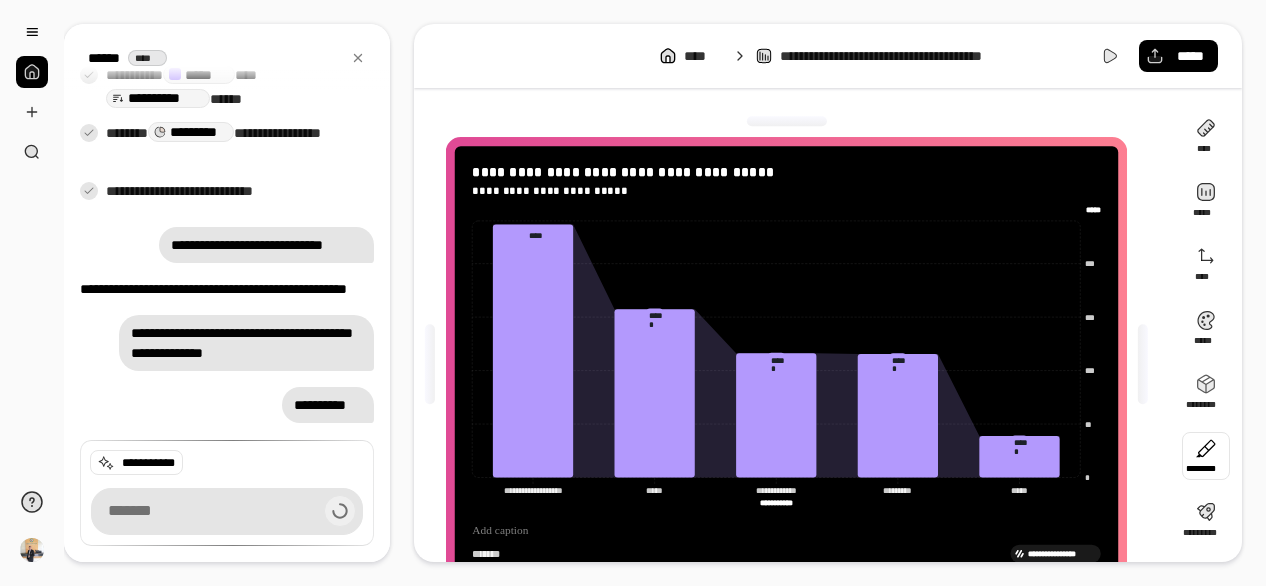 click at bounding box center (1206, 456) 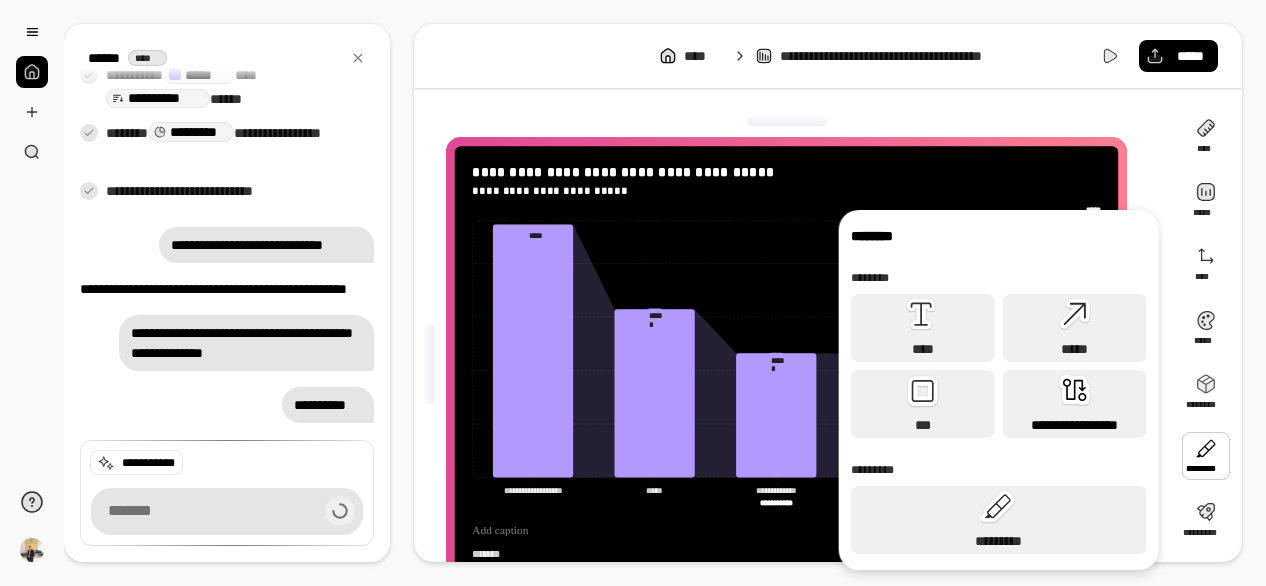 click 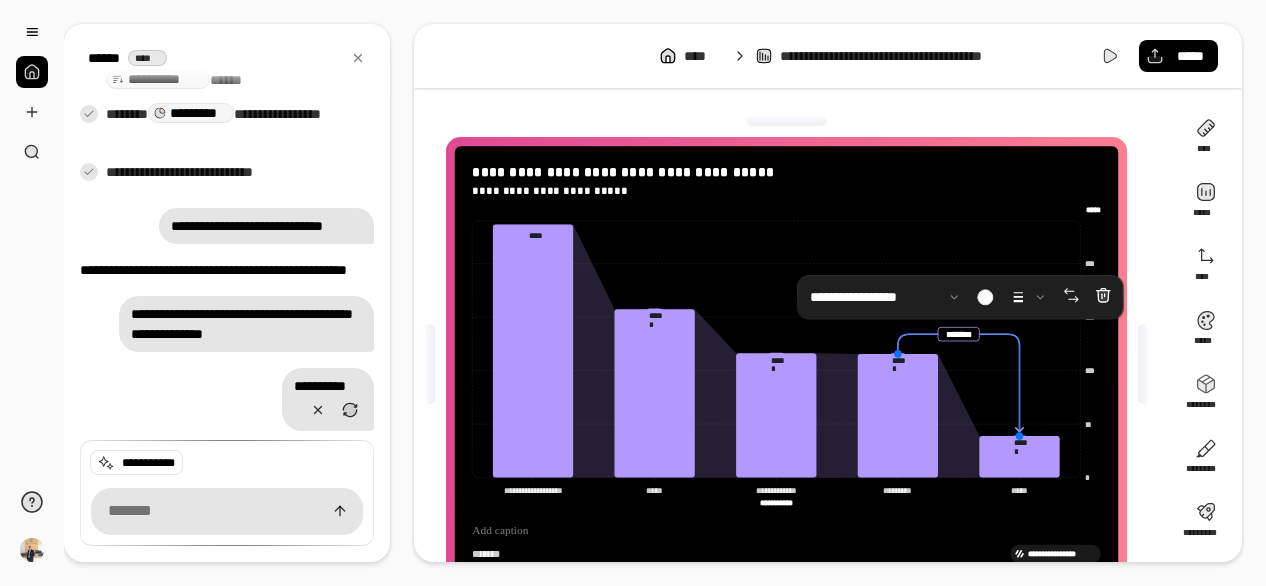 scroll, scrollTop: 358, scrollLeft: 0, axis: vertical 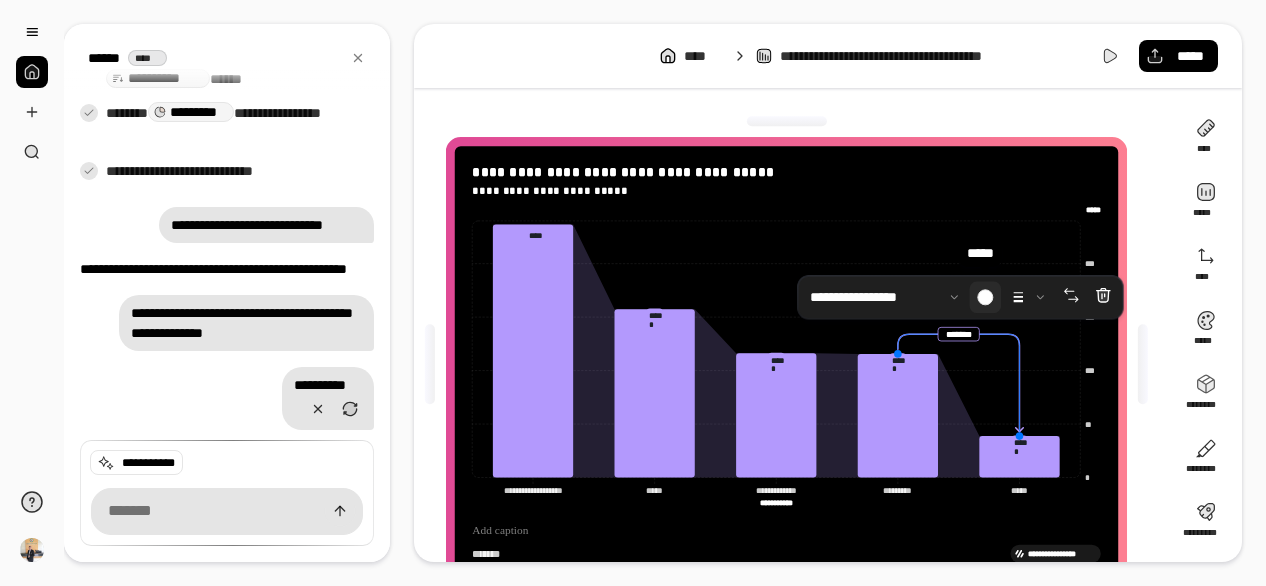 click at bounding box center [985, 297] 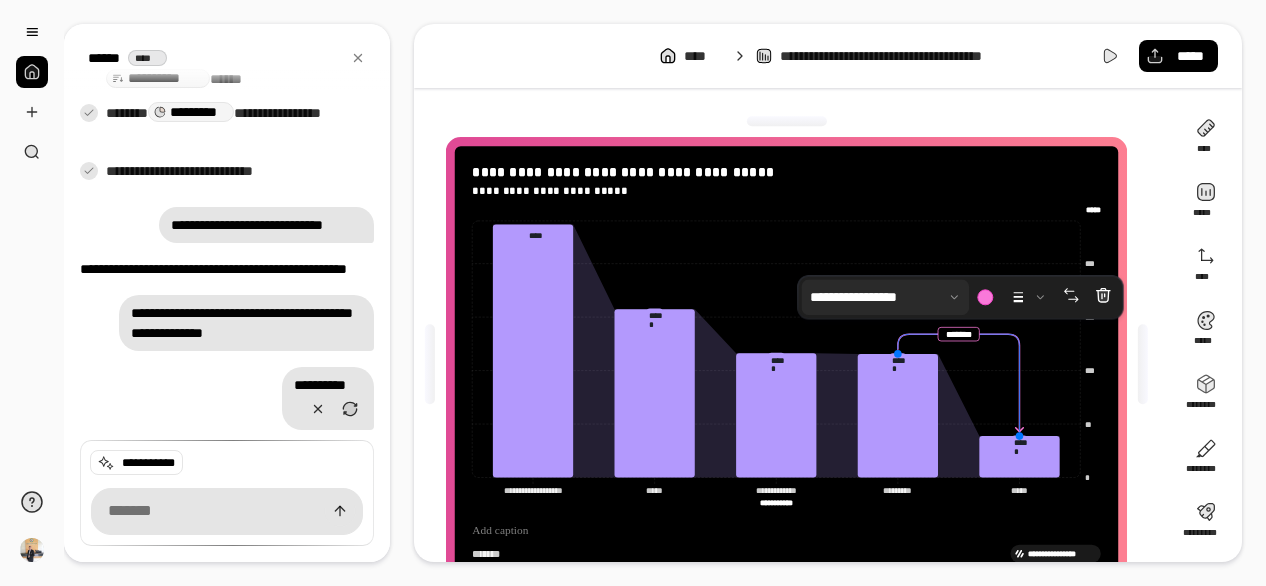 click at bounding box center [885, 297] 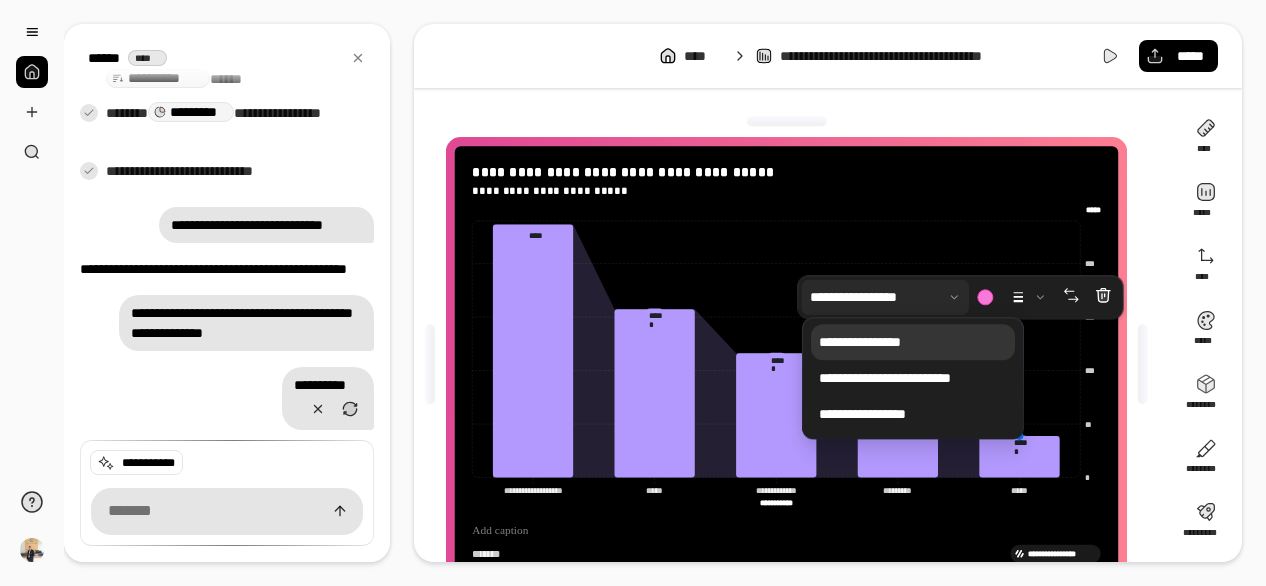 click on "**********" at bounding box center (913, 342) 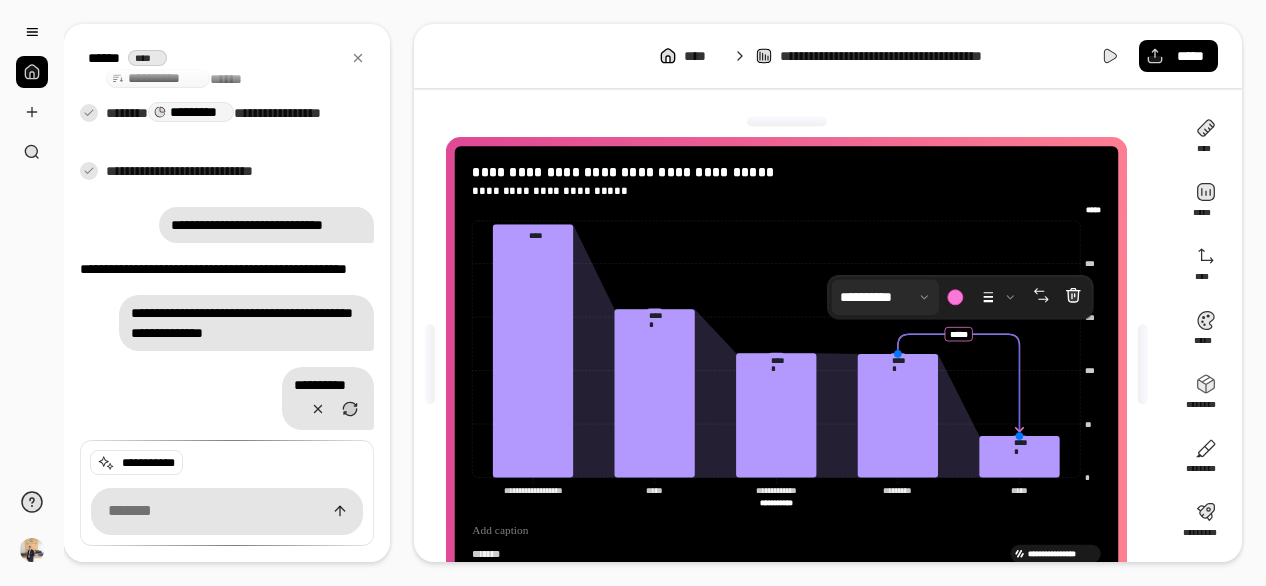 click 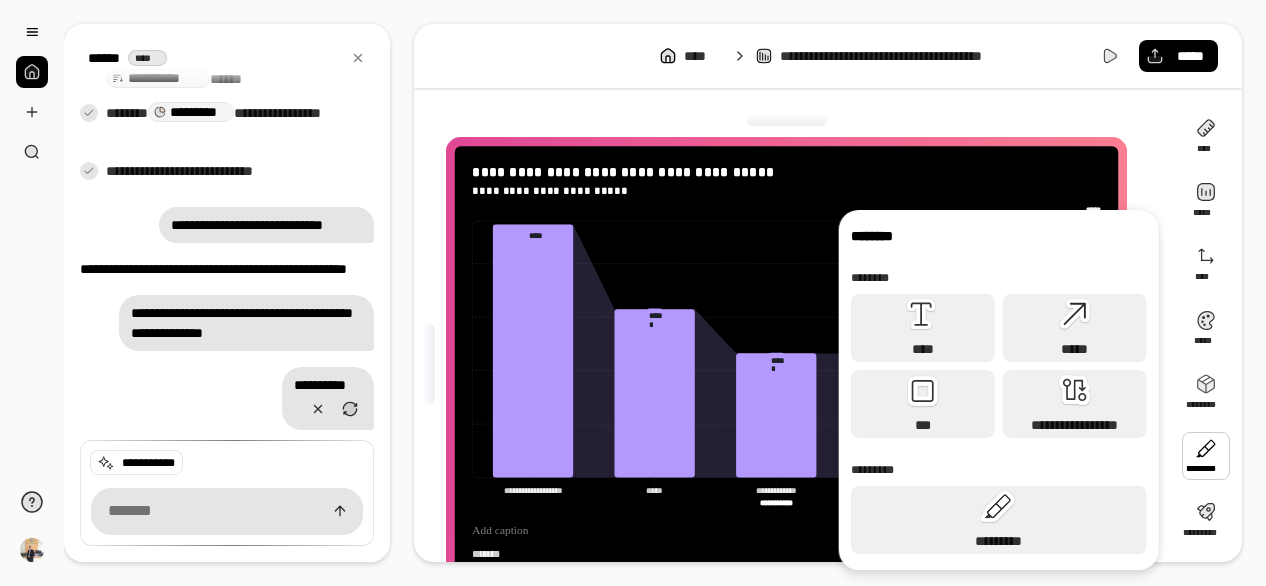 click at bounding box center [1206, 456] 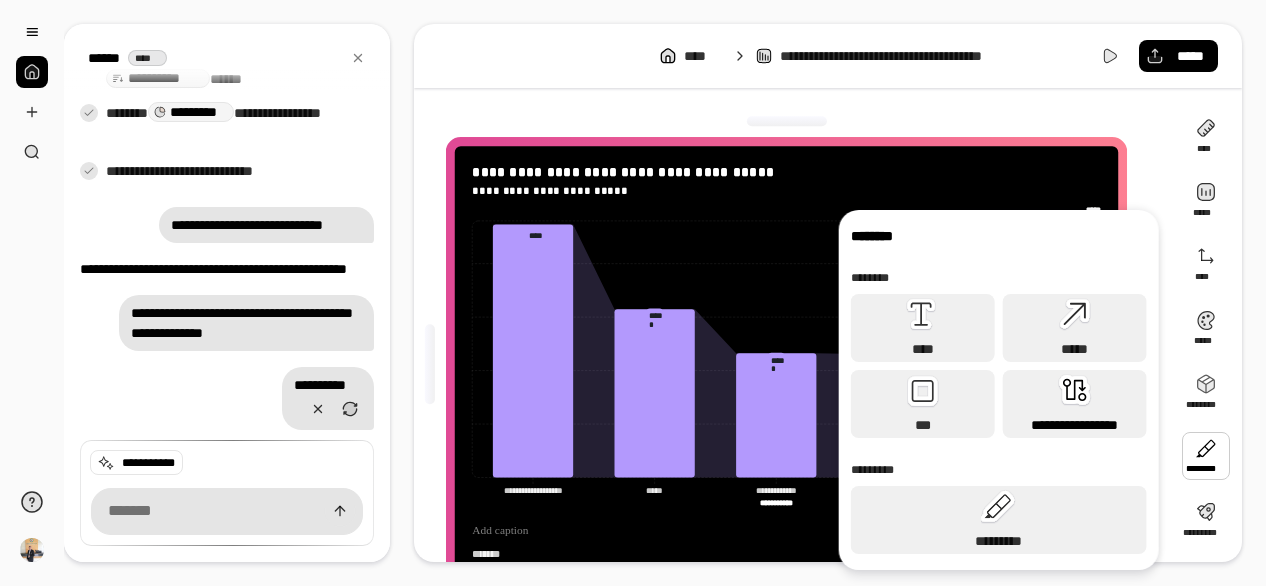 click 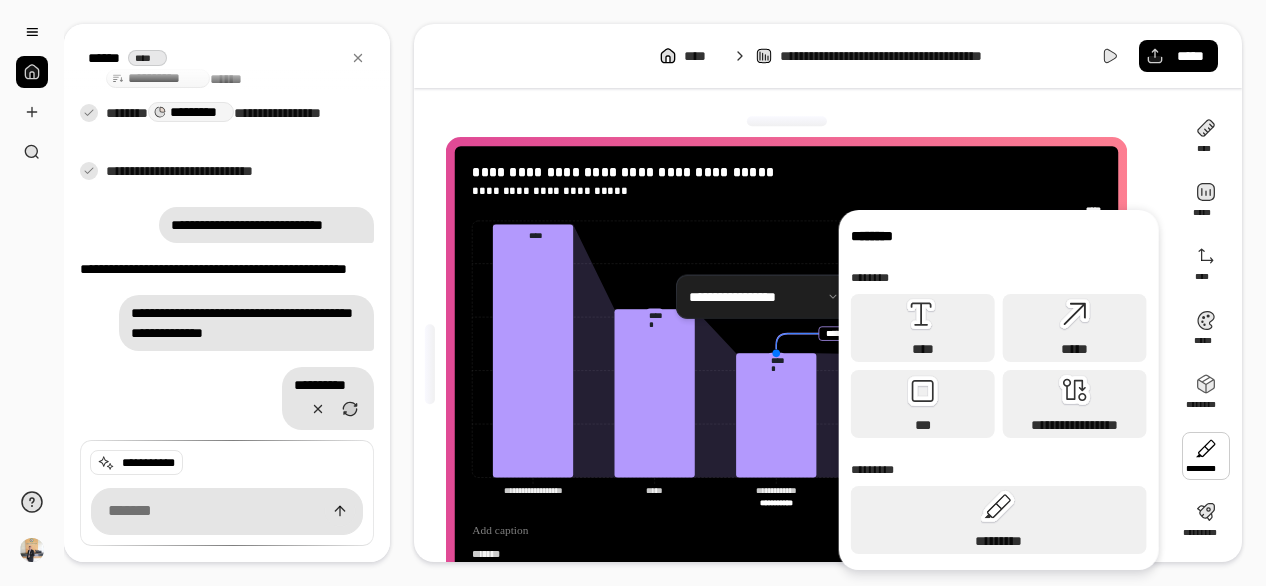 click 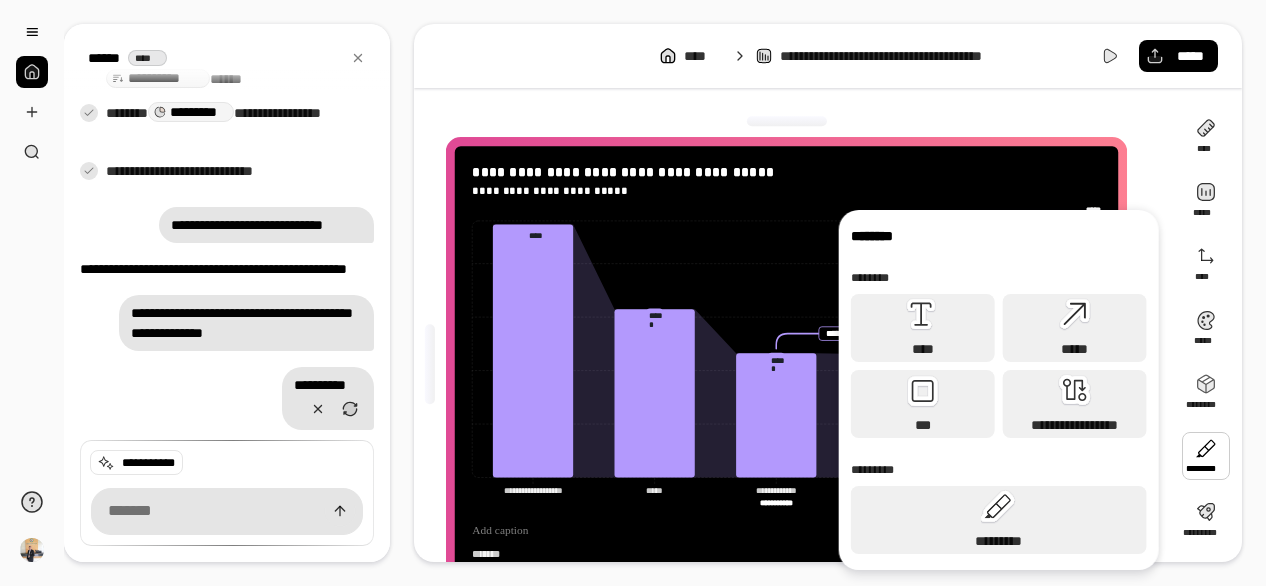 click at bounding box center (1206, 456) 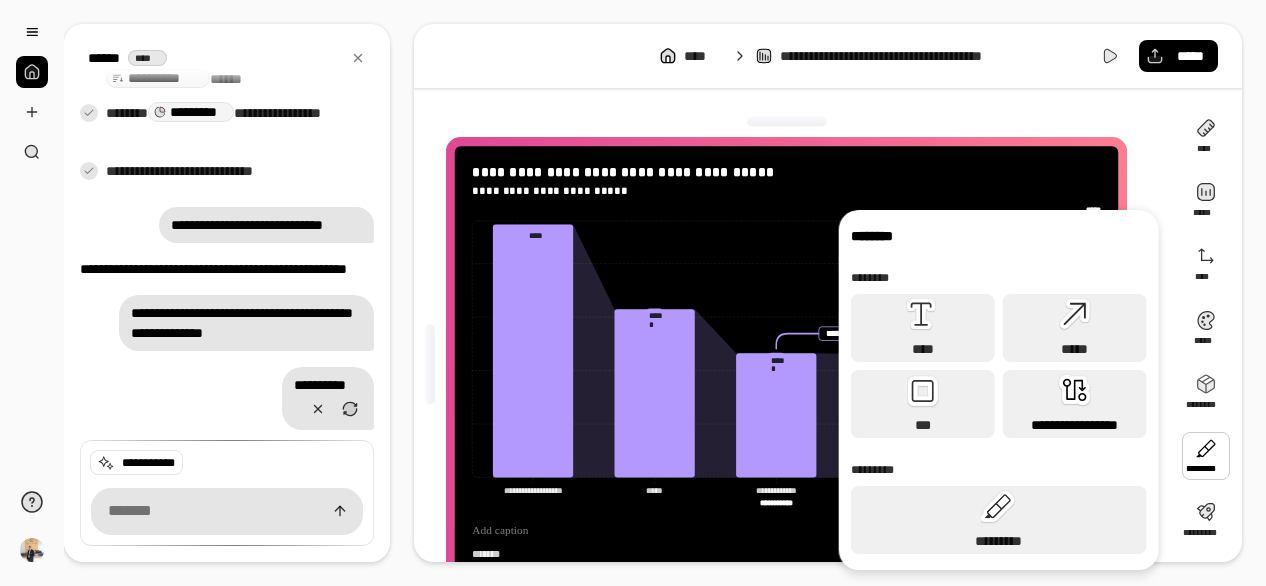 click 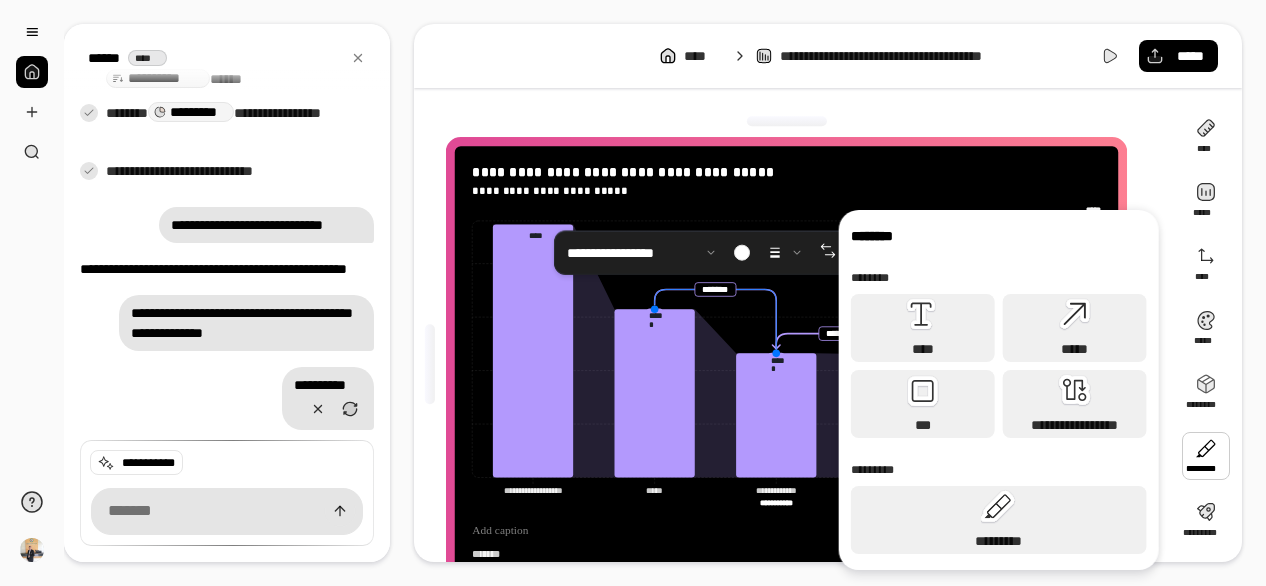 click 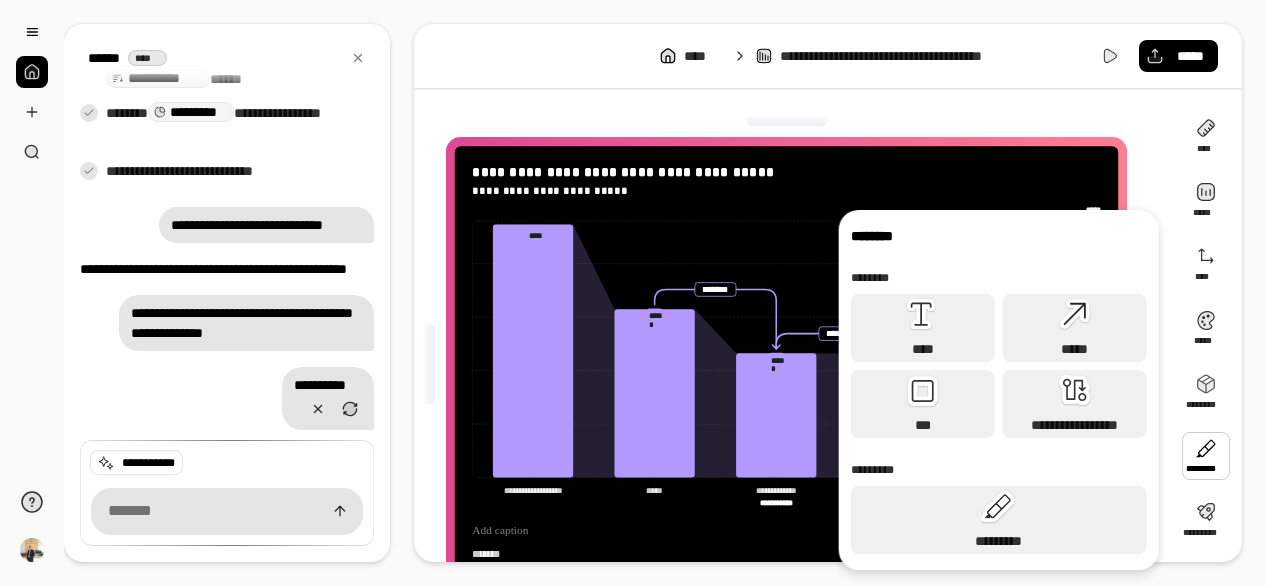 click at bounding box center (1206, 456) 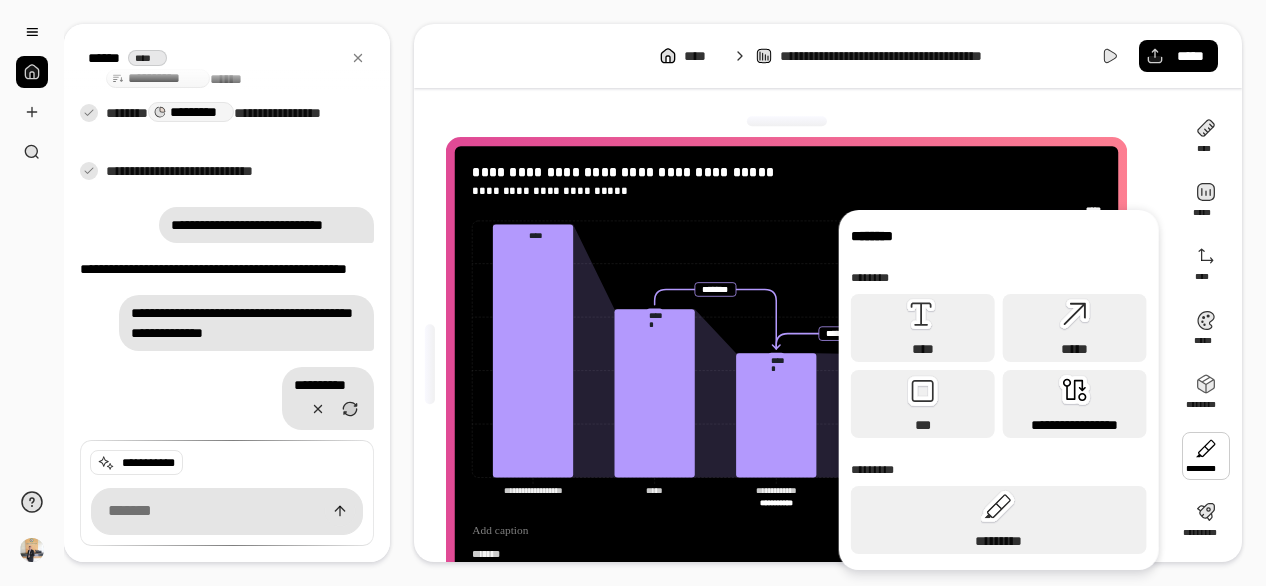 click 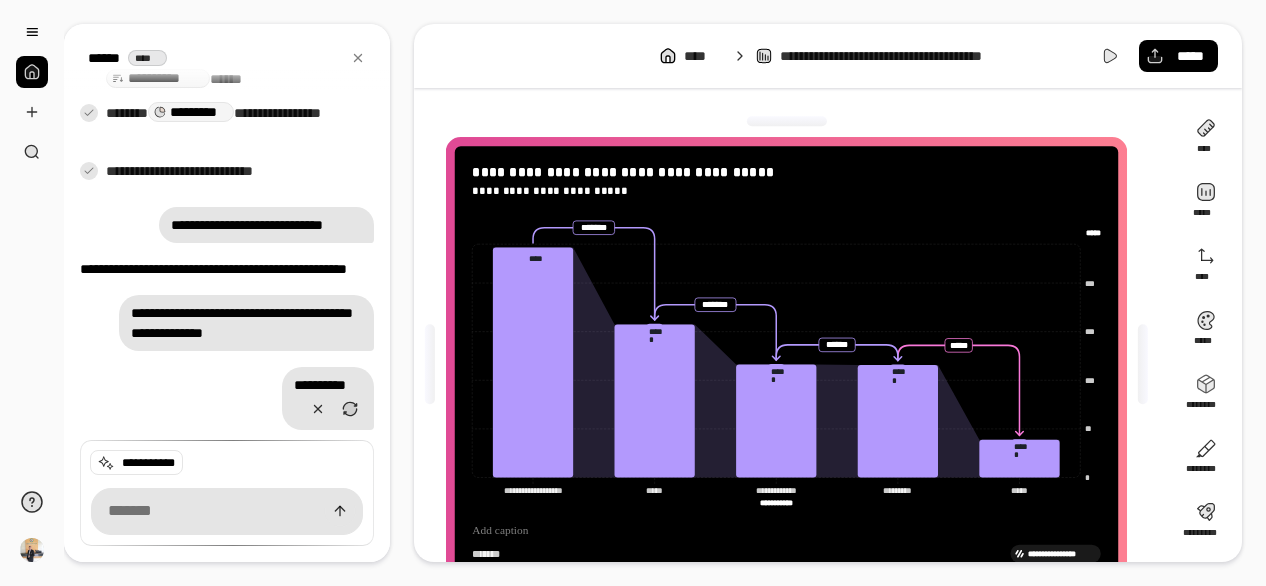click on "**********" at bounding box center (794, 364) 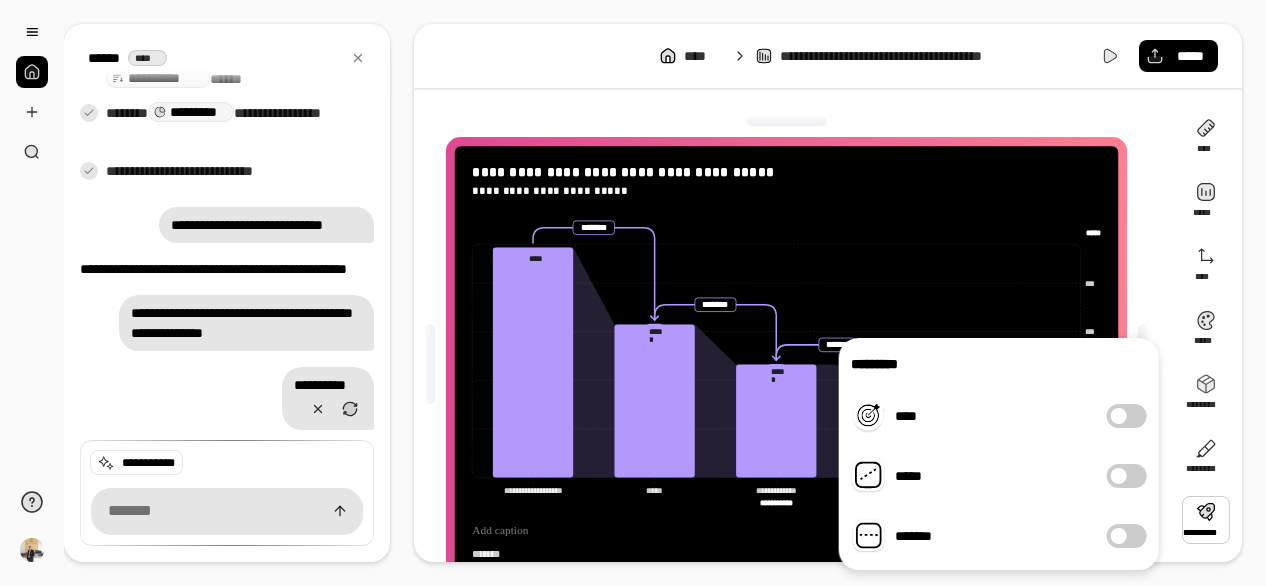 click at bounding box center [1206, 520] 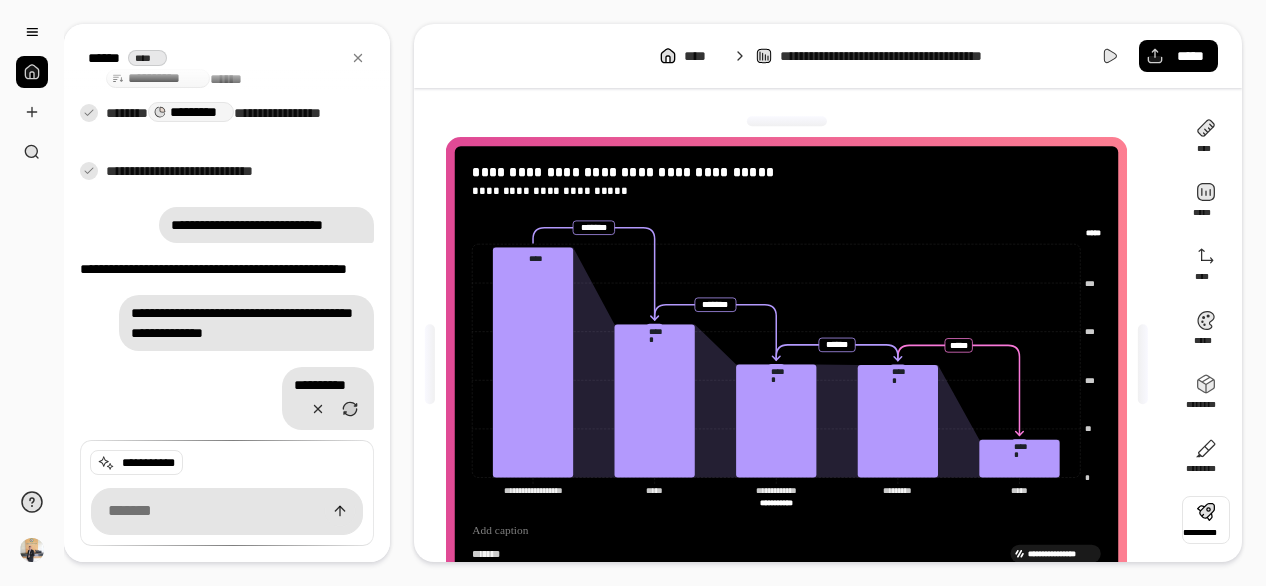 click at bounding box center (1206, 520) 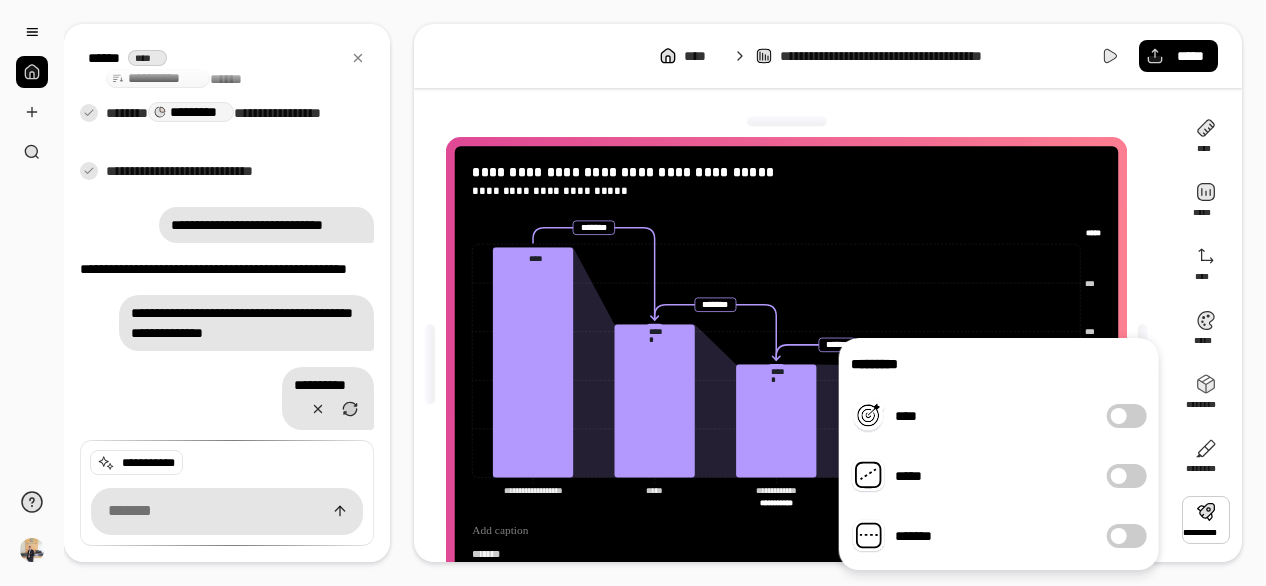 click at bounding box center [1206, 520] 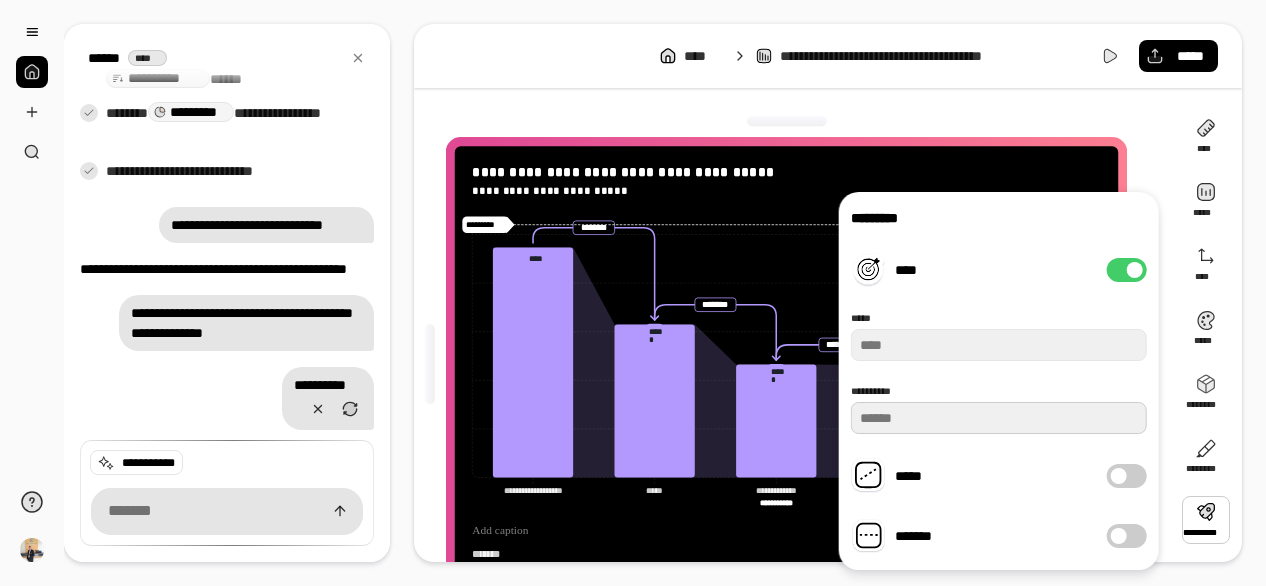 drag, startPoint x: 897, startPoint y: 419, endPoint x: 845, endPoint y: 411, distance: 52.611786 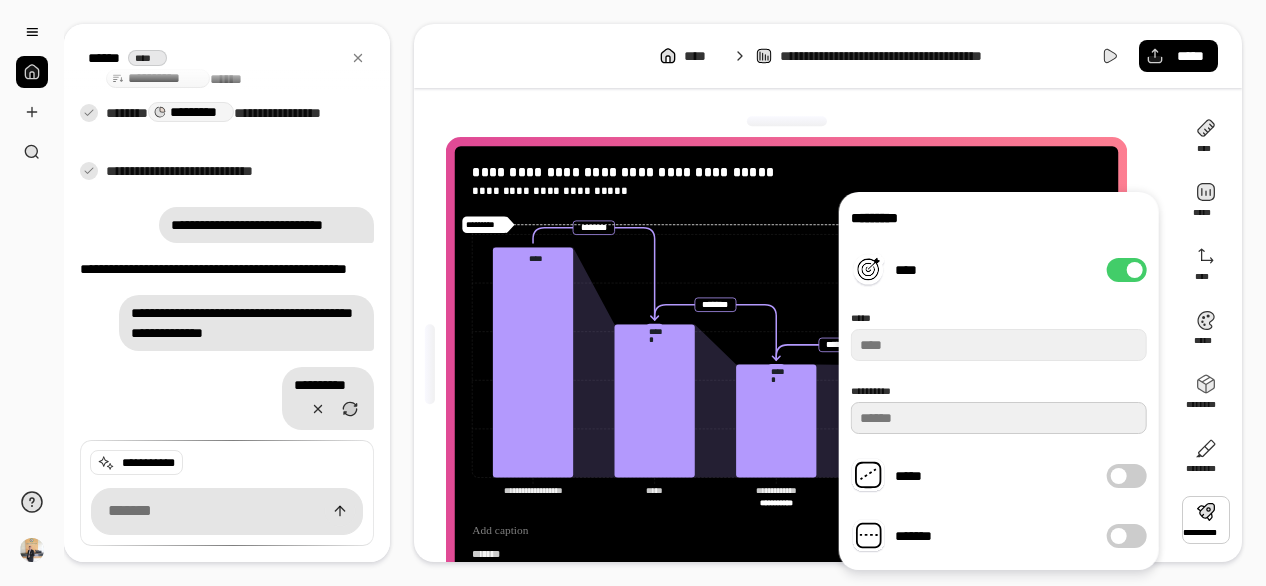 click on "**********" at bounding box center (999, 381) 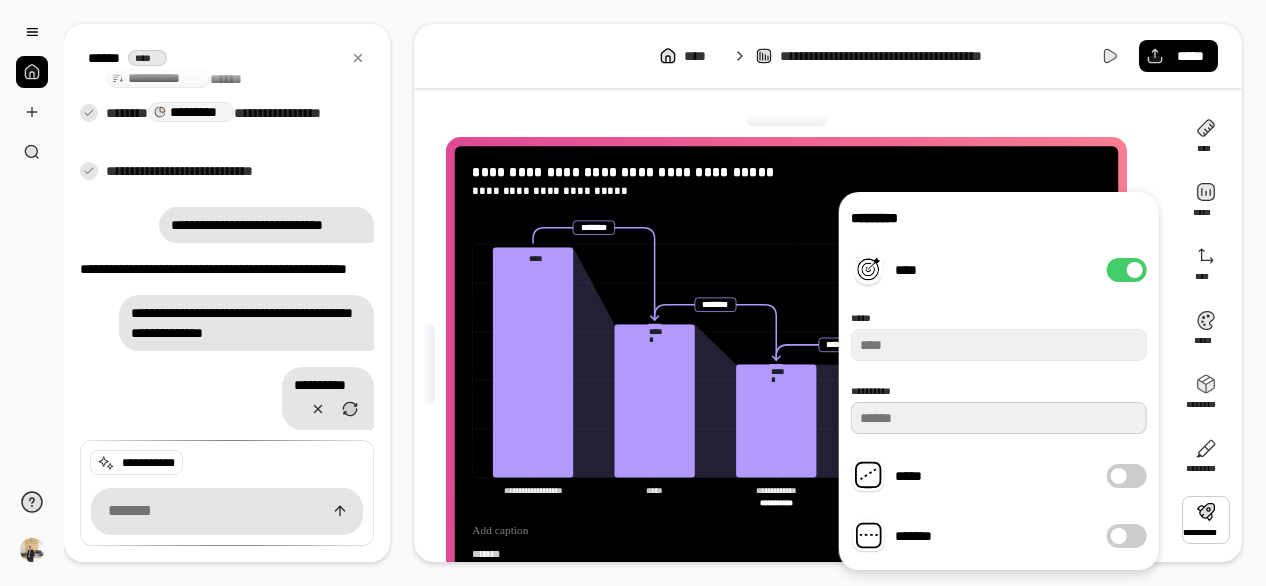click at bounding box center (999, 418) 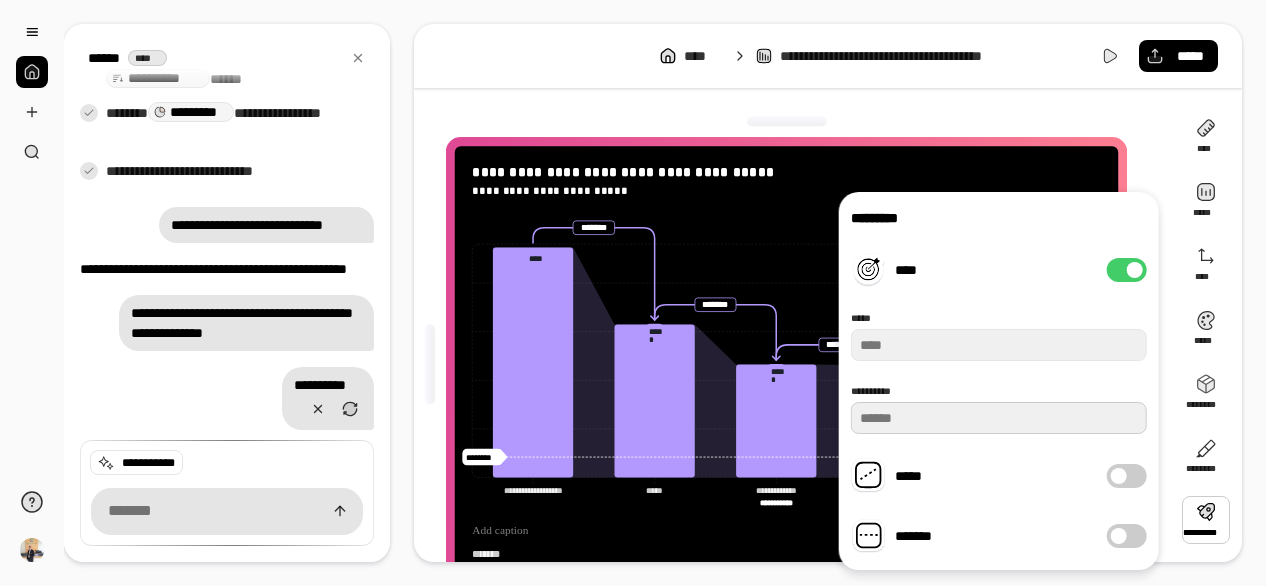 type on "***" 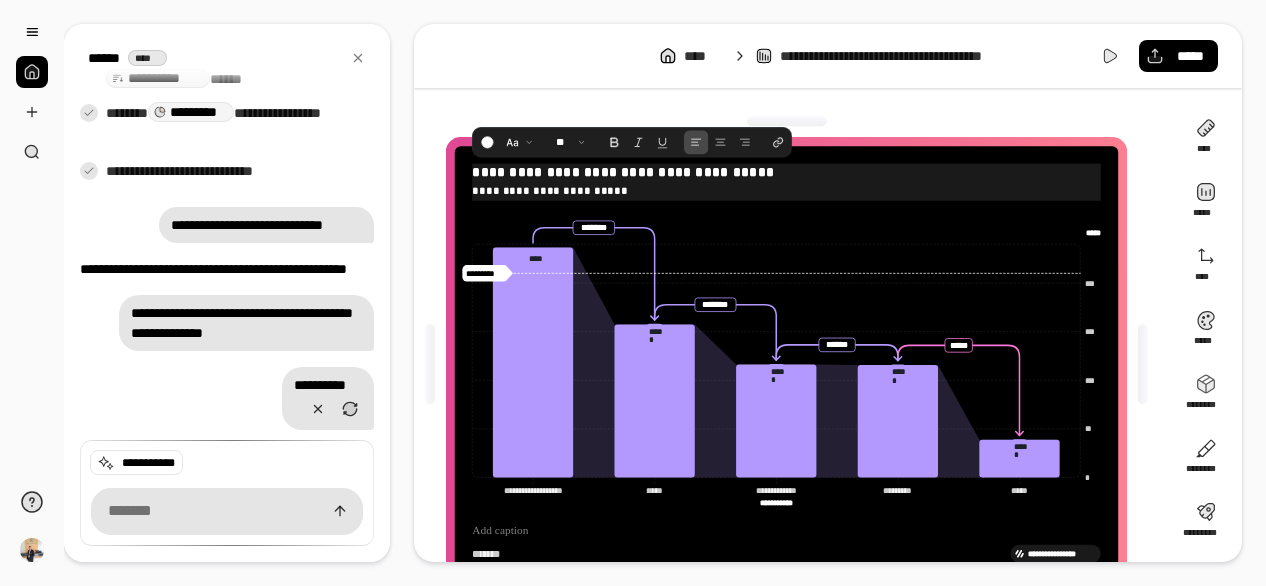 click on "**********" at bounding box center [786, 172] 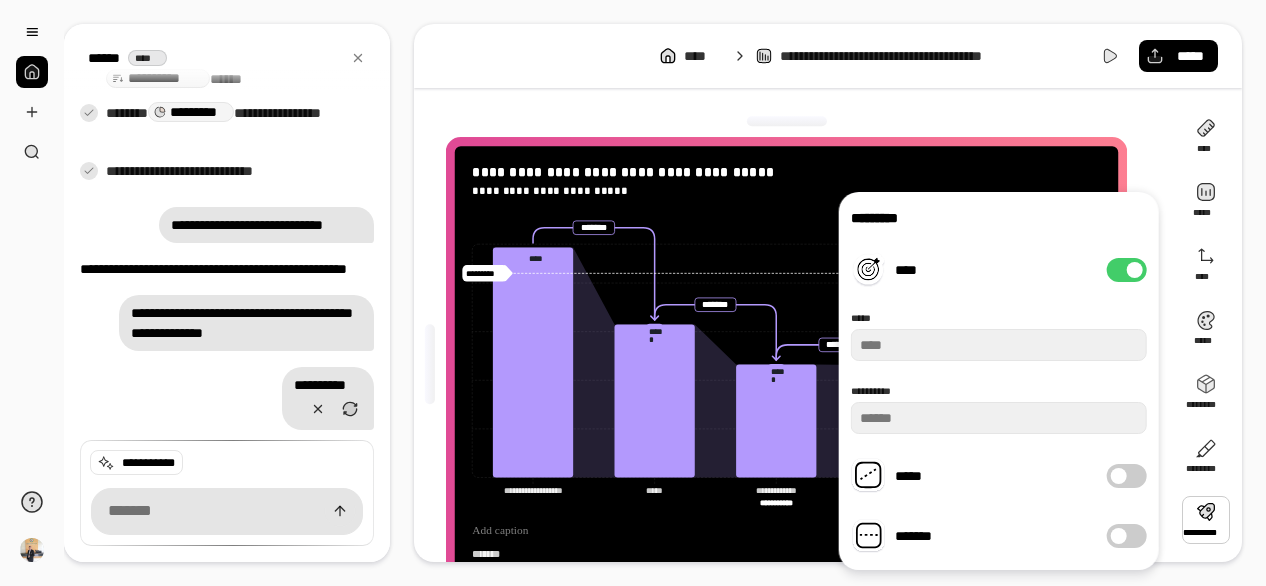 click at bounding box center (1206, 520) 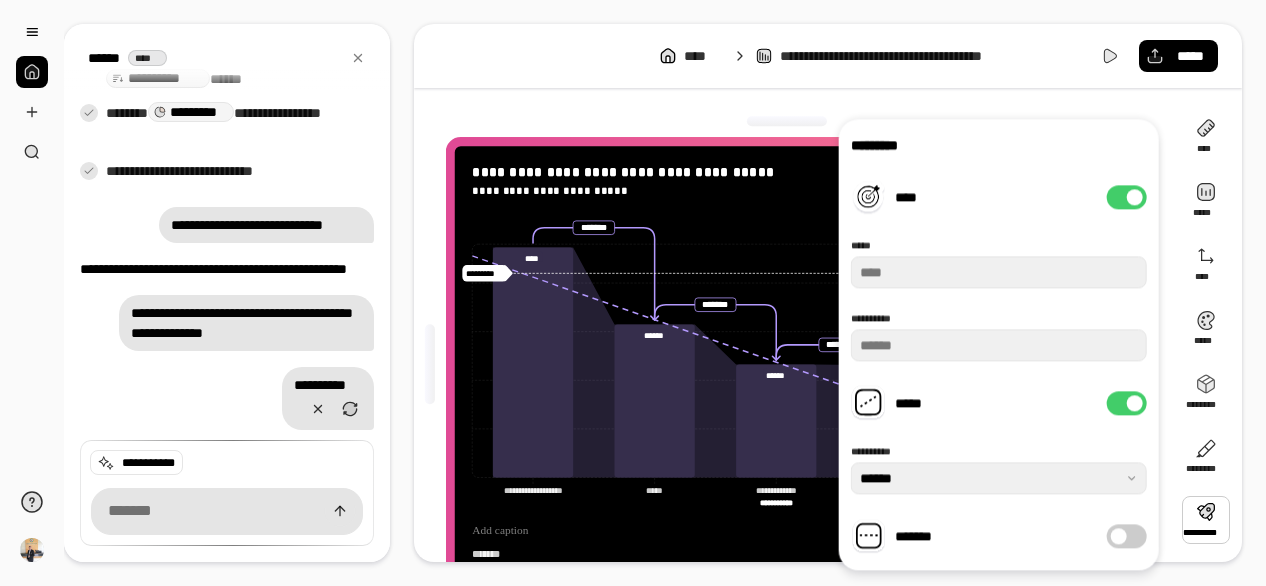 click at bounding box center (1119, 536) 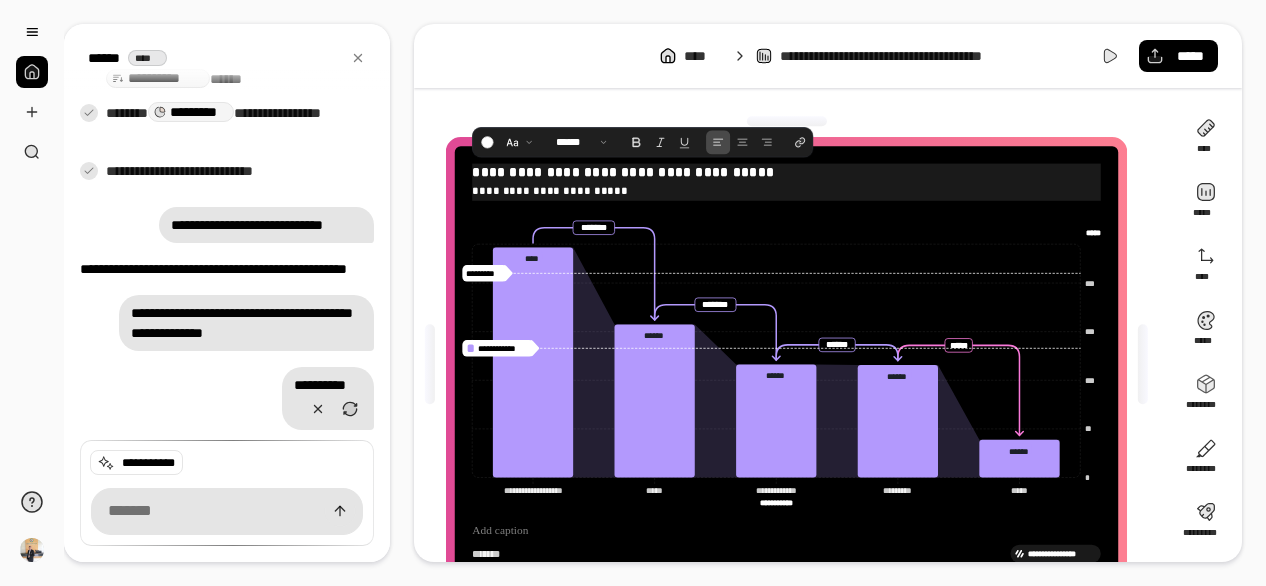 click on "**********" at bounding box center [786, 191] 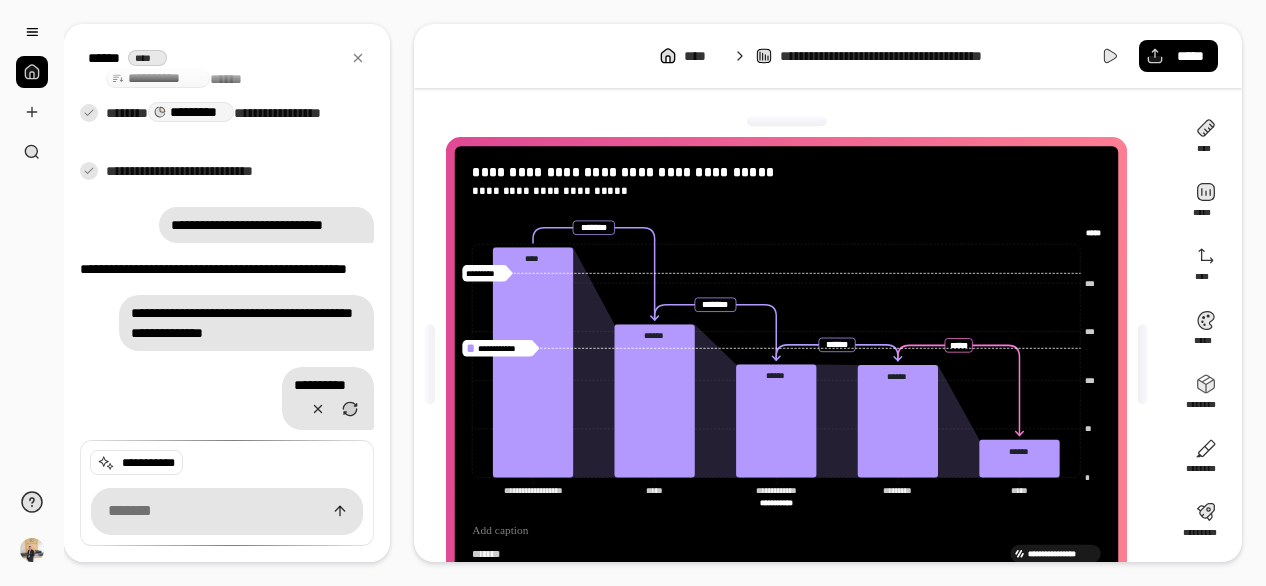 click on "**********" at bounding box center (828, 293) 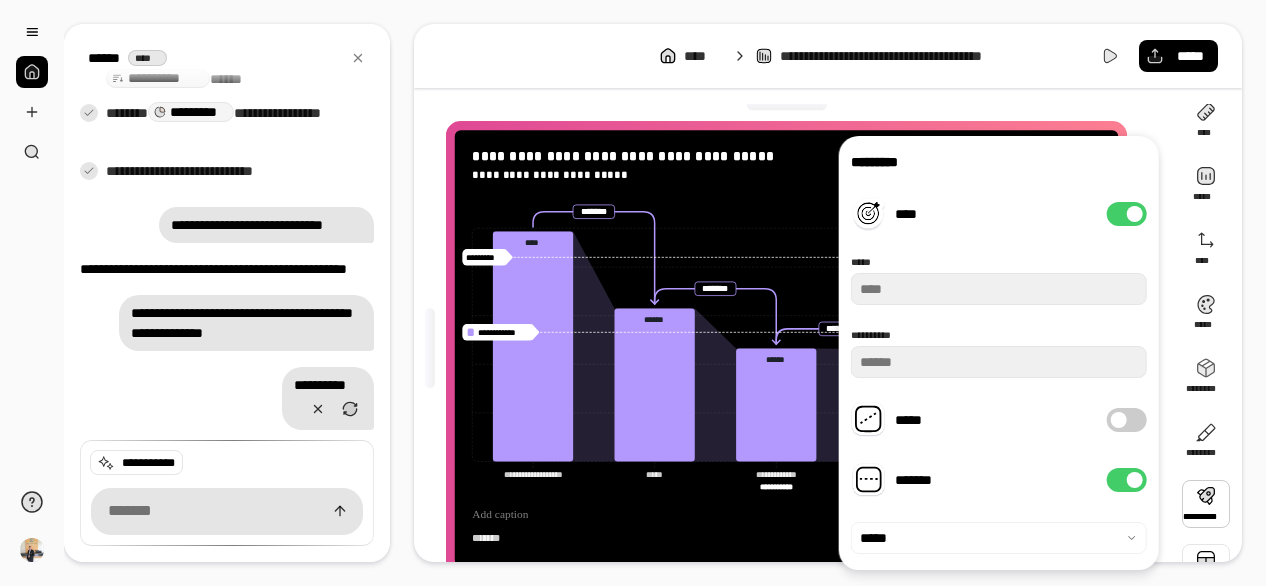 scroll, scrollTop: 64, scrollLeft: 0, axis: vertical 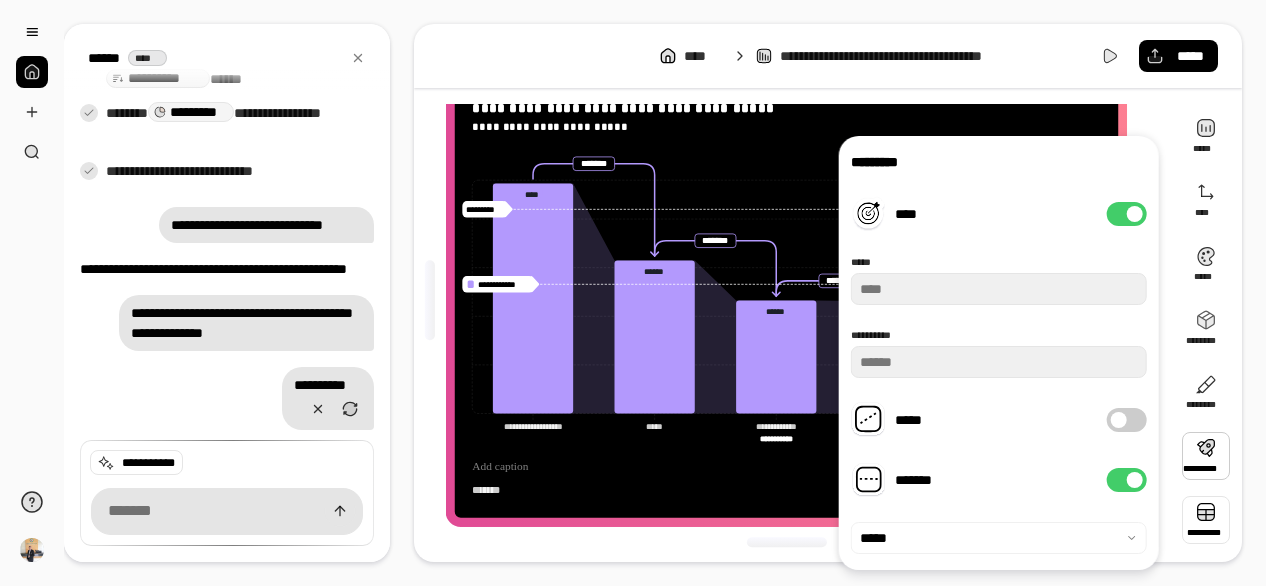 click at bounding box center (1206, 520) 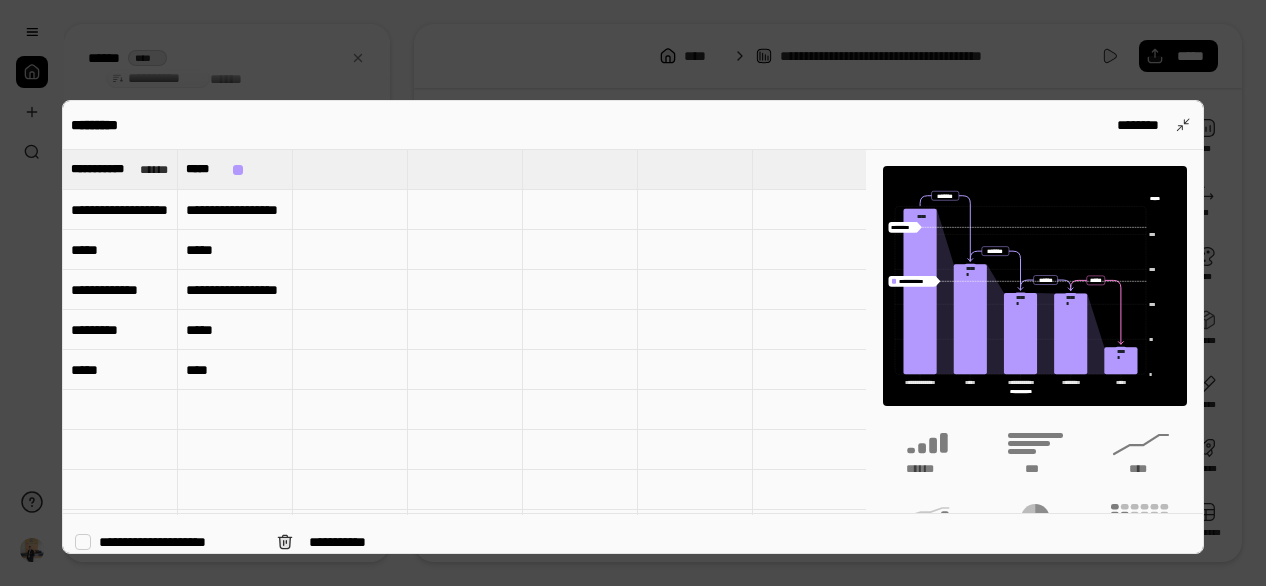 click at bounding box center (120, 410) 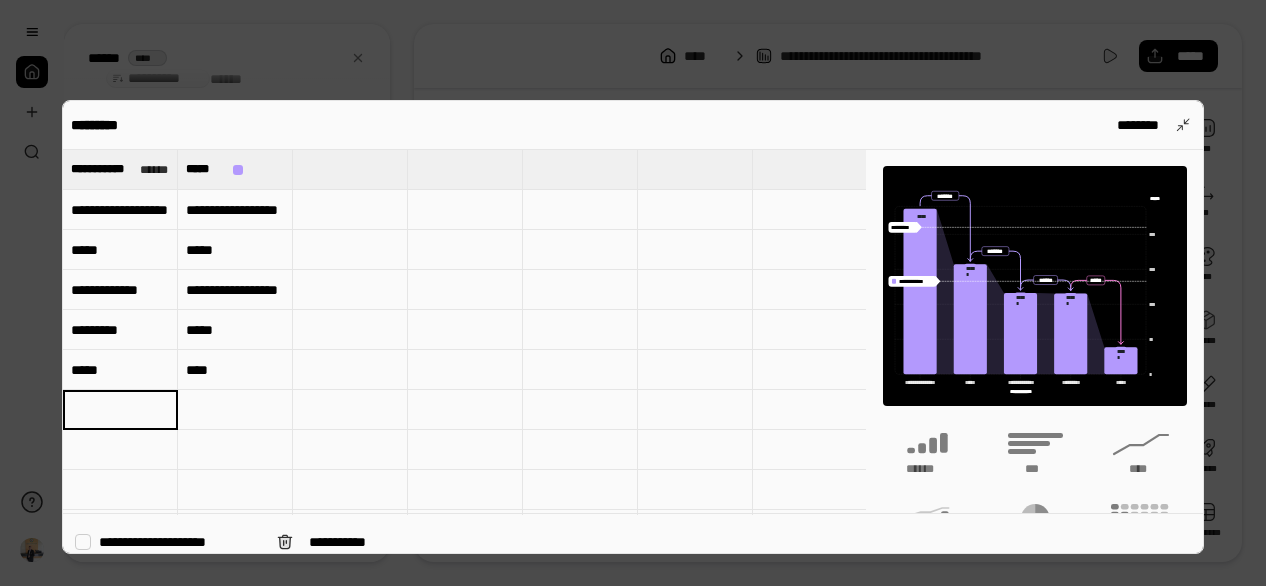 type on "*" 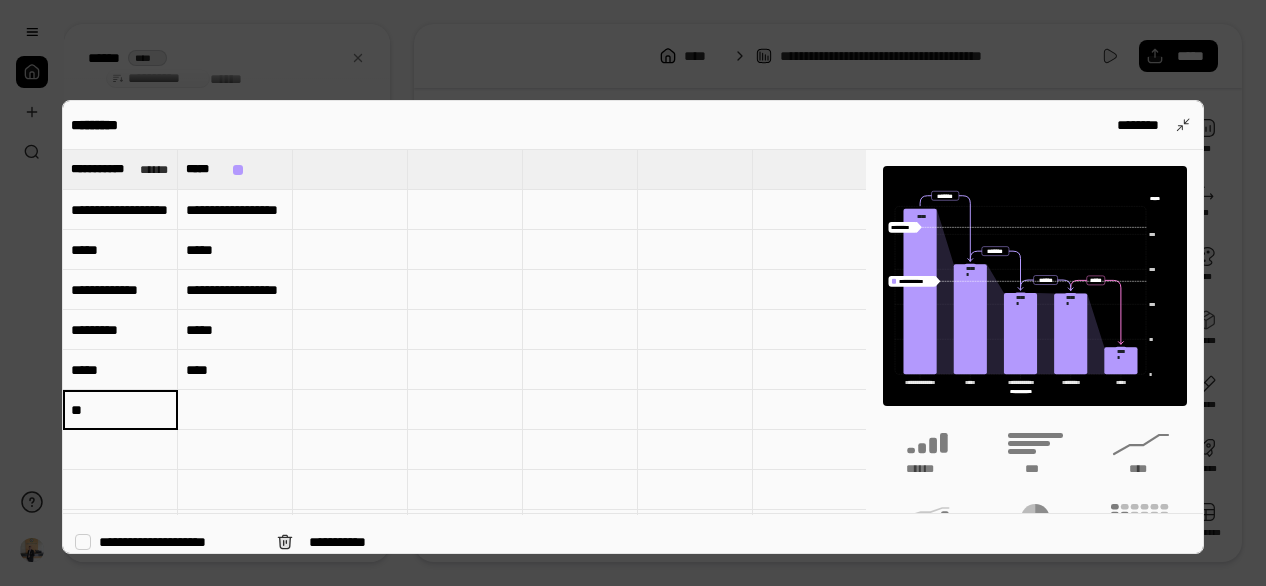 type on "*" 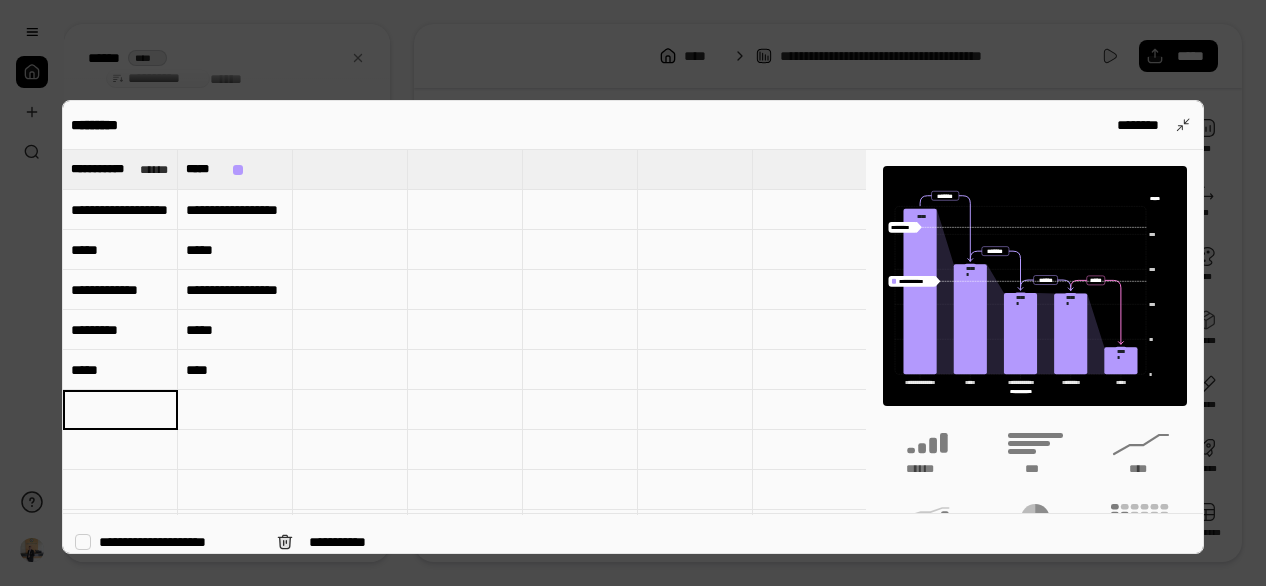 type on "*" 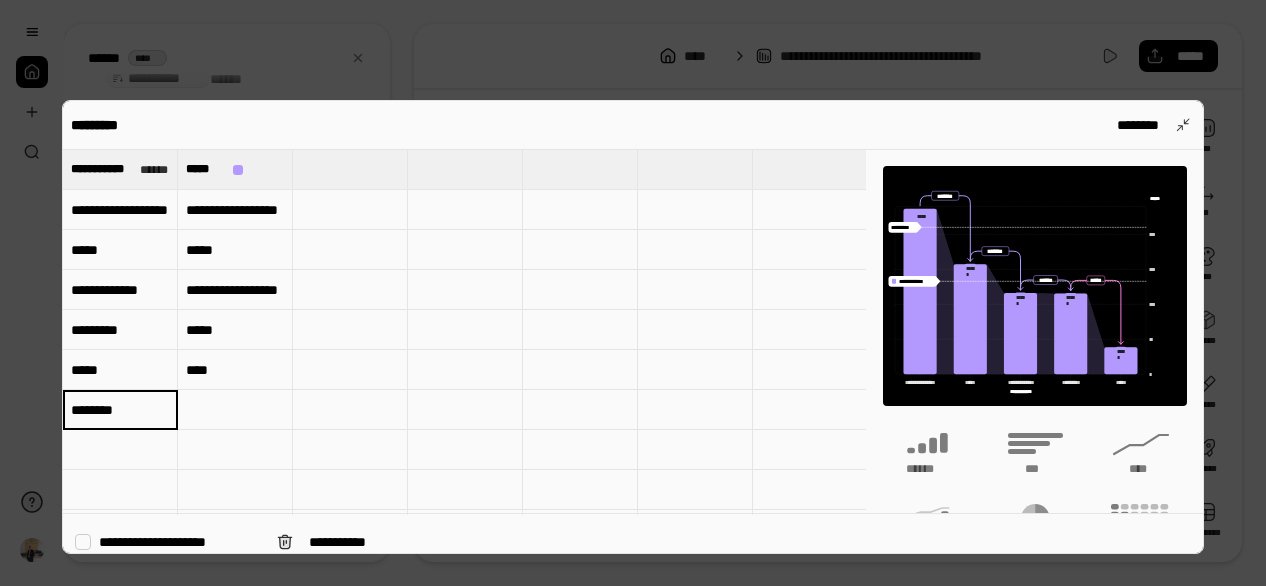 type on "********" 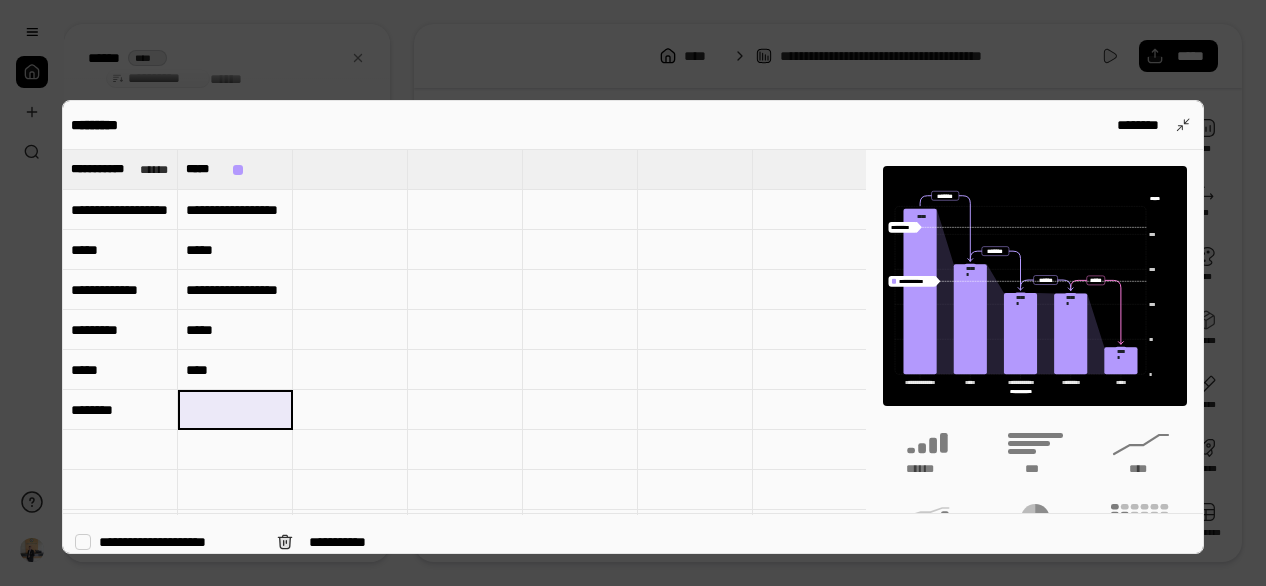 click at bounding box center [235, 410] 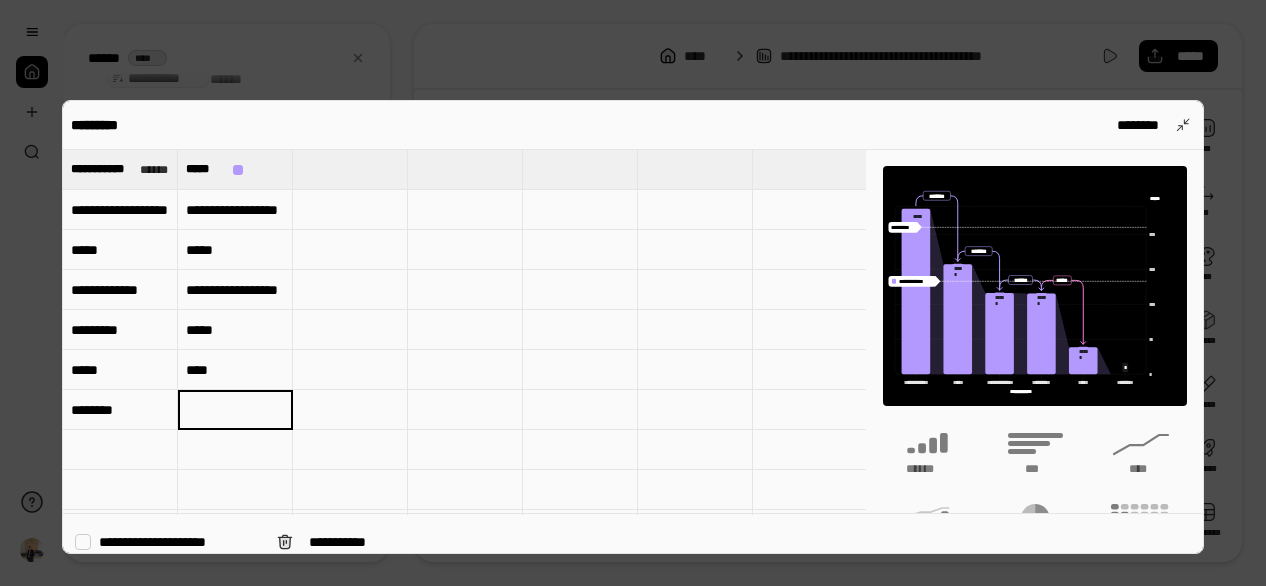 click at bounding box center [235, 409] 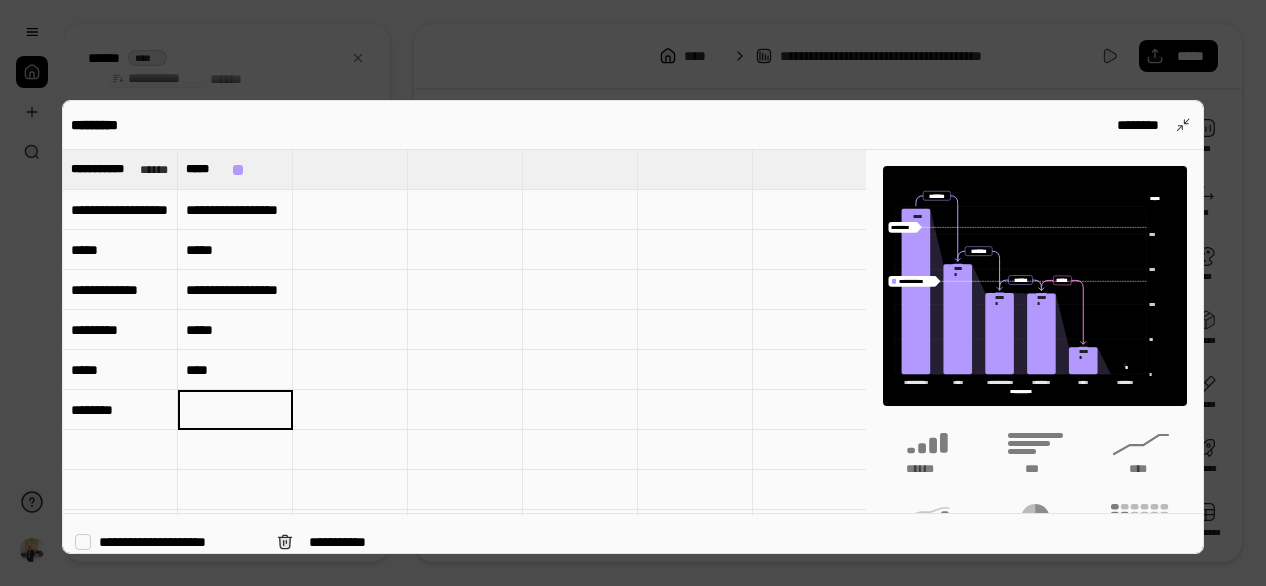 type on "*" 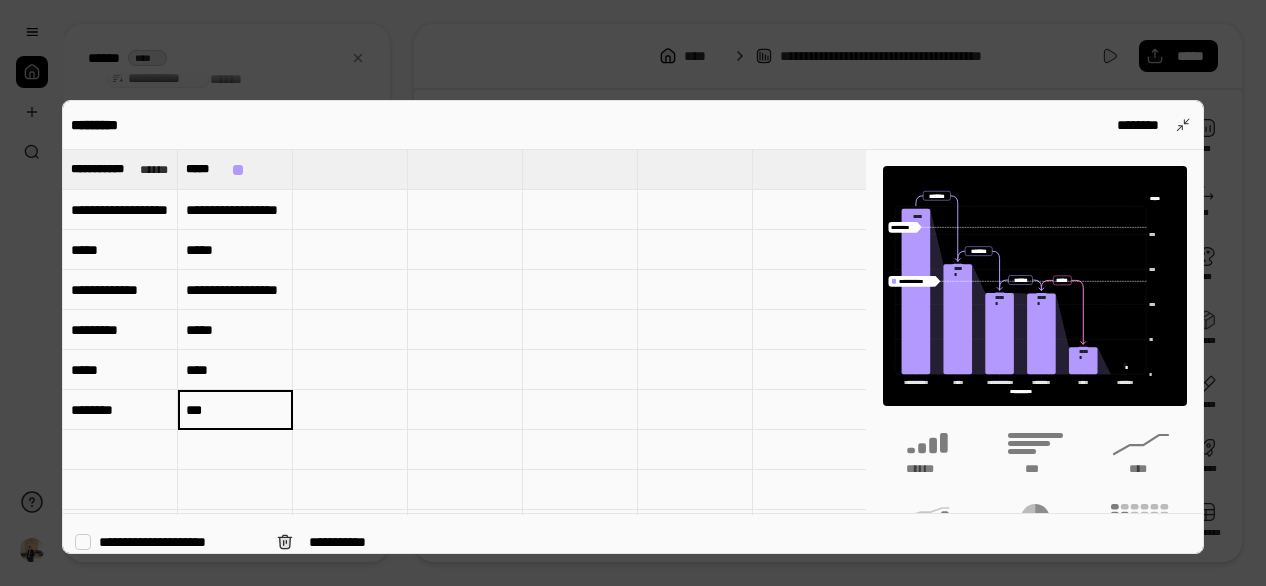 type on "***" 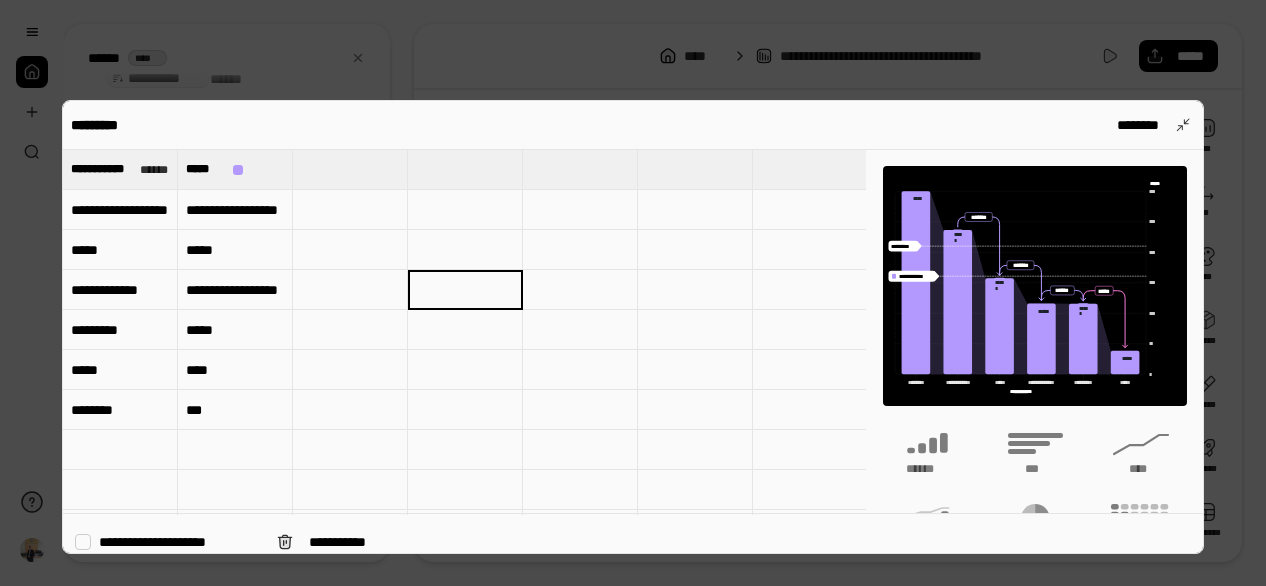 click at bounding box center [633, 293] 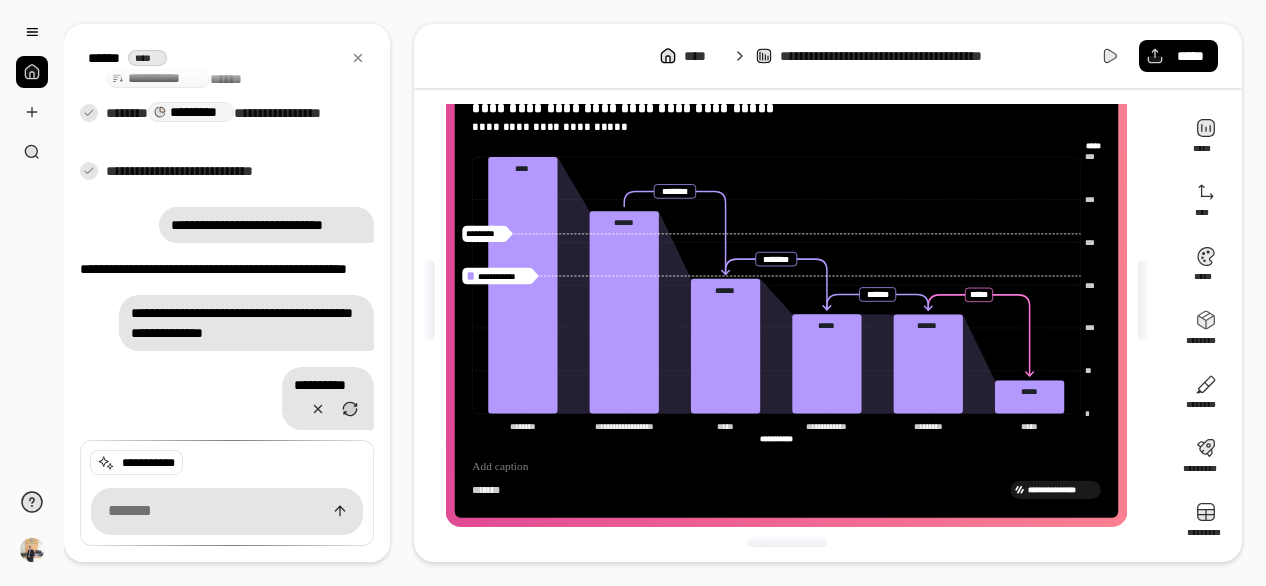 click on "**********" at bounding box center (828, 56) 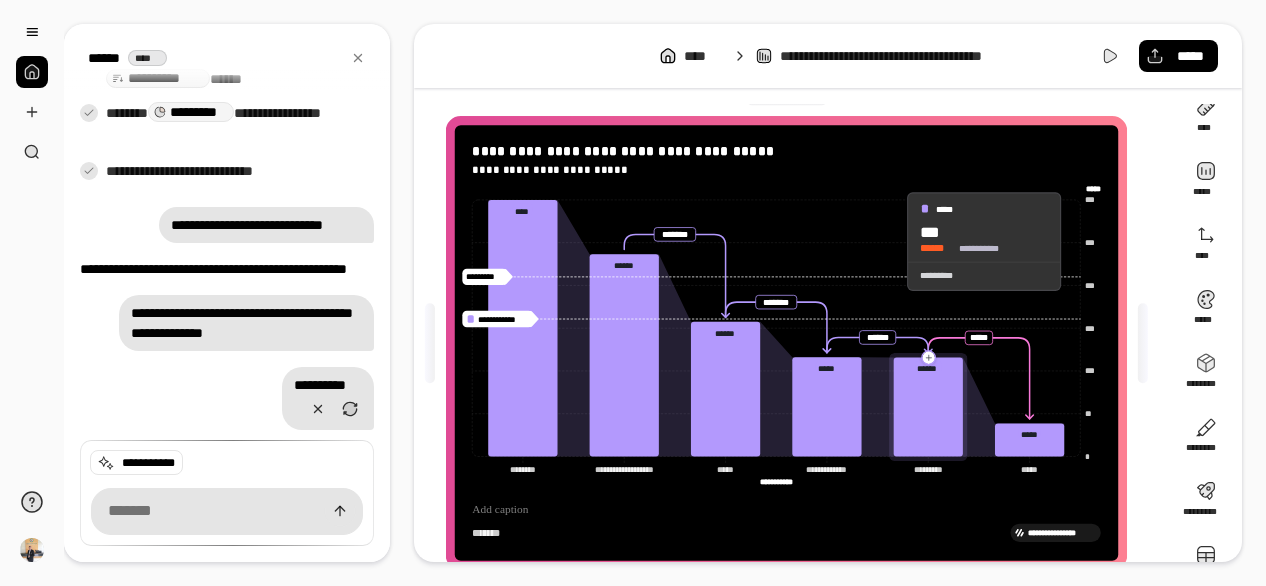 scroll, scrollTop: 0, scrollLeft: 0, axis: both 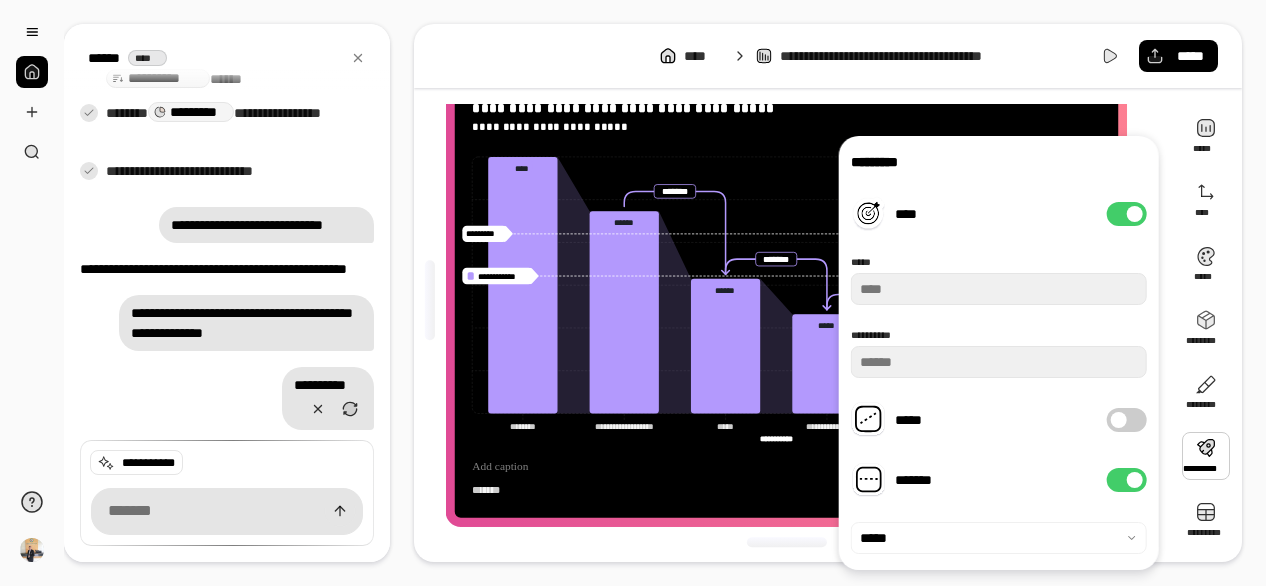 click on "**********" at bounding box center (828, 56) 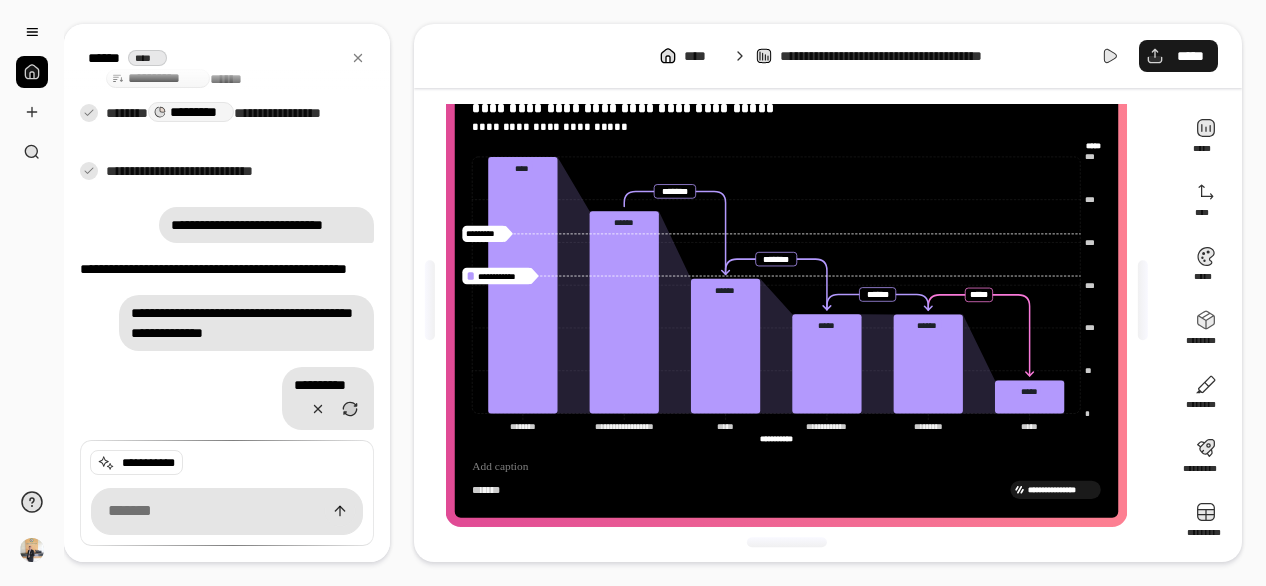 click on "*****" at bounding box center (1190, 56) 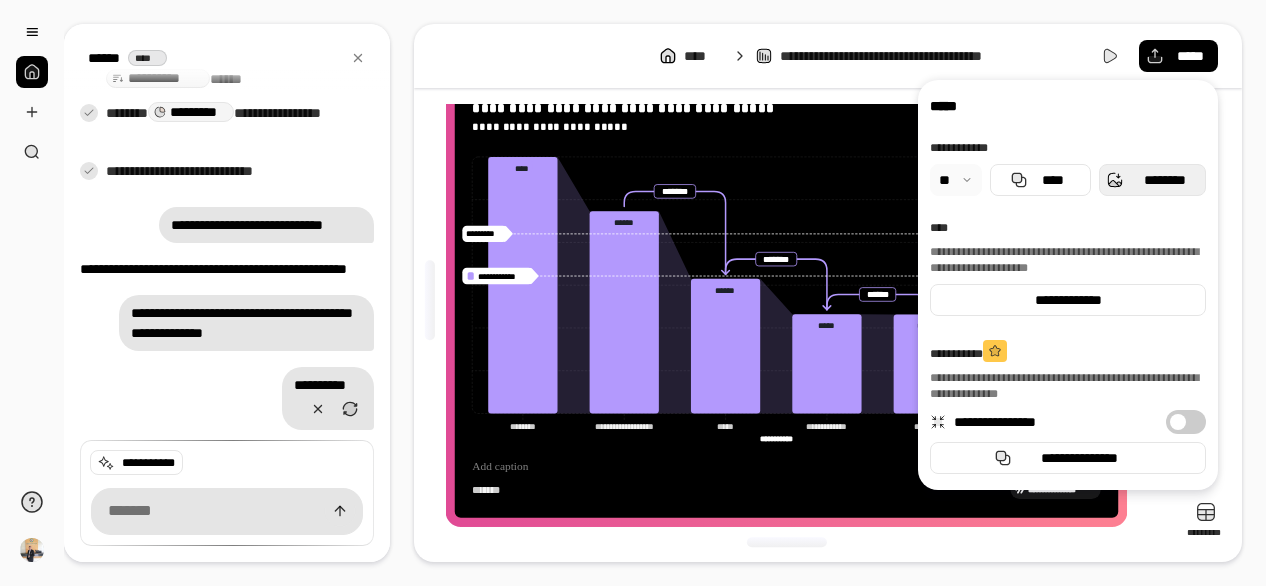click on "********" at bounding box center (1152, 180) 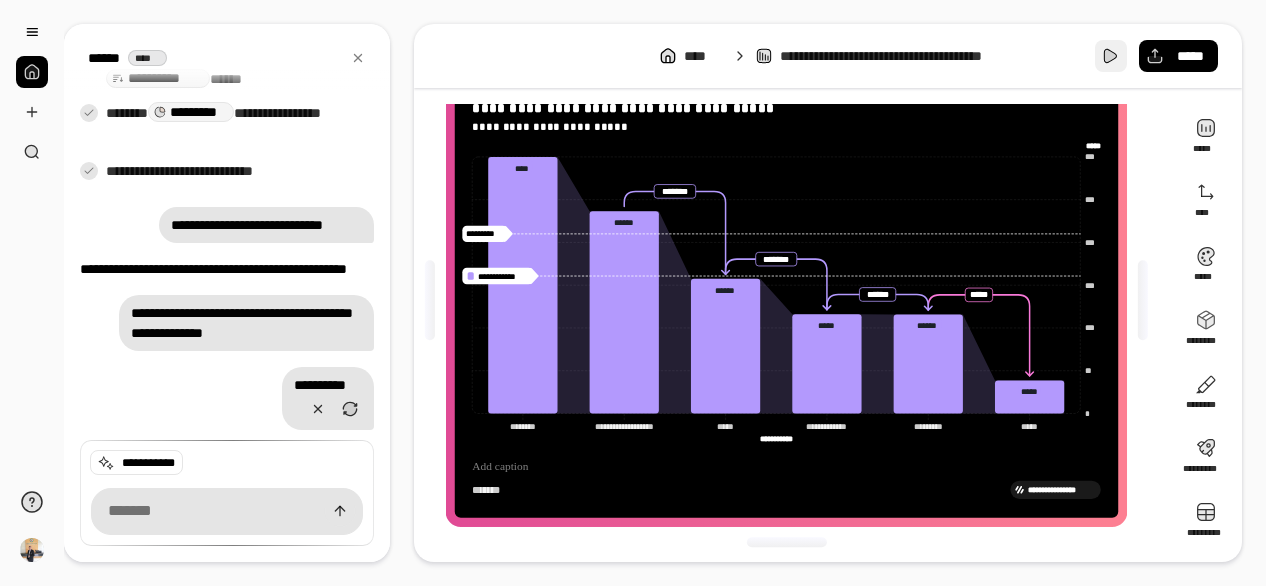 click at bounding box center (1111, 56) 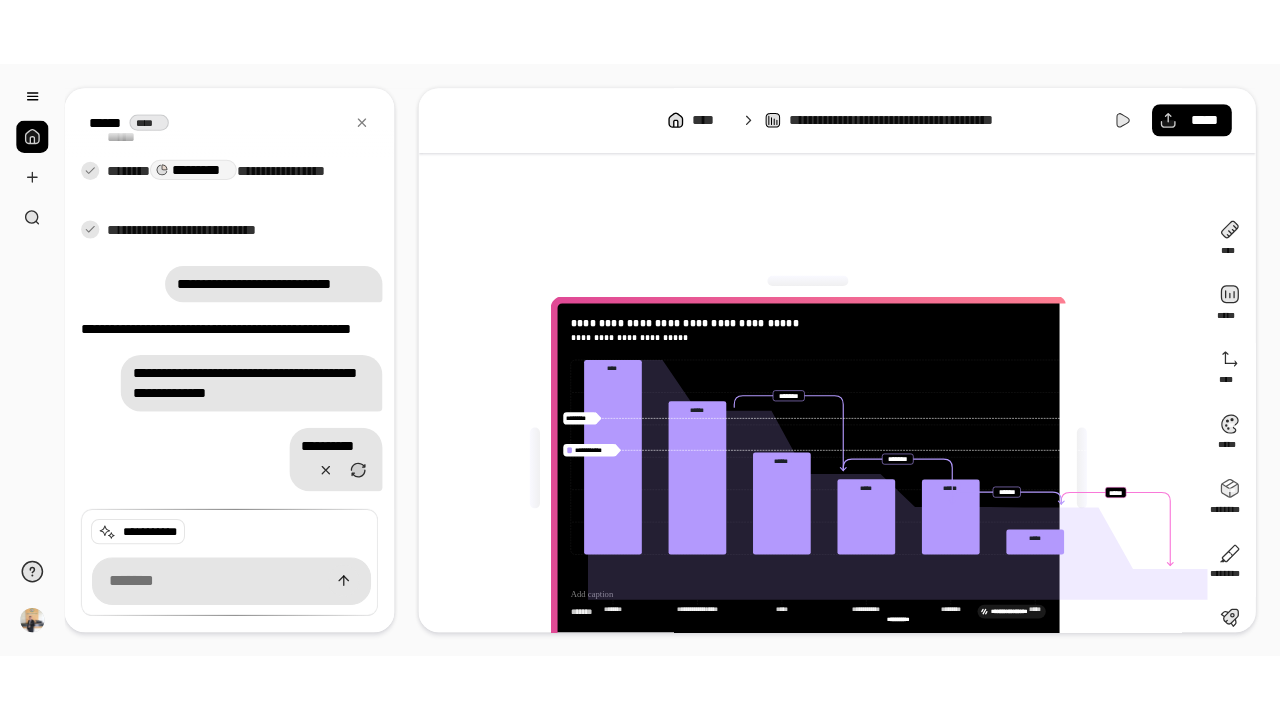 scroll, scrollTop: 250, scrollLeft: 0, axis: vertical 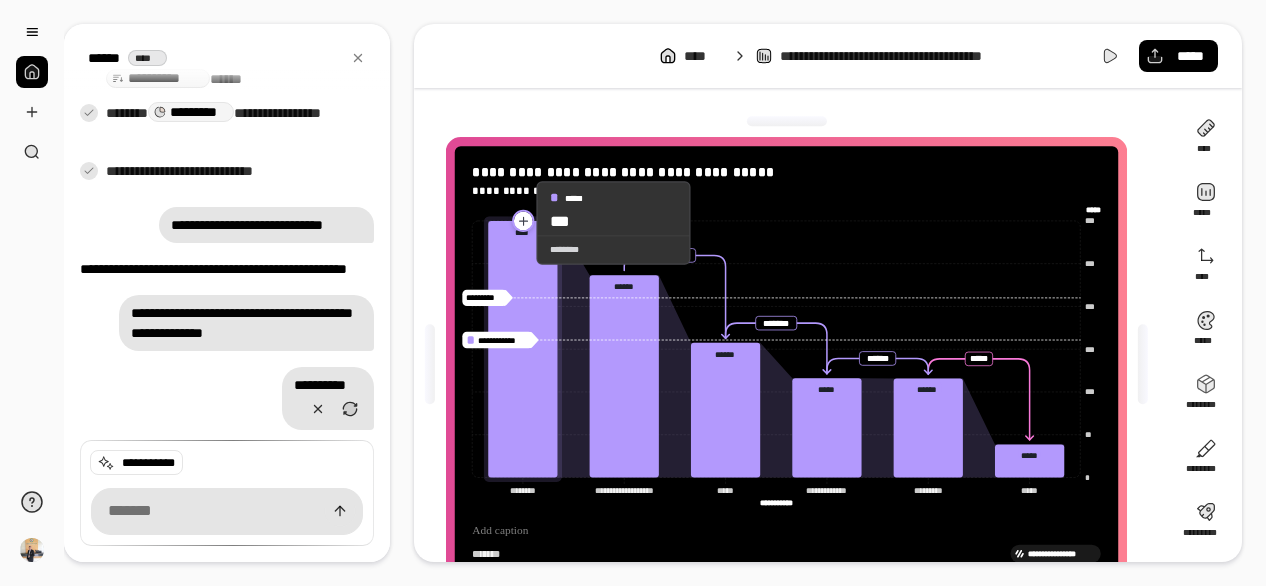 click 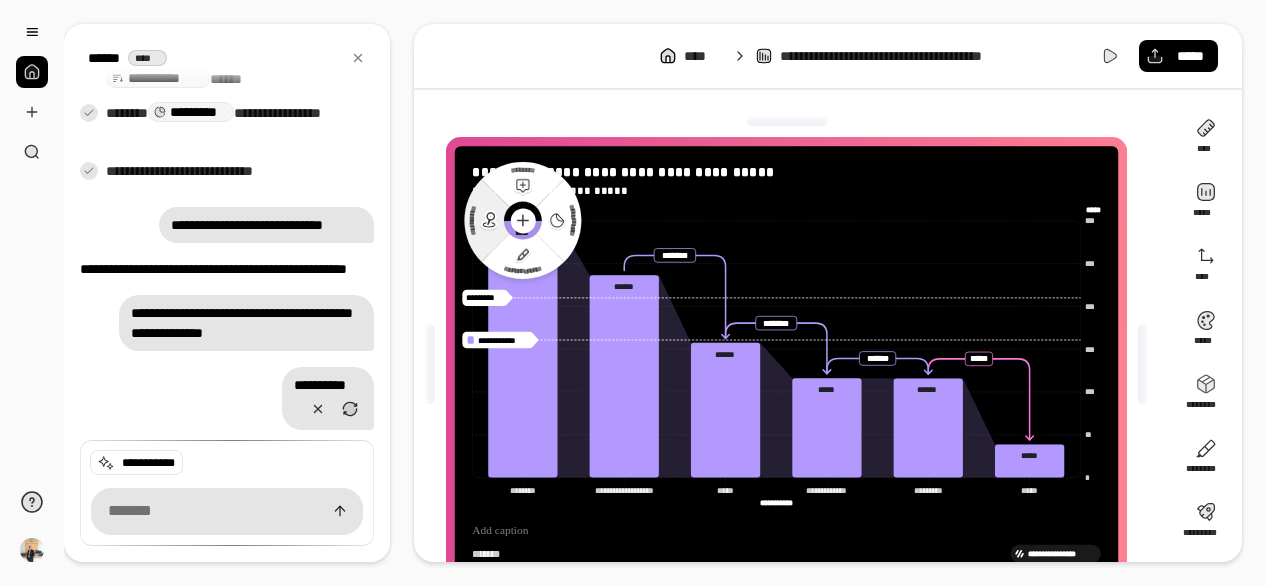 click 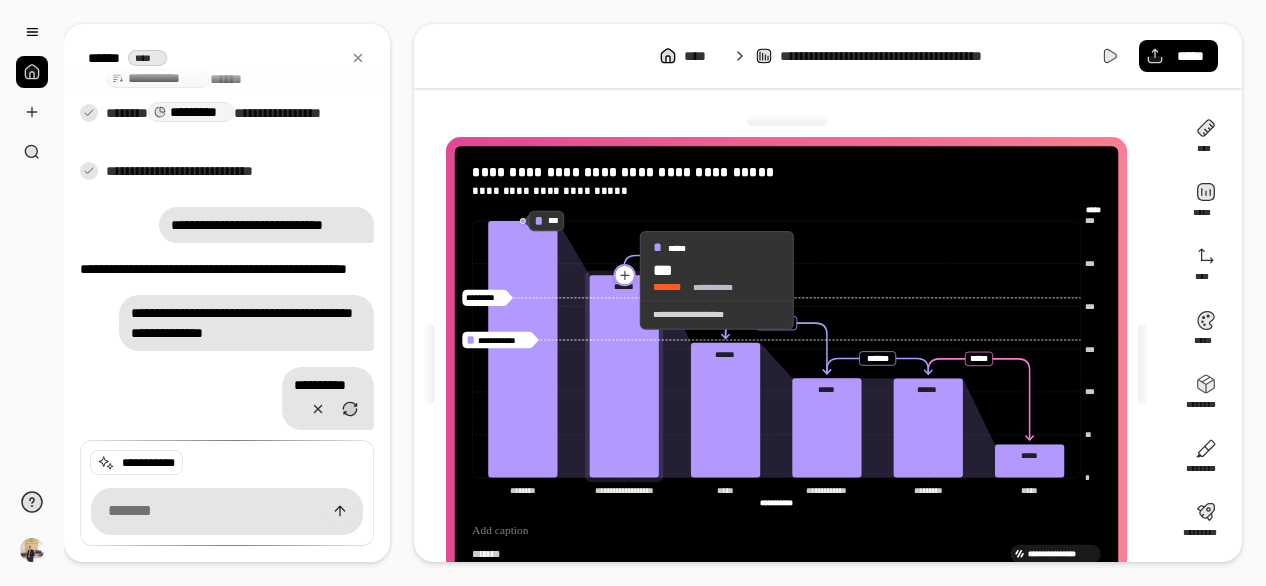 click 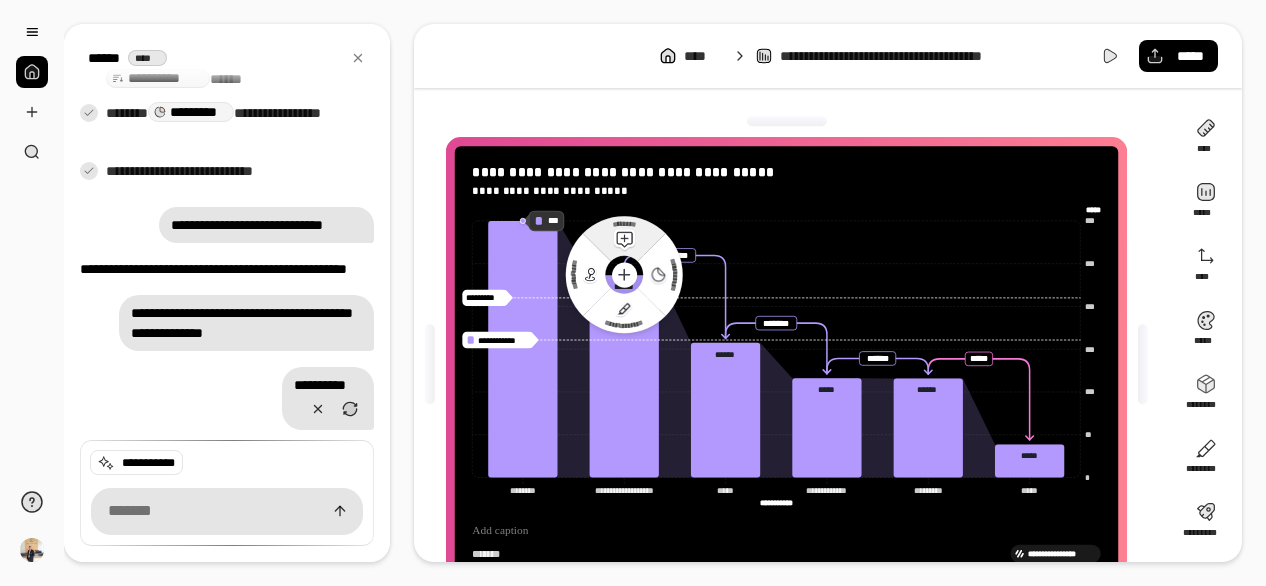 click 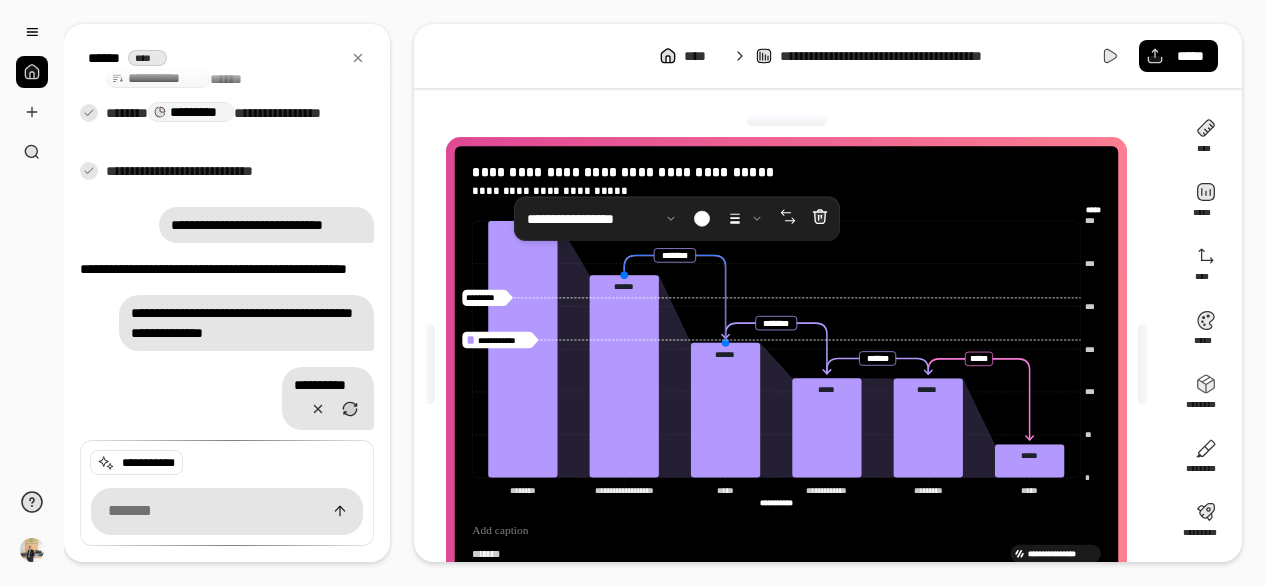 click 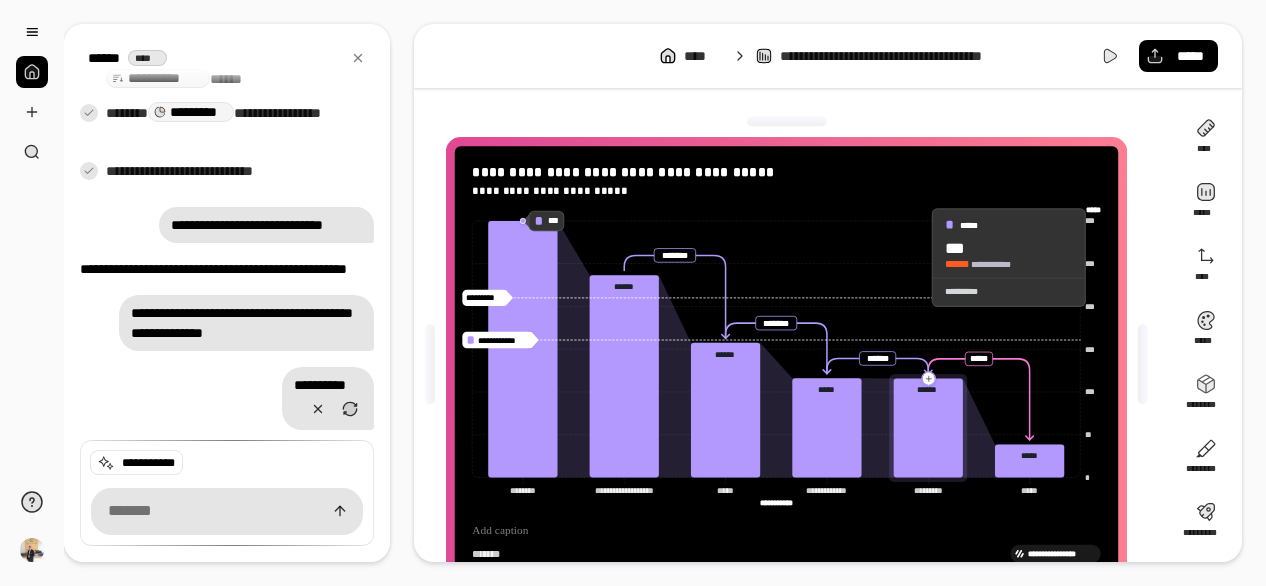 click 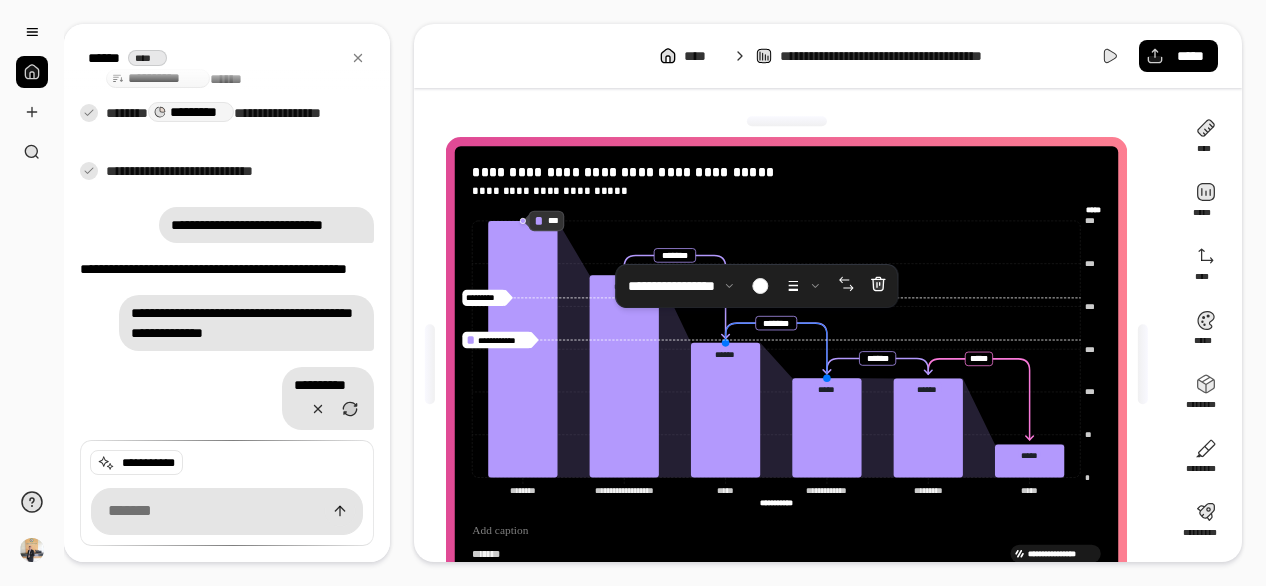 click 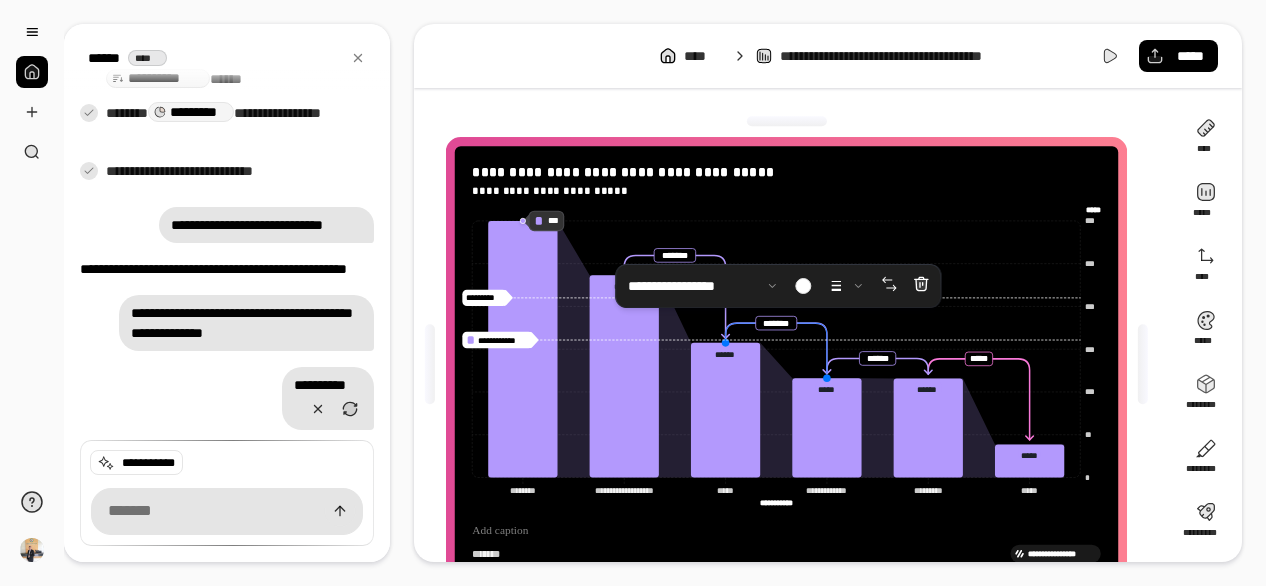 click 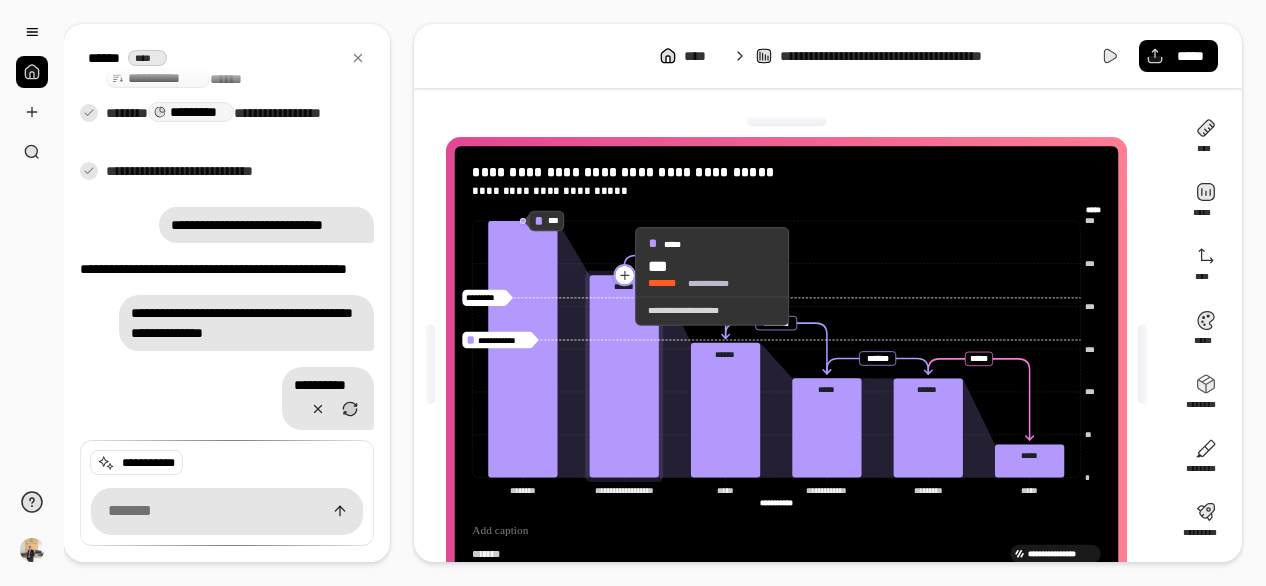 click 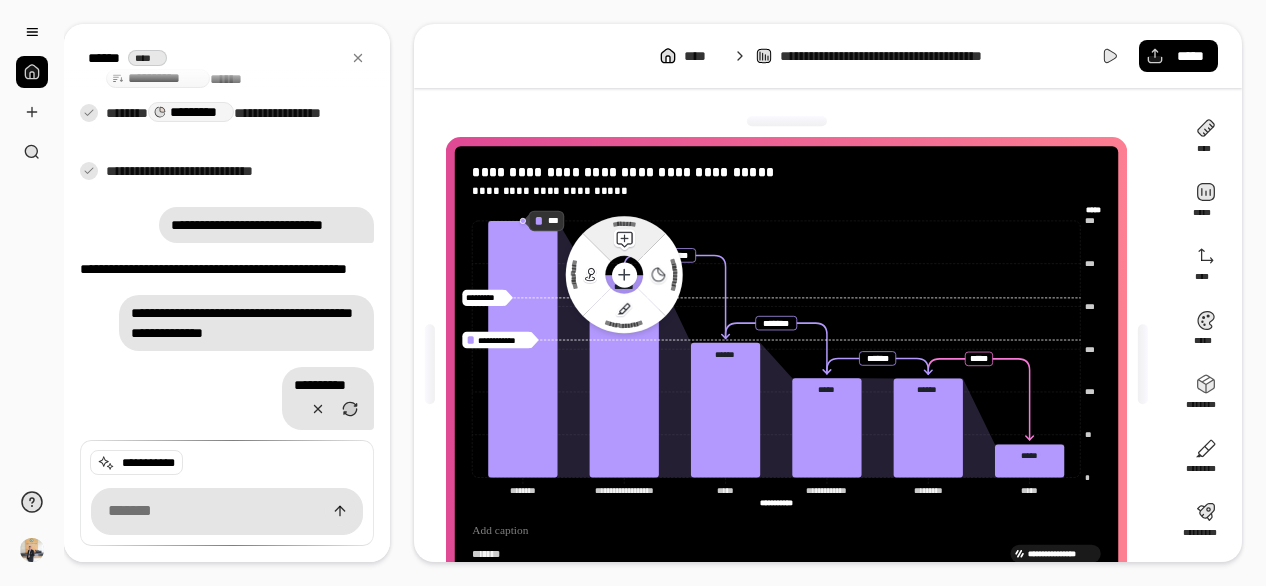 click 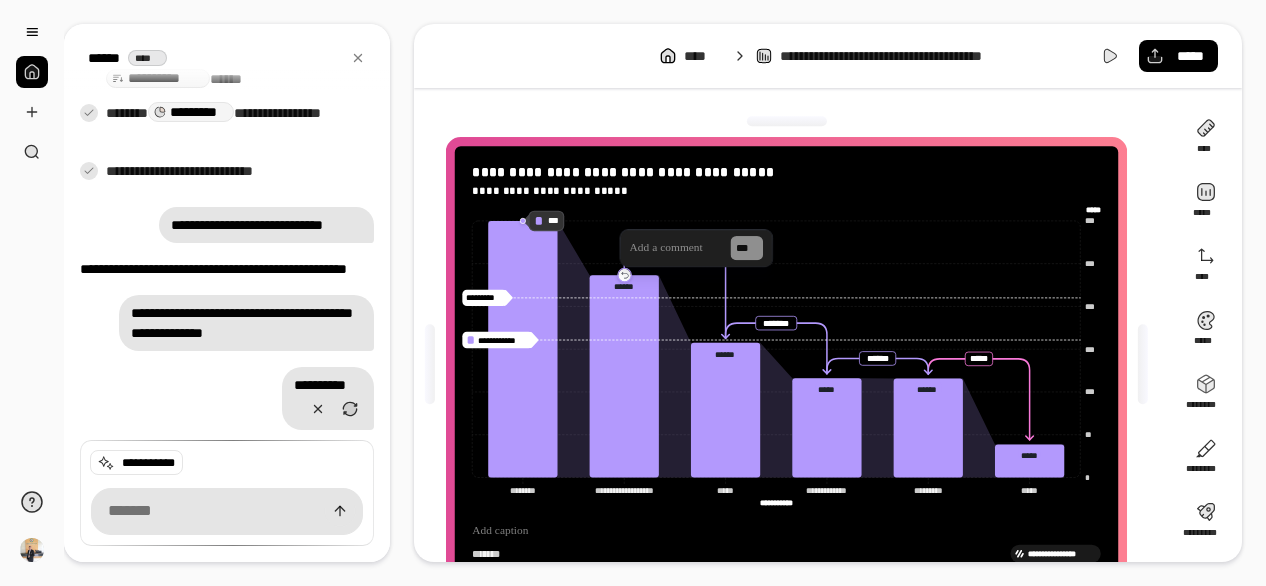type 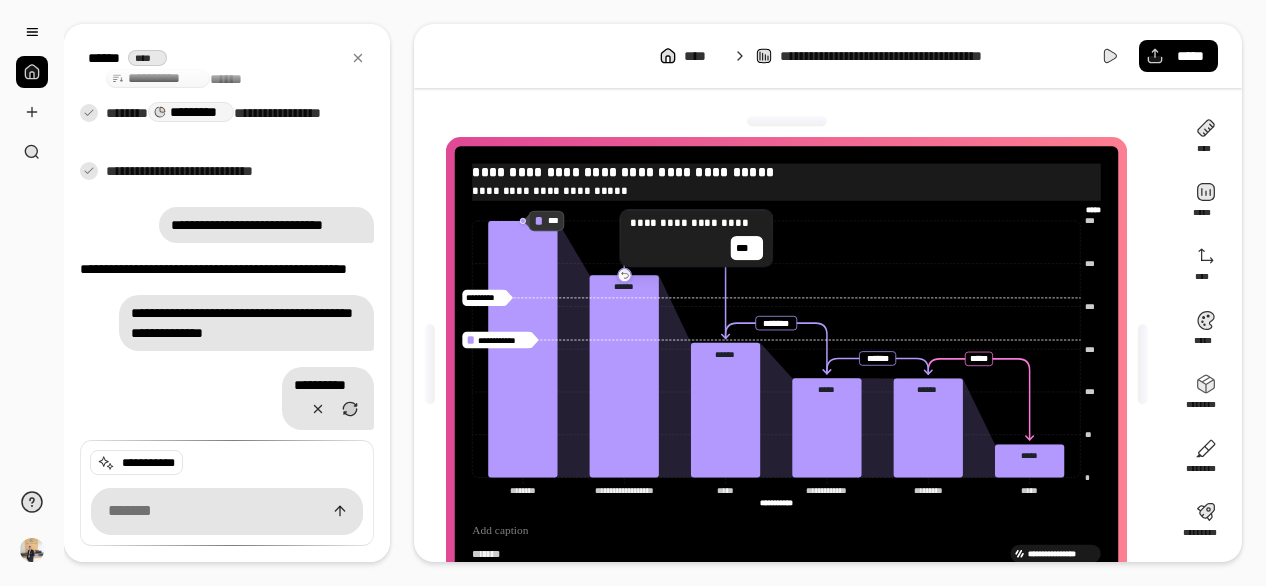 click on "**********" at bounding box center (786, 191) 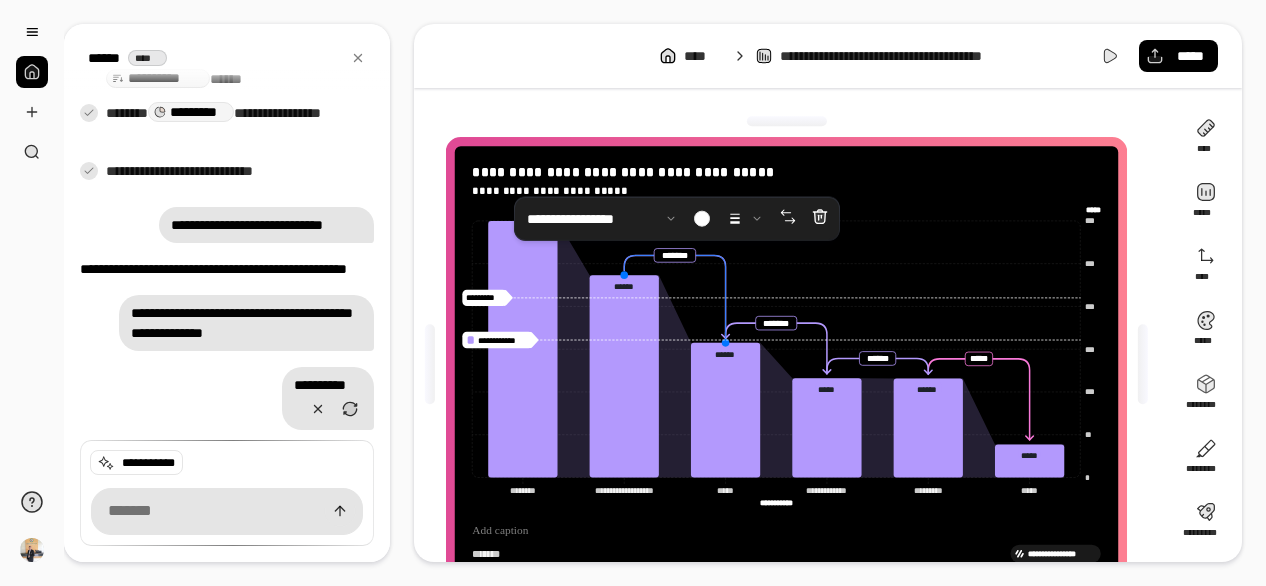 click 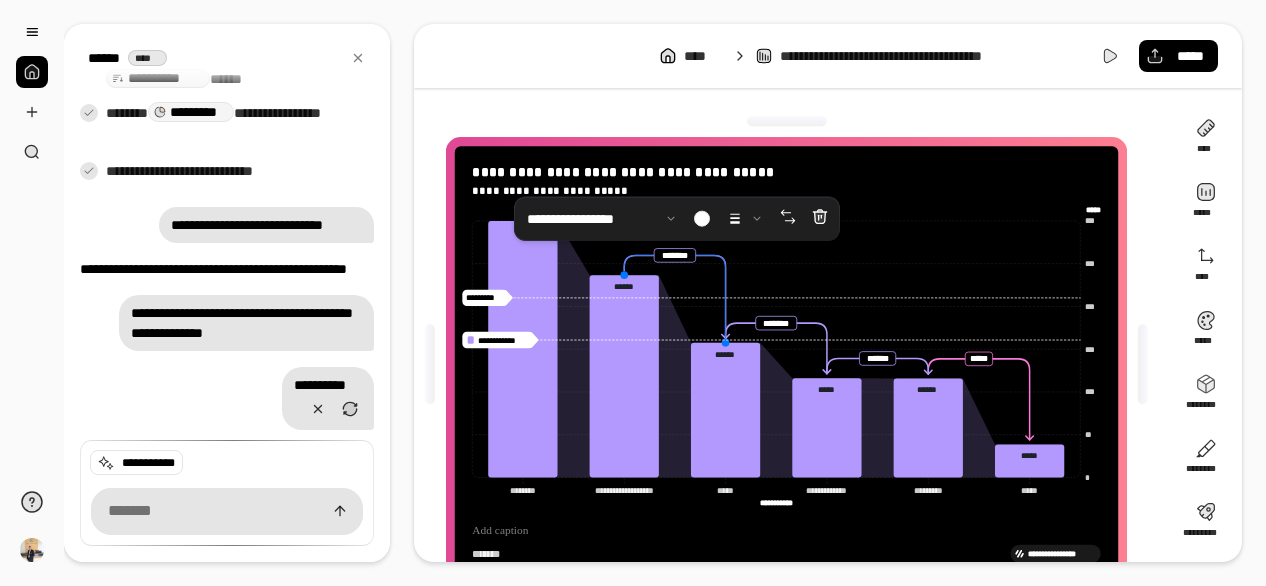 click 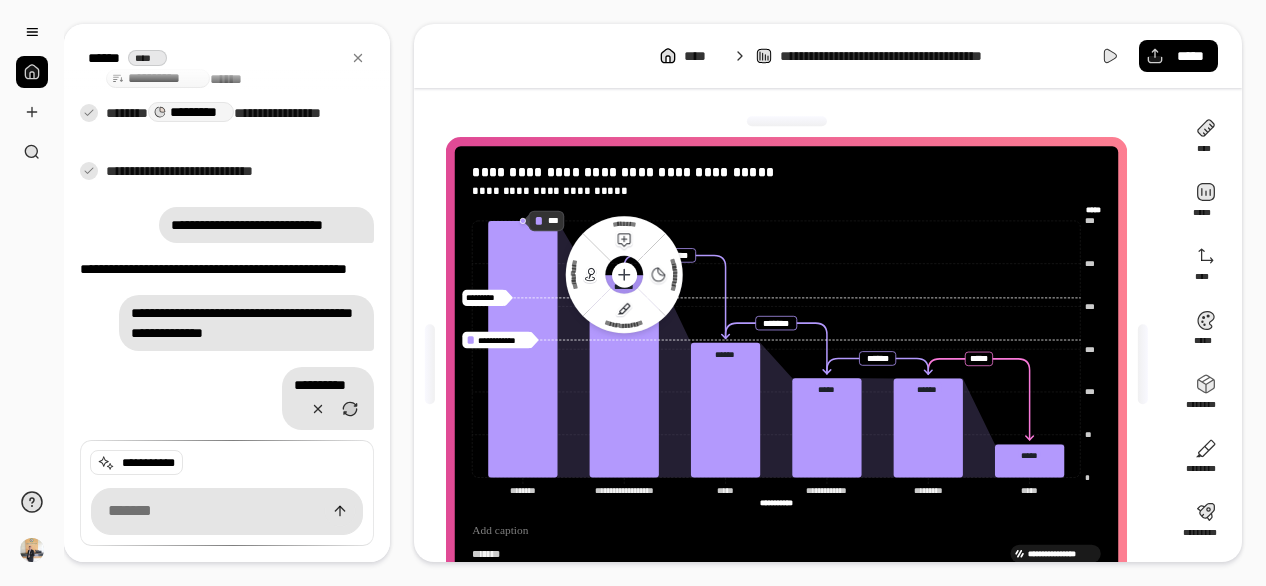 click 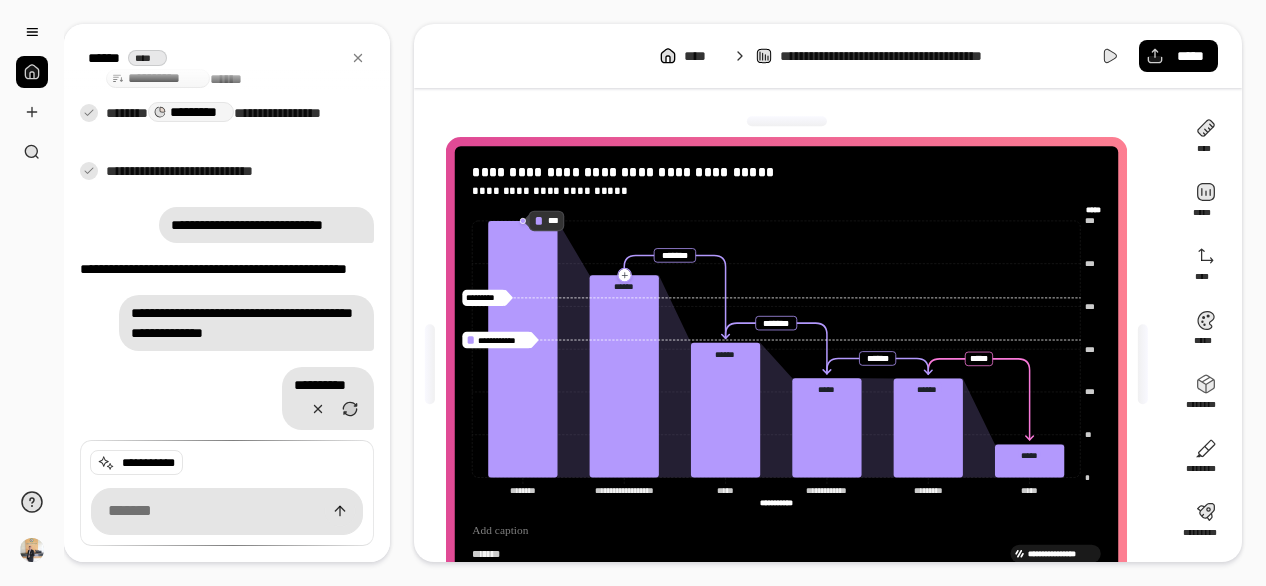 click 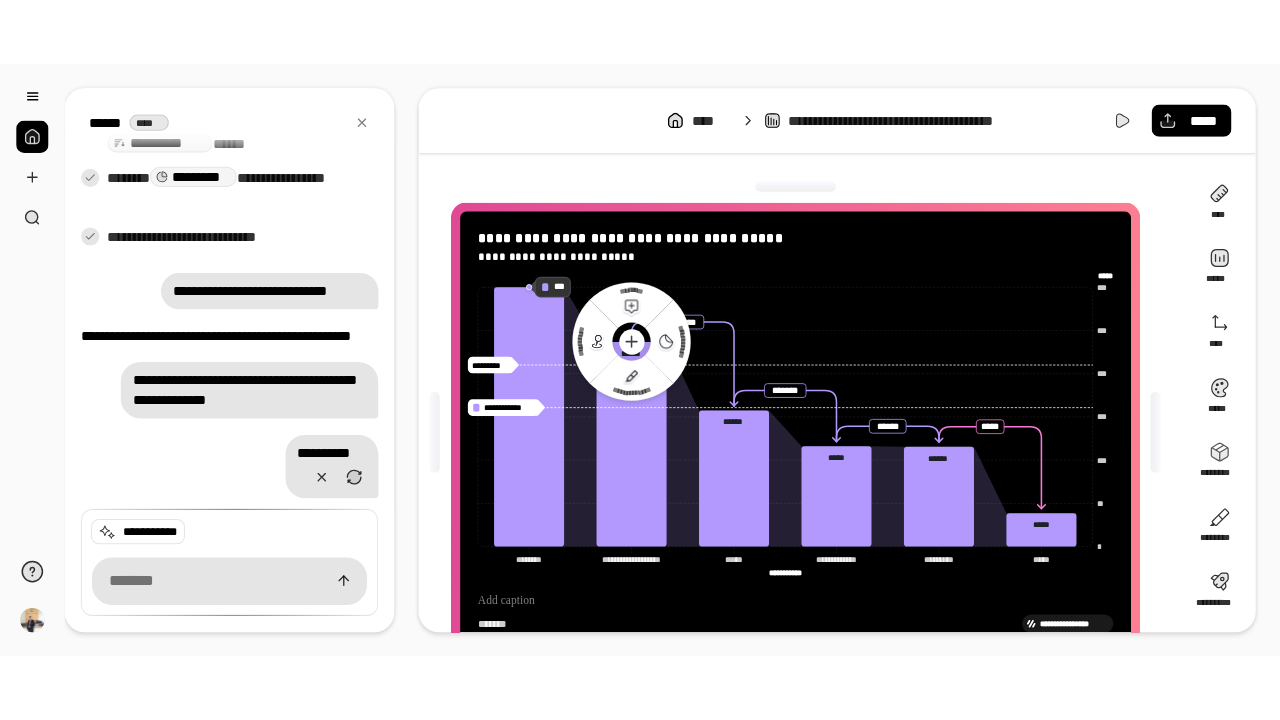 scroll, scrollTop: 358, scrollLeft: 0, axis: vertical 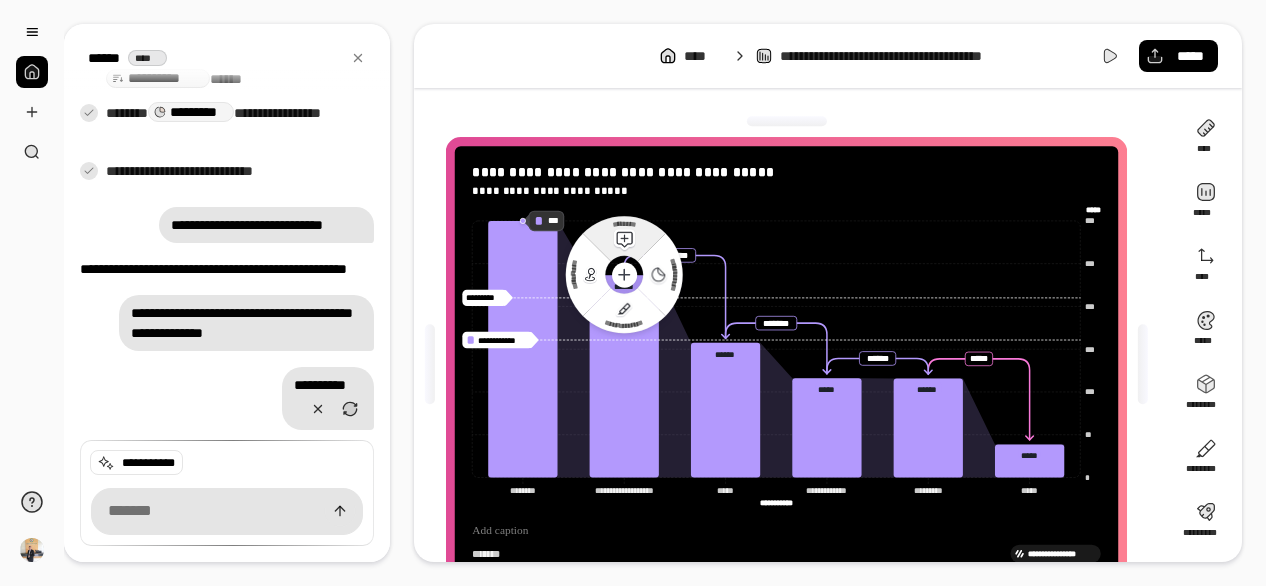click 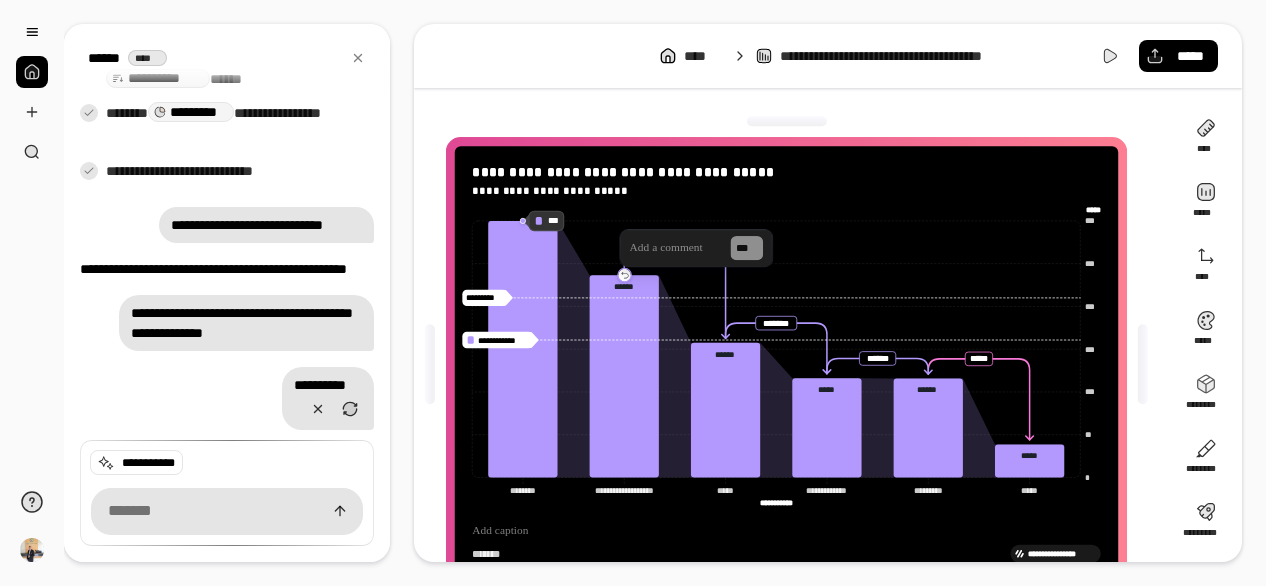 click at bounding box center (676, 248) 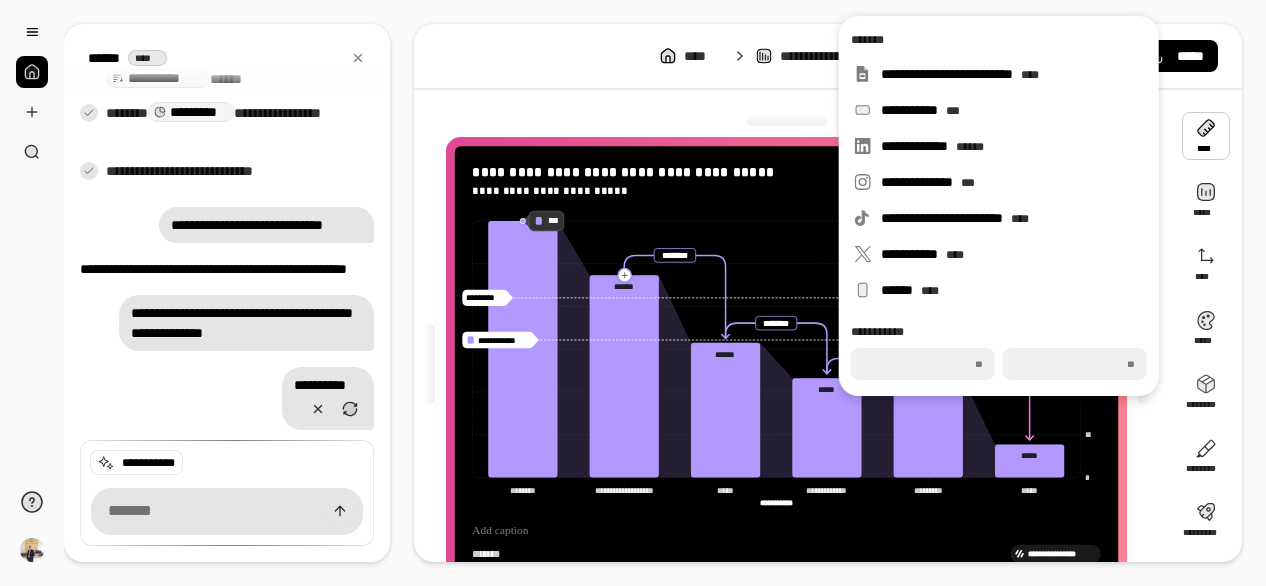 click at bounding box center [1206, 136] 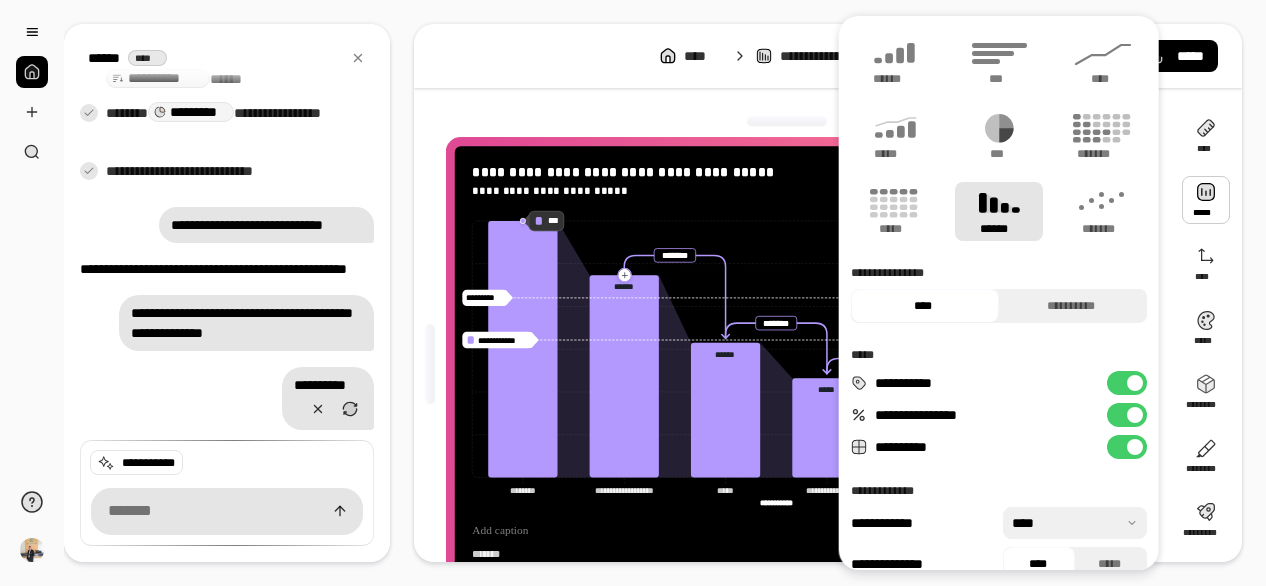 click at bounding box center [1206, 200] 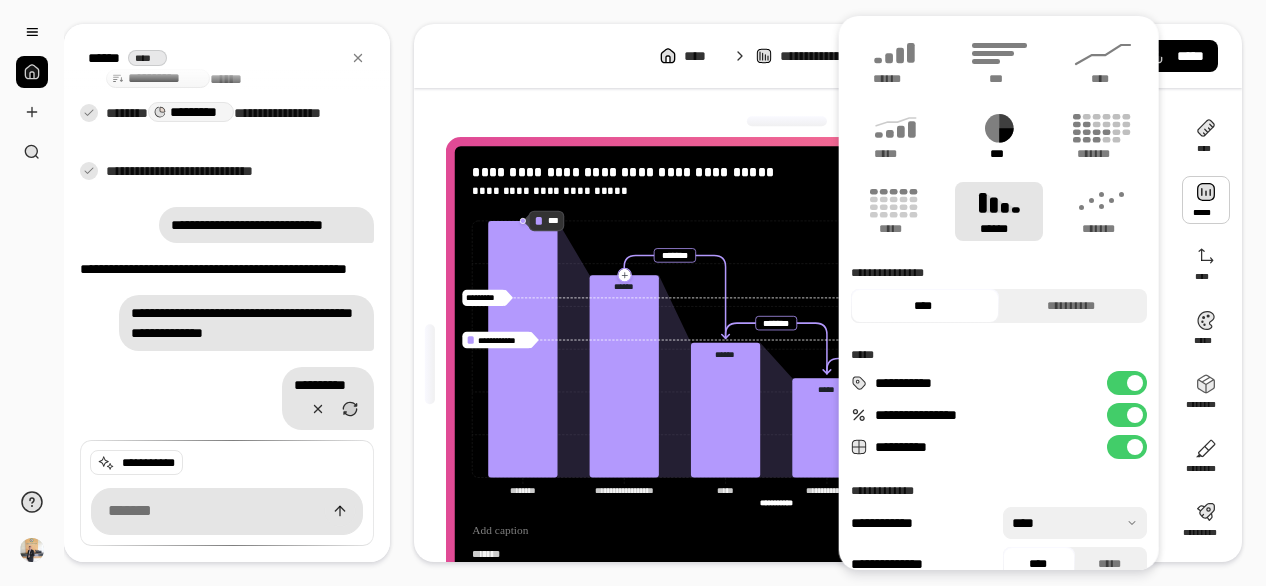click 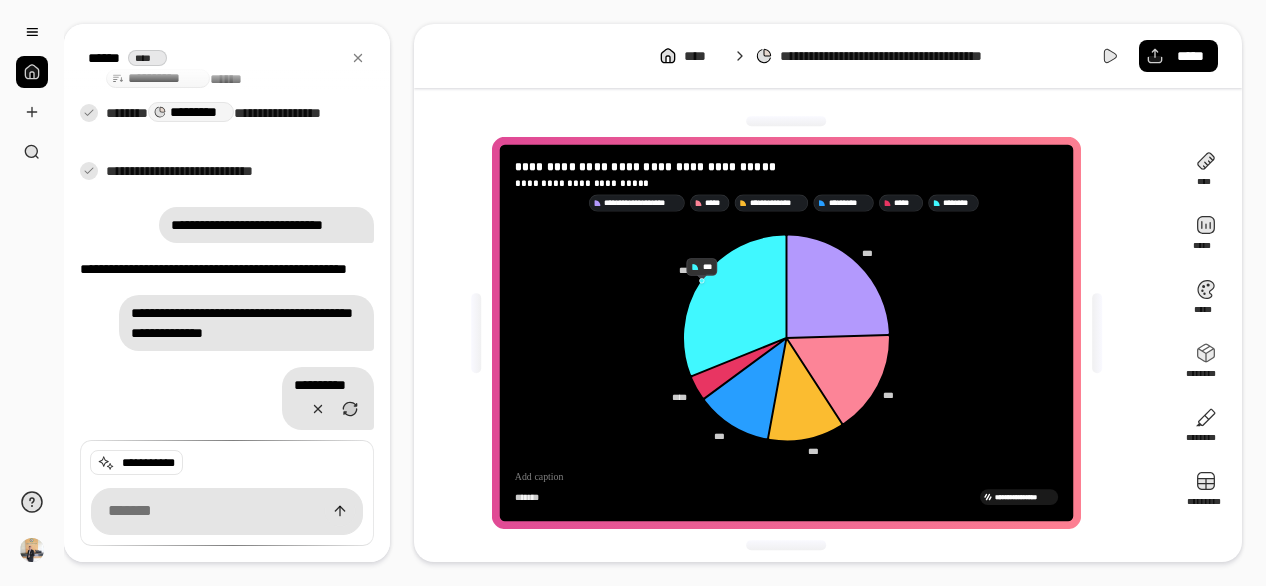 click on "**********" at bounding box center [794, 333] 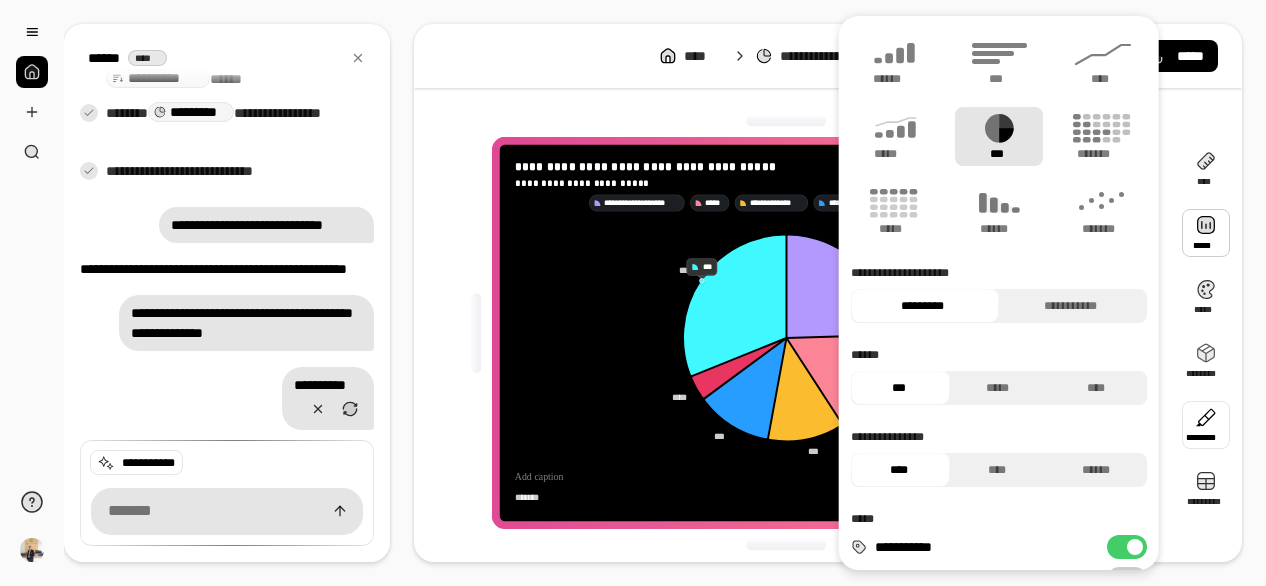 click at bounding box center [787, 121] 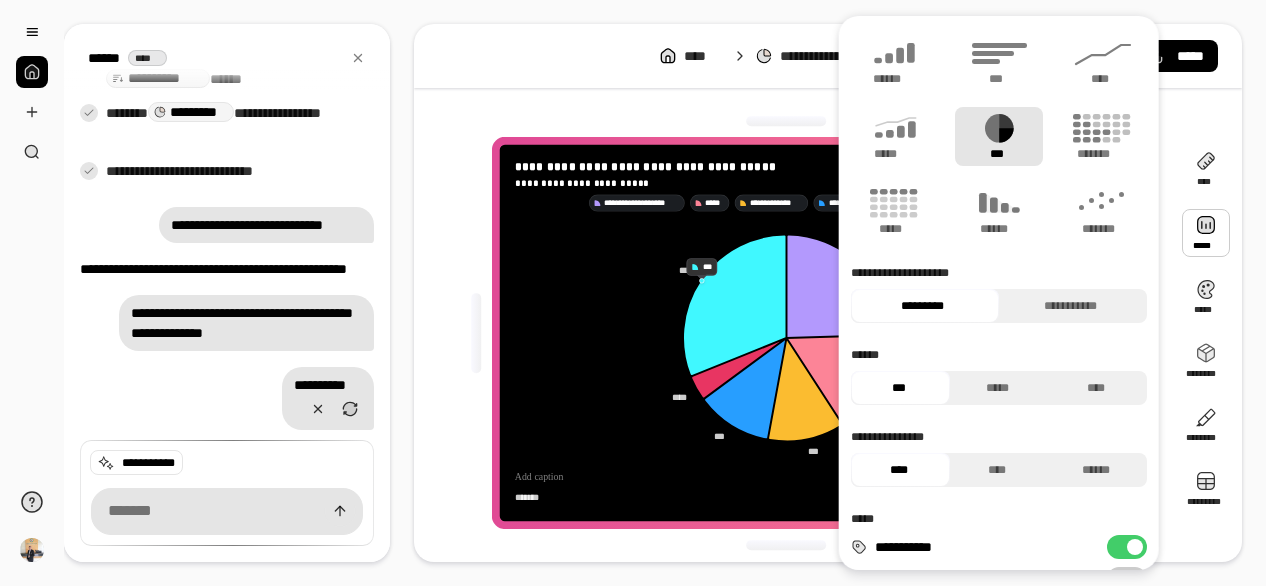 click on "**********" at bounding box center (794, 333) 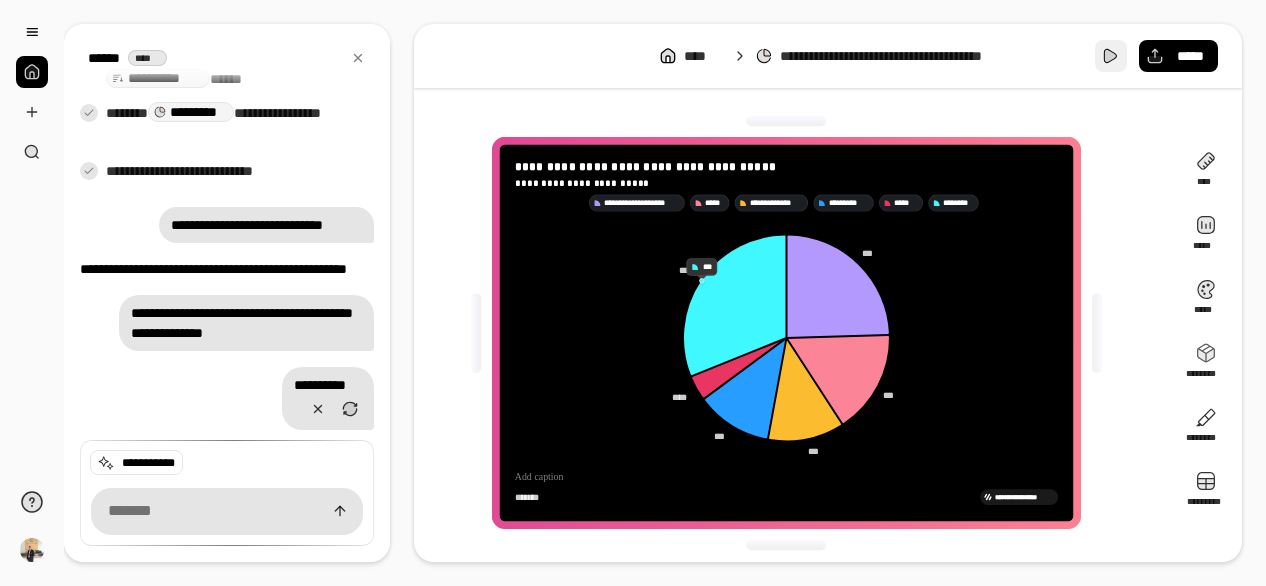 click at bounding box center (1111, 56) 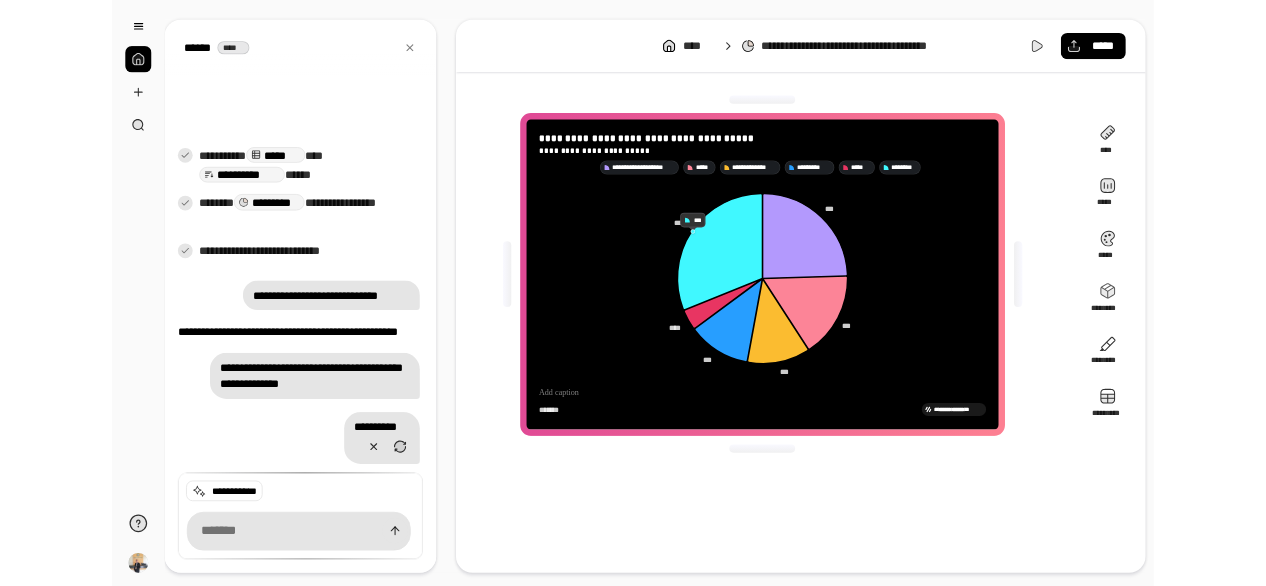 scroll, scrollTop: 250, scrollLeft: 0, axis: vertical 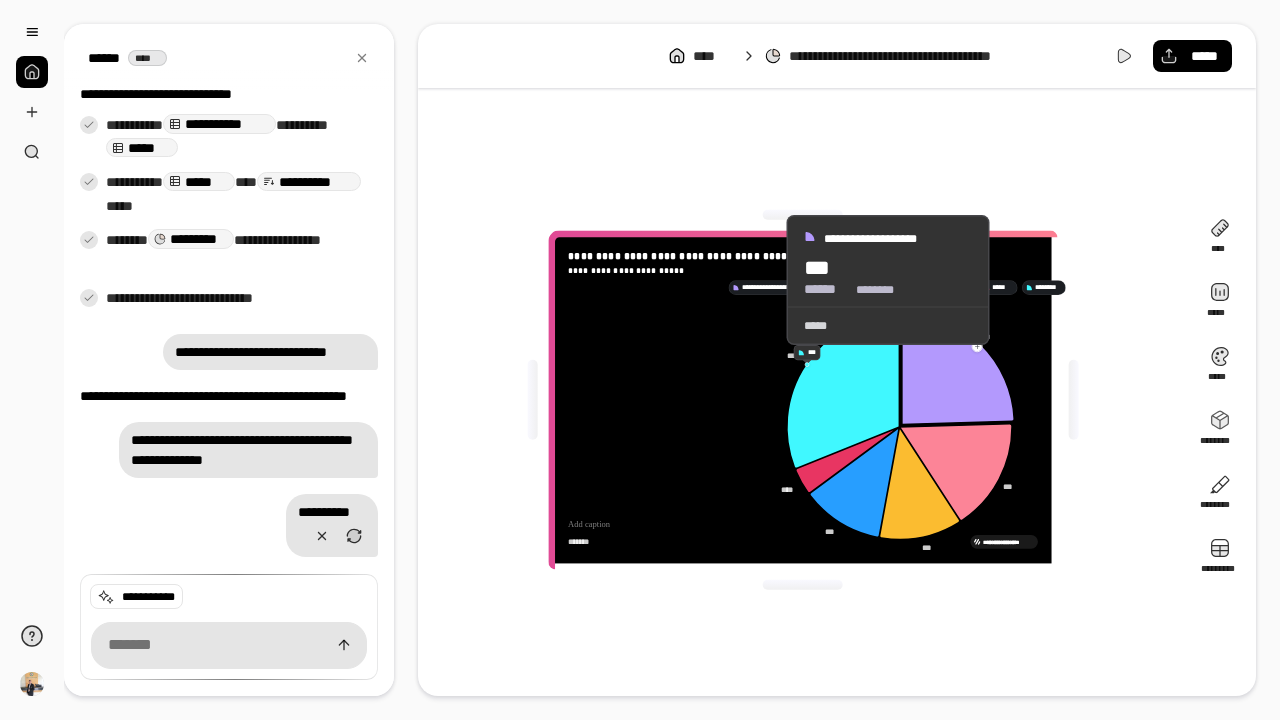 drag, startPoint x: 600, startPoint y: 220, endPoint x: 764, endPoint y: 280, distance: 174.63104 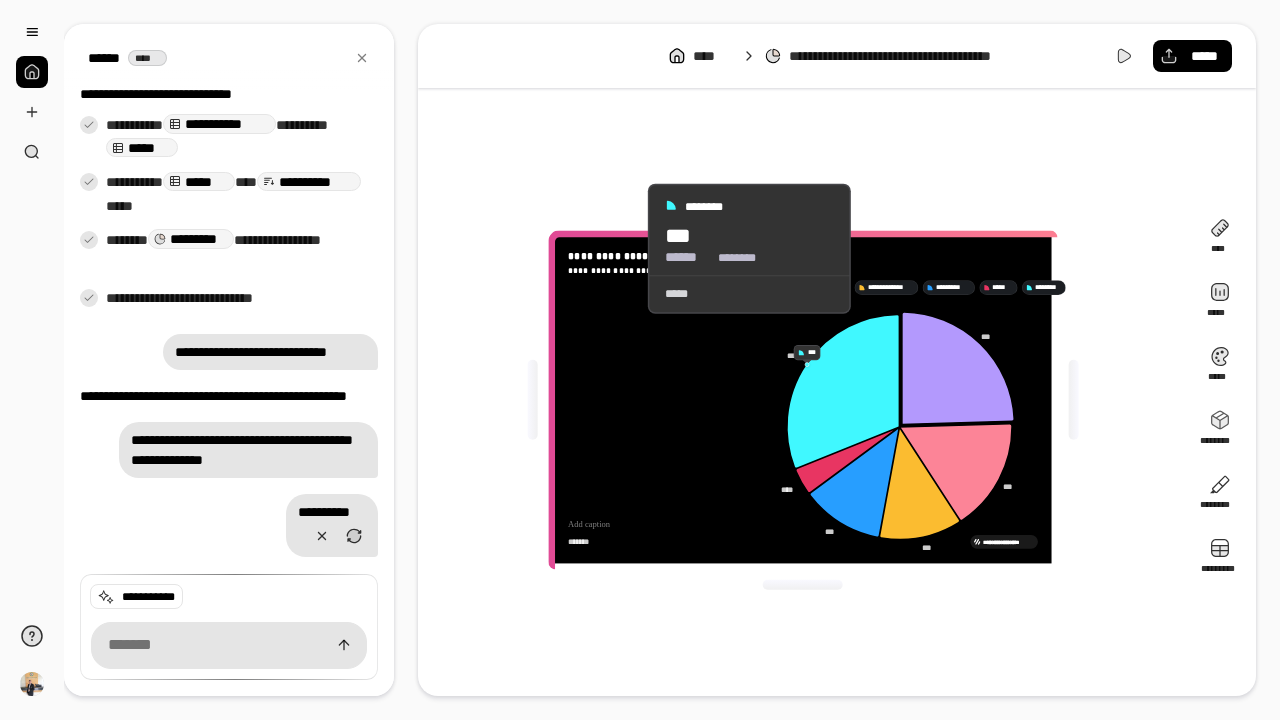 drag, startPoint x: 776, startPoint y: 270, endPoint x: 612, endPoint y: 249, distance: 165.33905 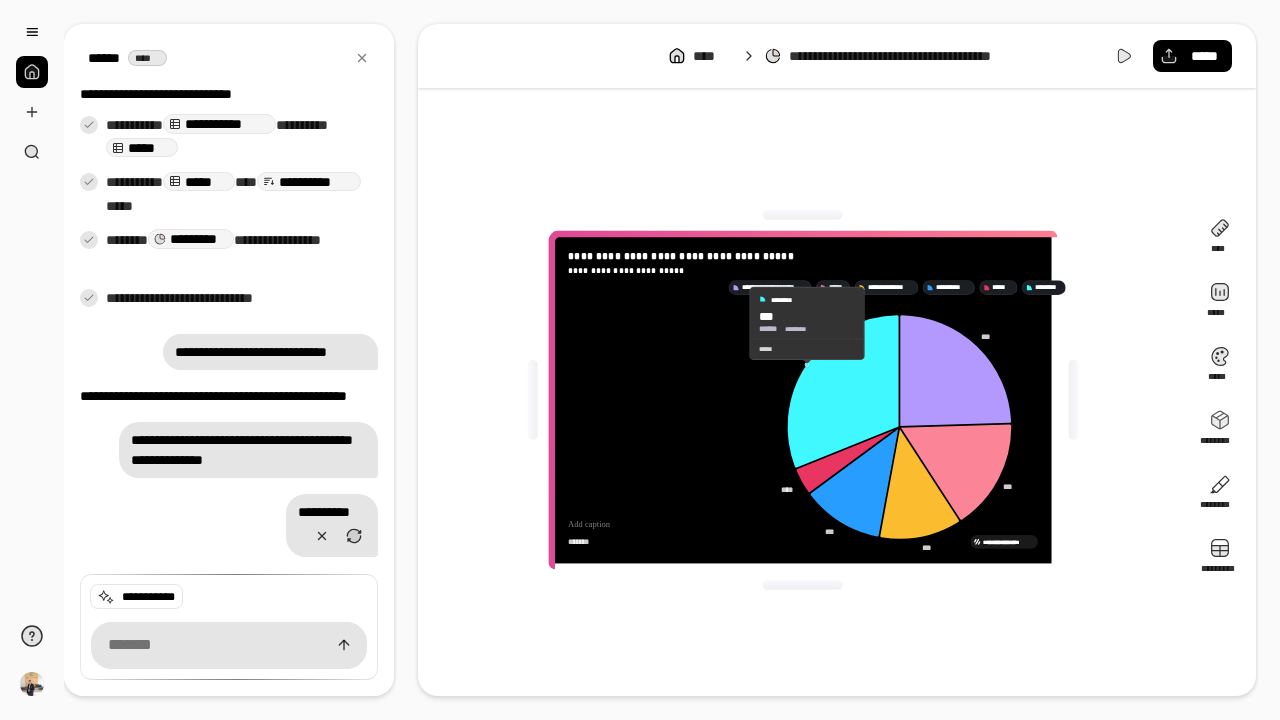 drag, startPoint x: 664, startPoint y: 192, endPoint x: 468, endPoint y: 228, distance: 199.2787 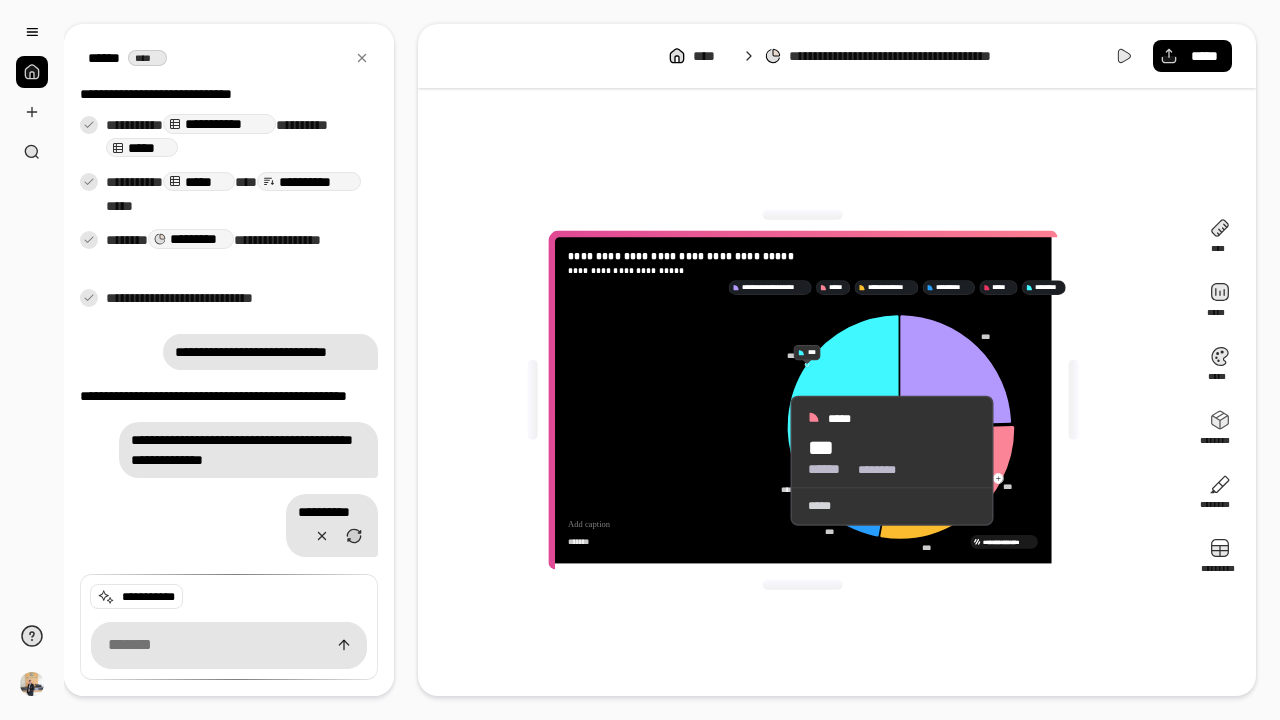 drag, startPoint x: 525, startPoint y: 303, endPoint x: 760, endPoint y: 458, distance: 281.51376 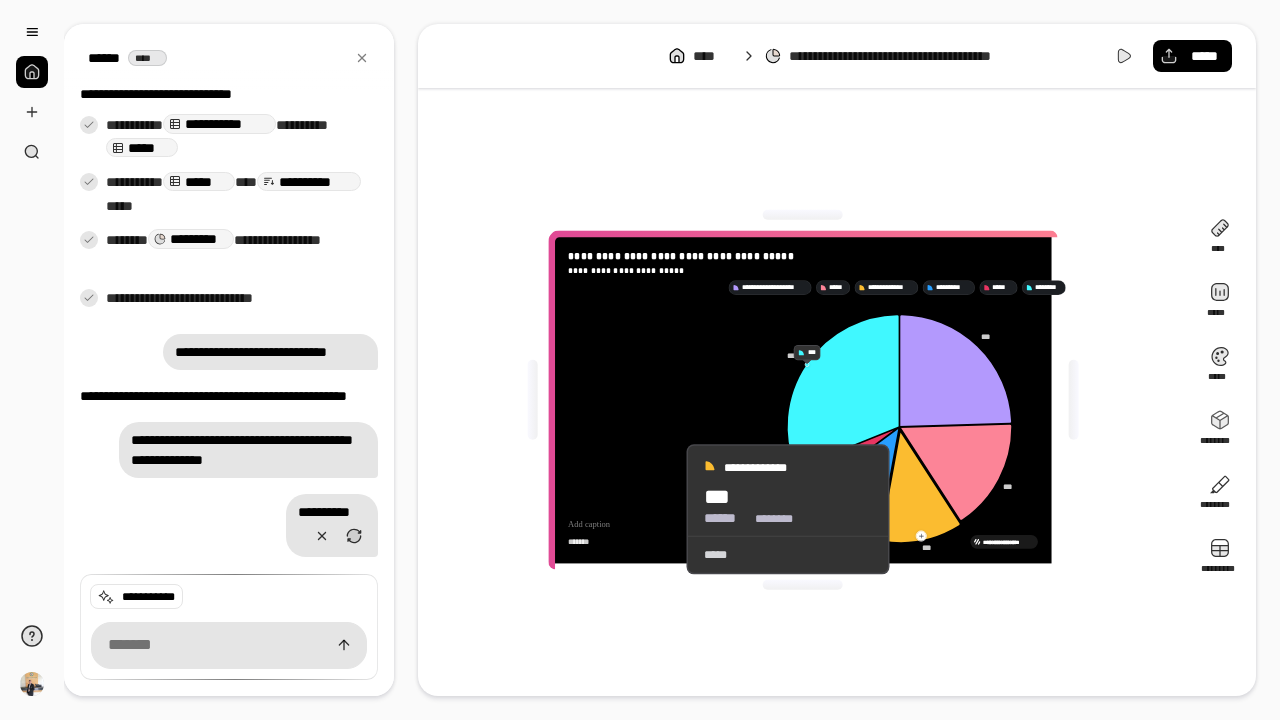 click 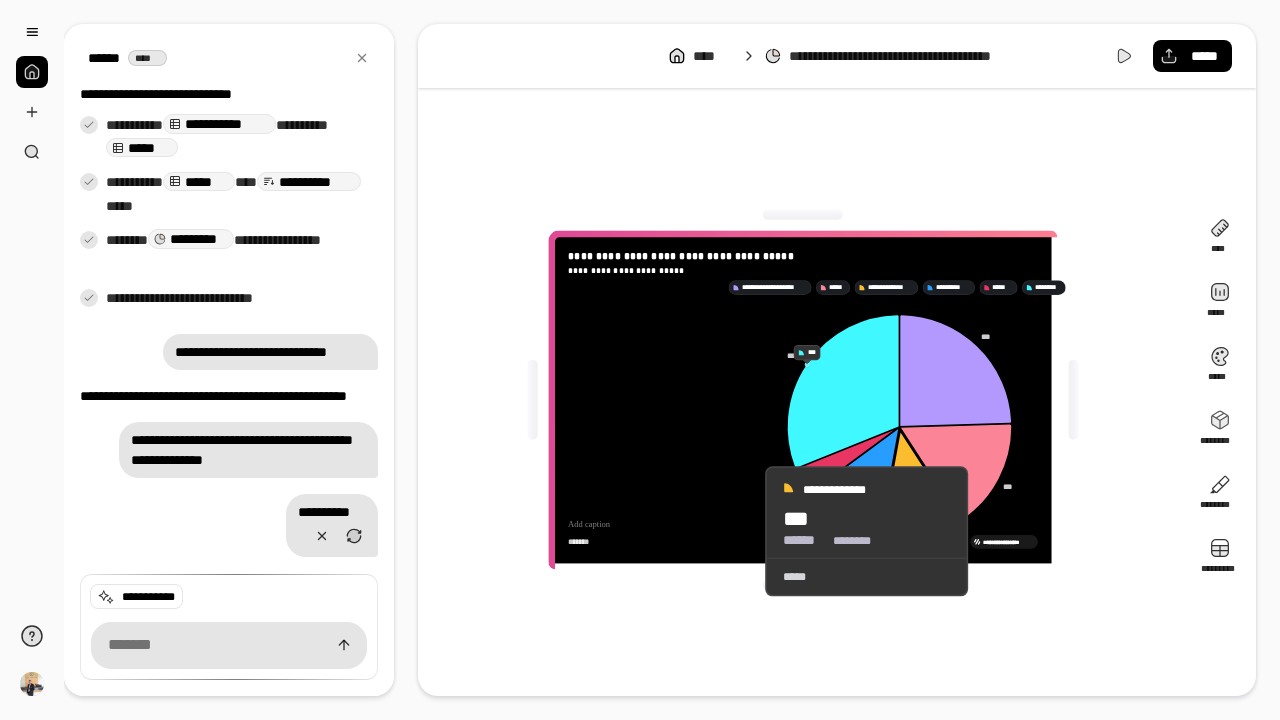 drag, startPoint x: 674, startPoint y: 559, endPoint x: 743, endPoint y: 531, distance: 74.46476 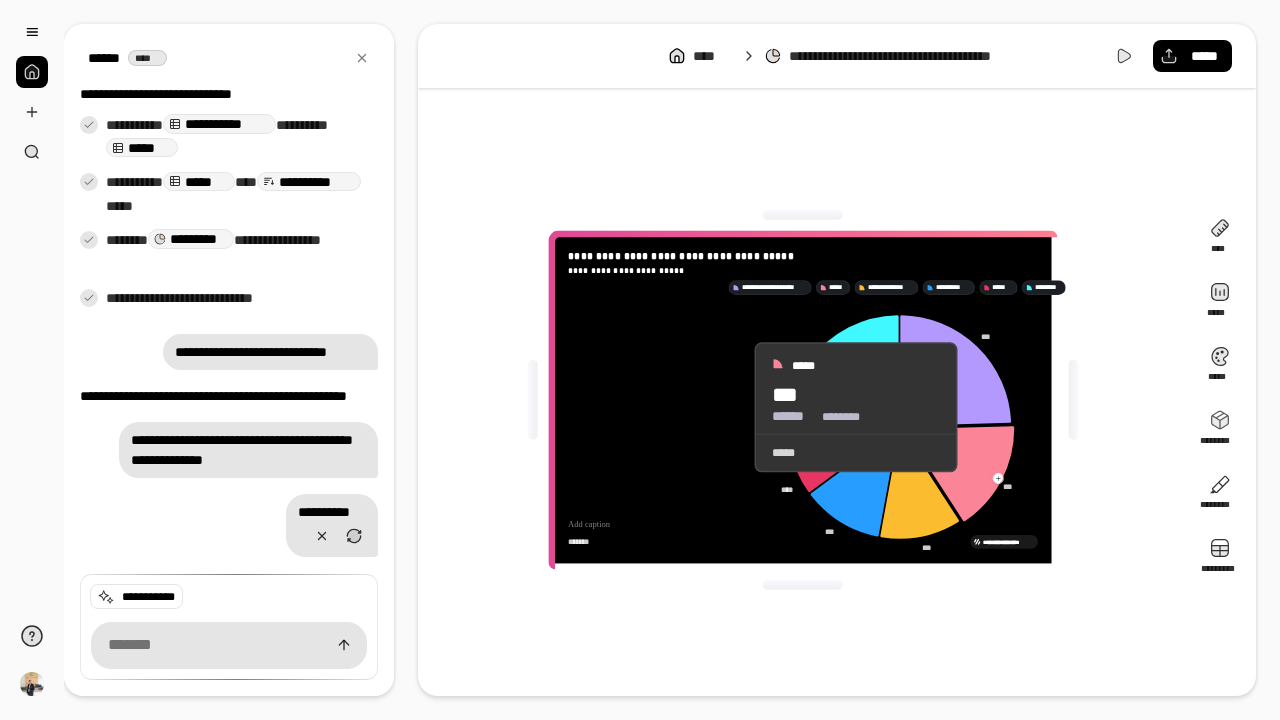 drag, startPoint x: 752, startPoint y: 419, endPoint x: 732, endPoint y: 407, distance: 23.323807 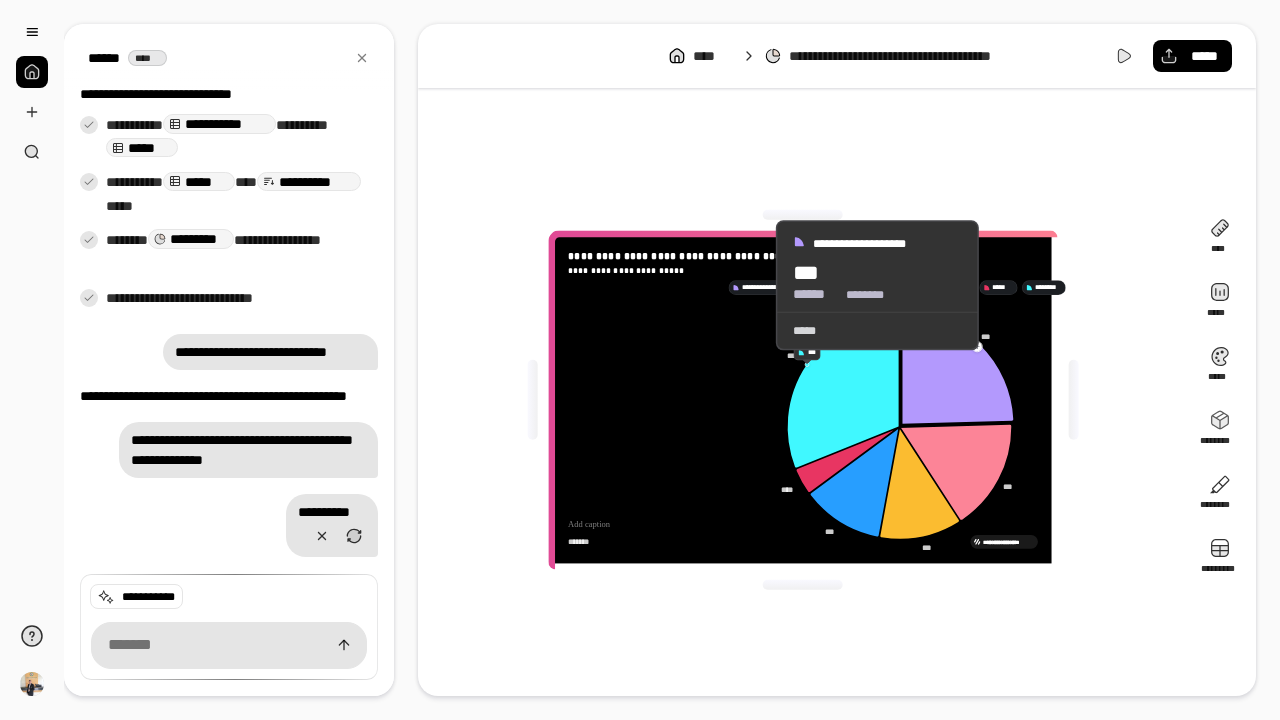 click 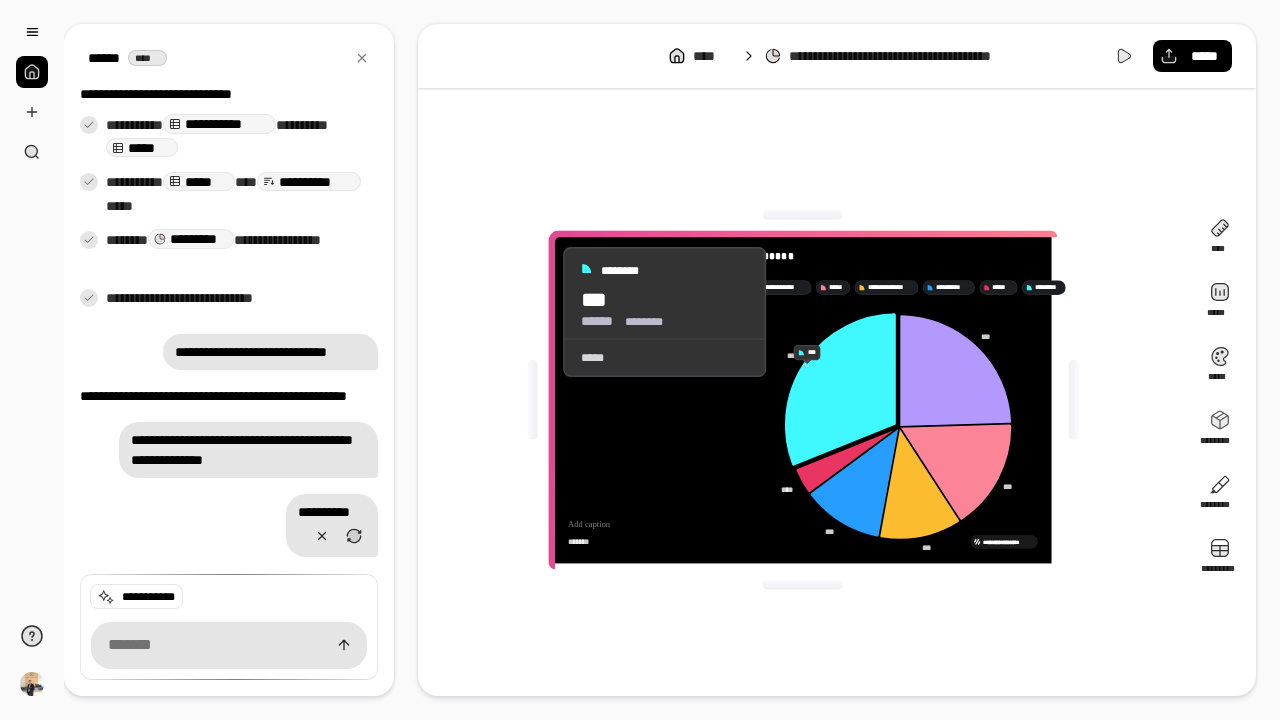 click 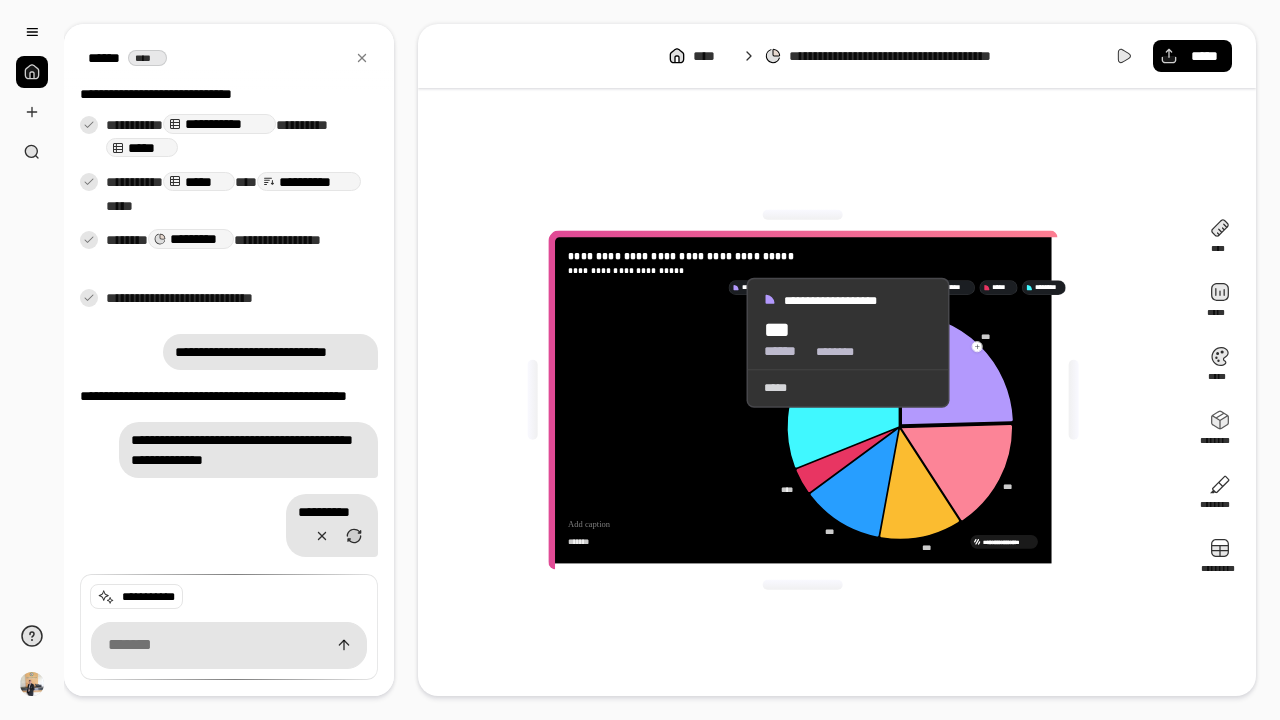 click 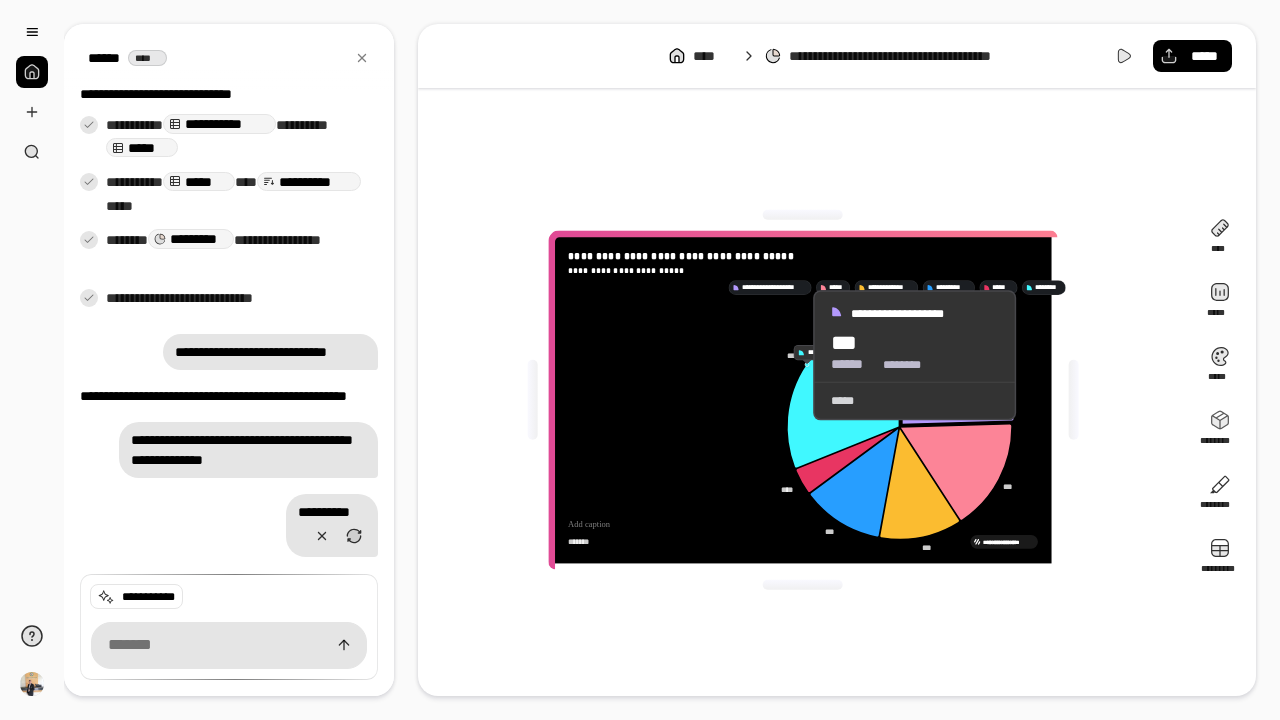 drag, startPoint x: 778, startPoint y: 290, endPoint x: 778, endPoint y: 333, distance: 43 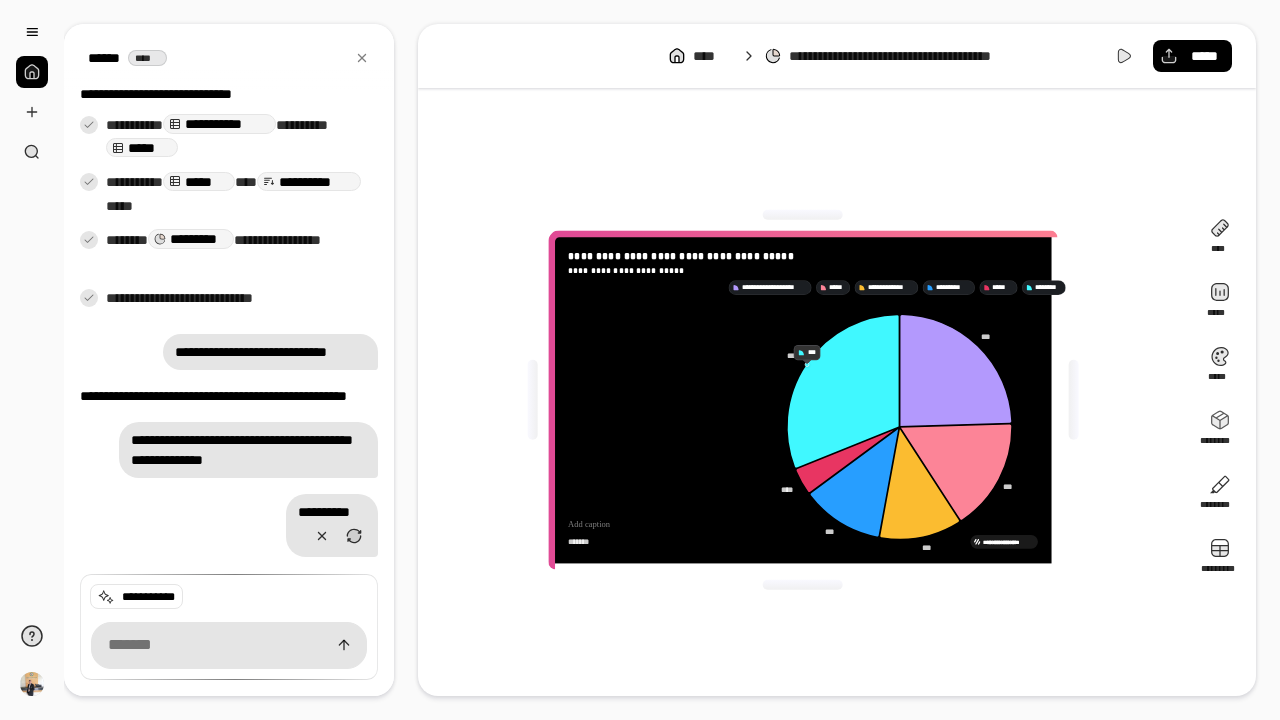 drag, startPoint x: 638, startPoint y: 368, endPoint x: 812, endPoint y: 295, distance: 188.69287 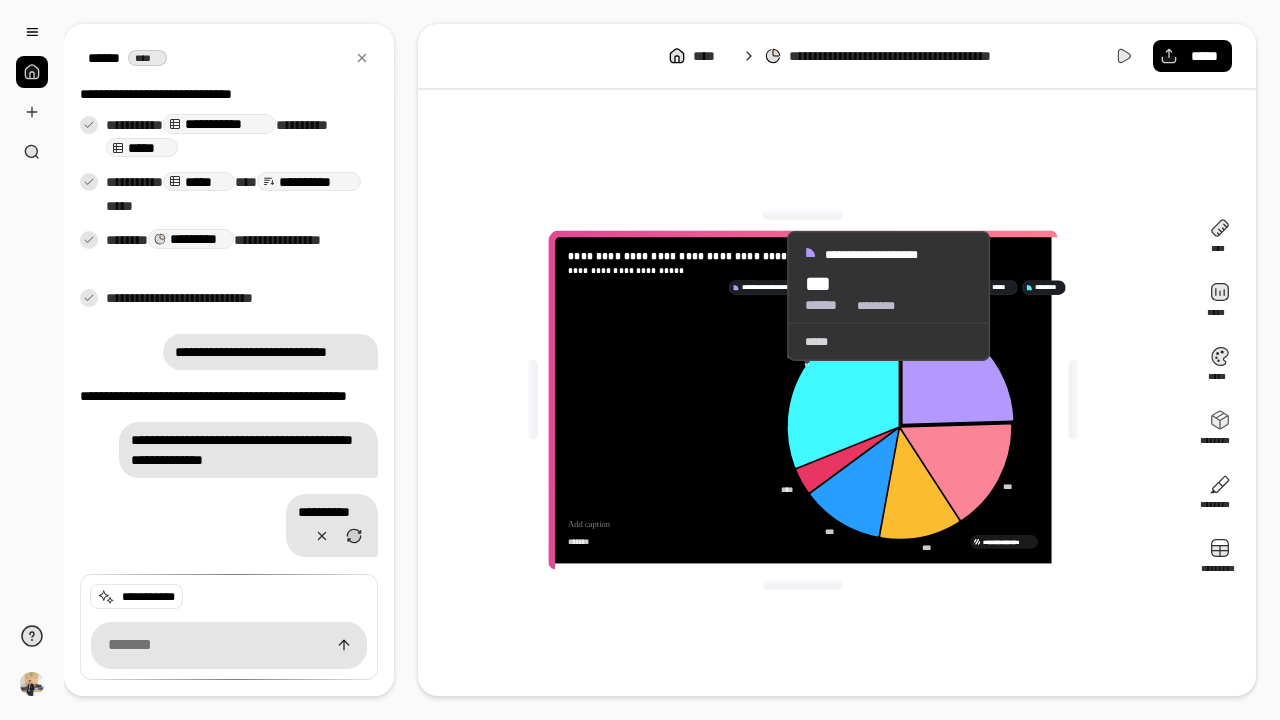 click 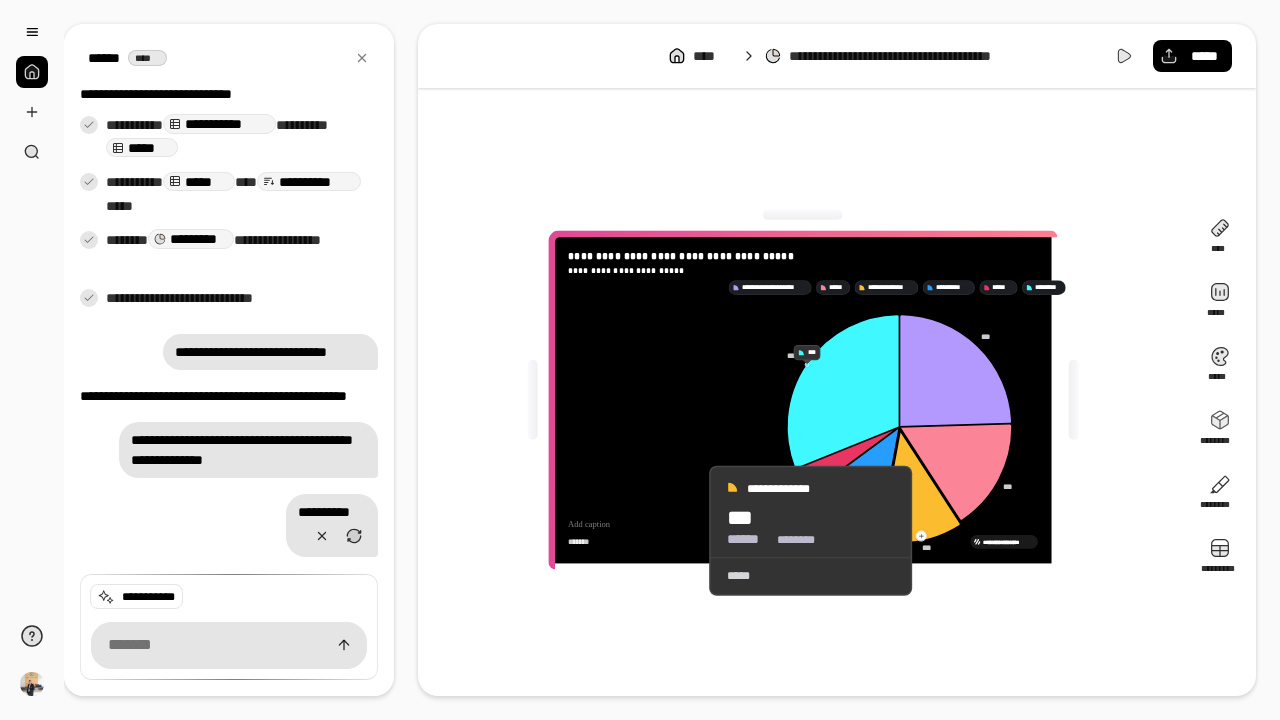click 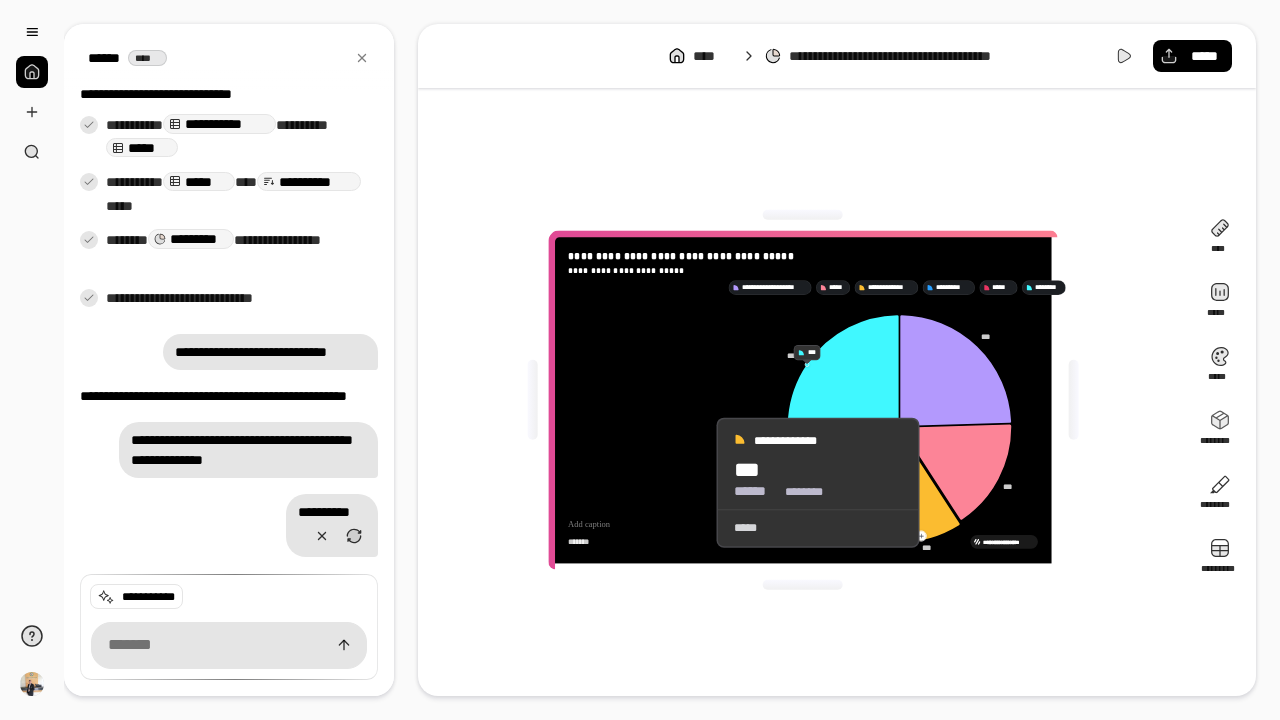 click 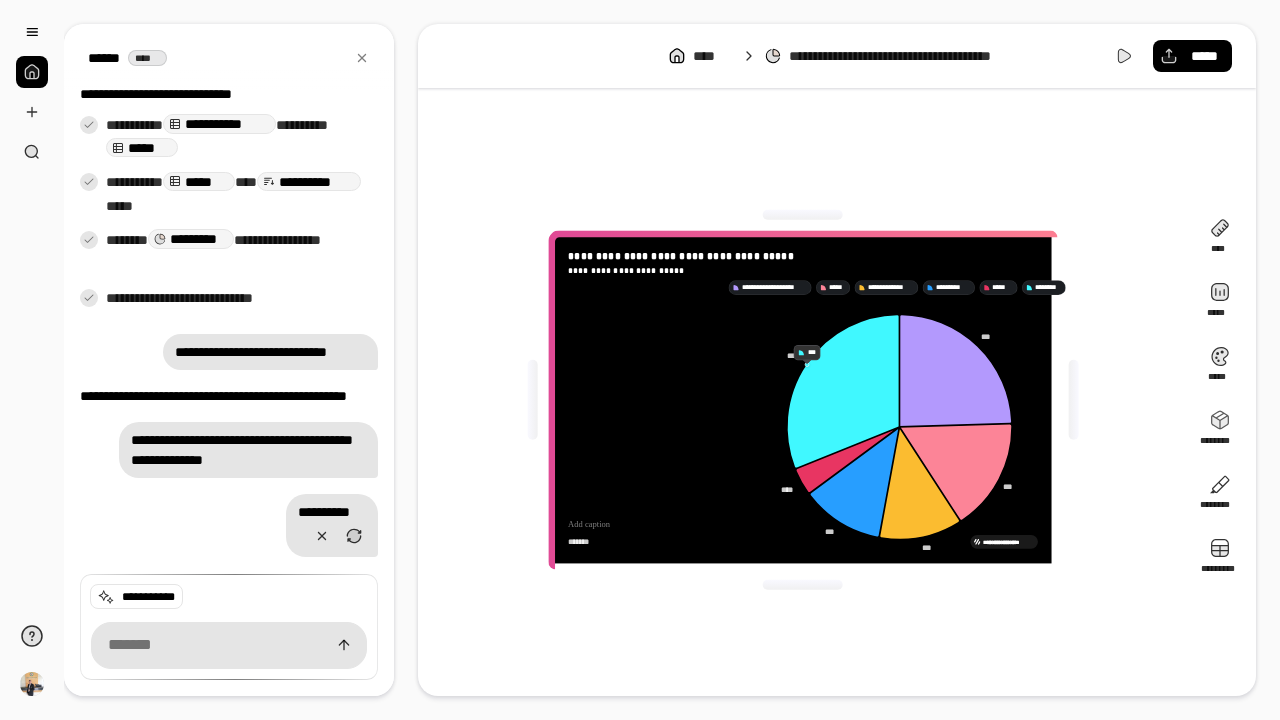 scroll, scrollTop: 358, scrollLeft: 0, axis: vertical 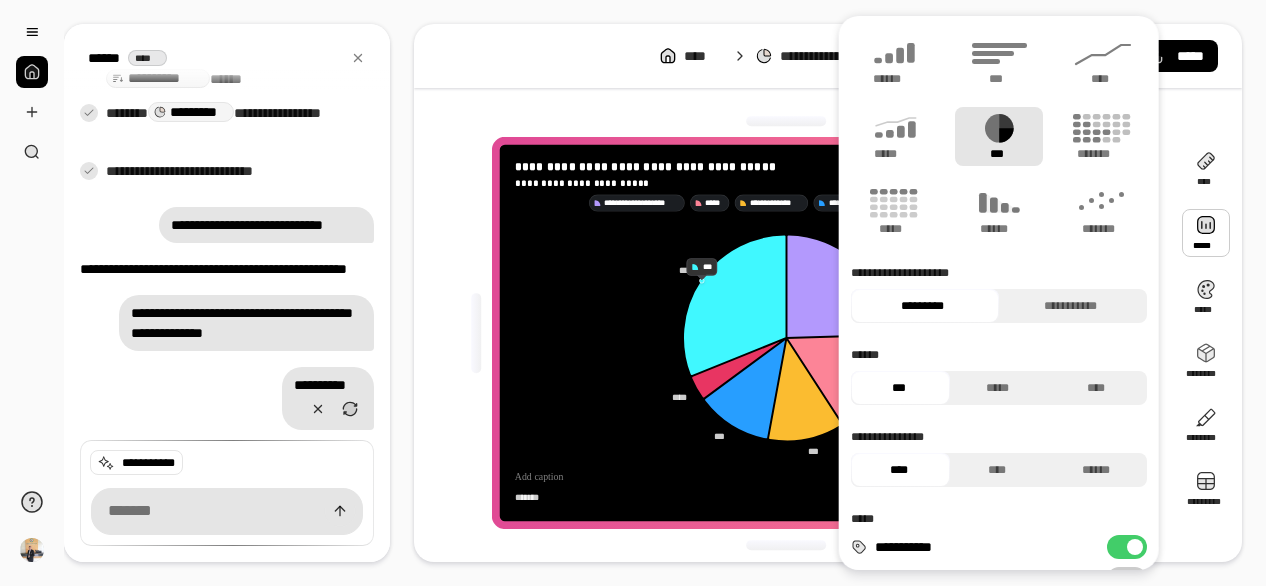 click at bounding box center (1206, 233) 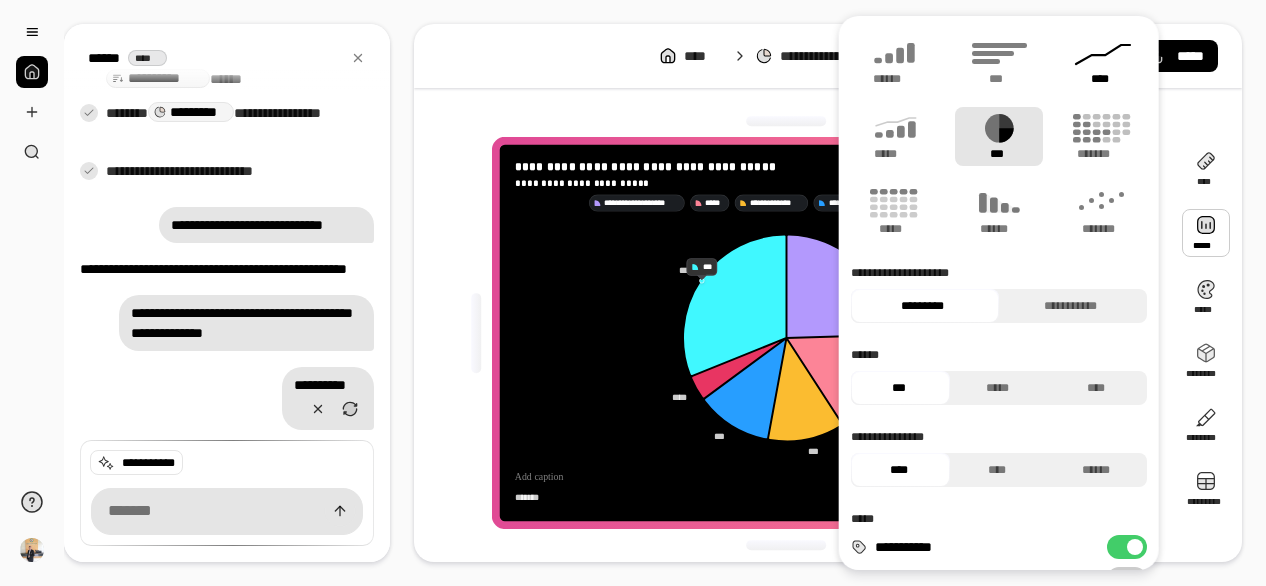 click 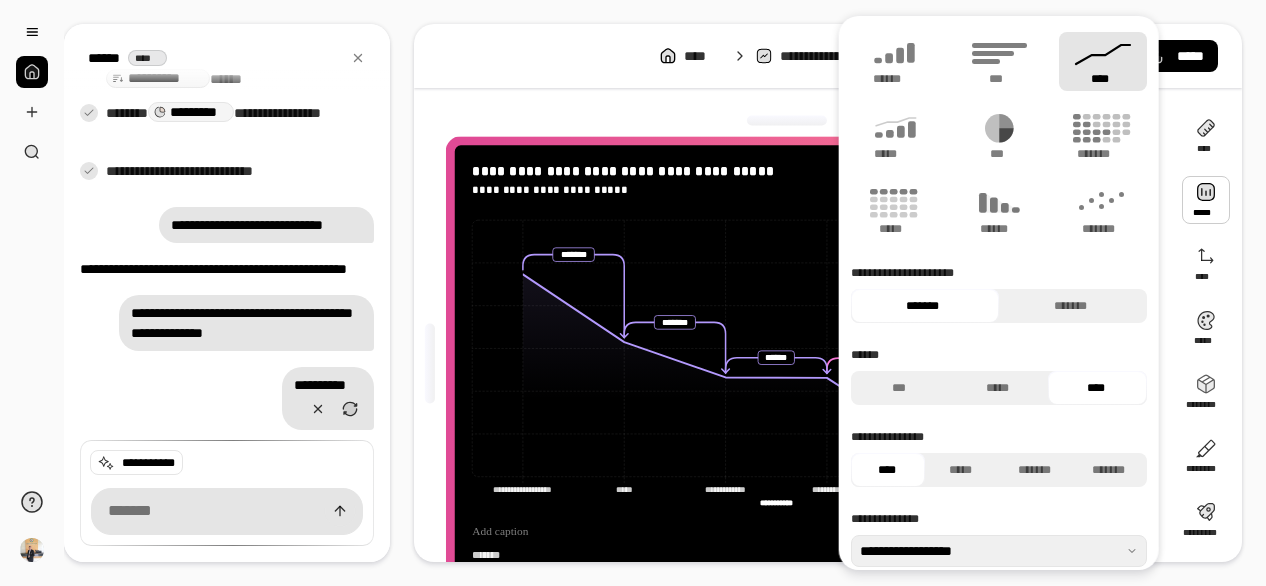 click at bounding box center (787, 121) 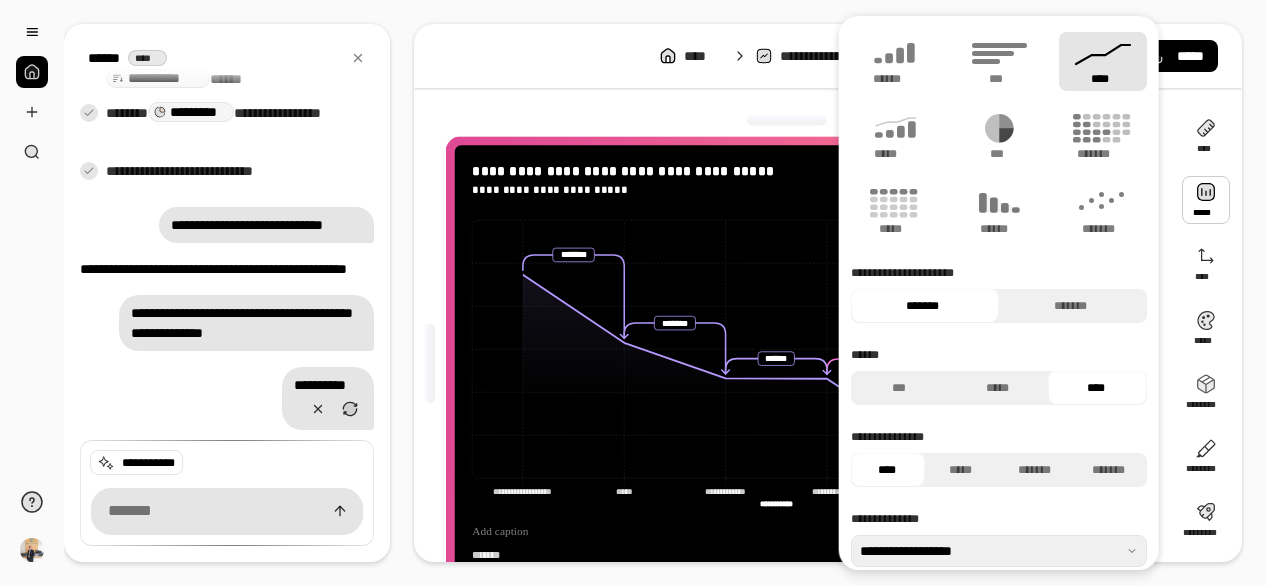 click at bounding box center (787, 121) 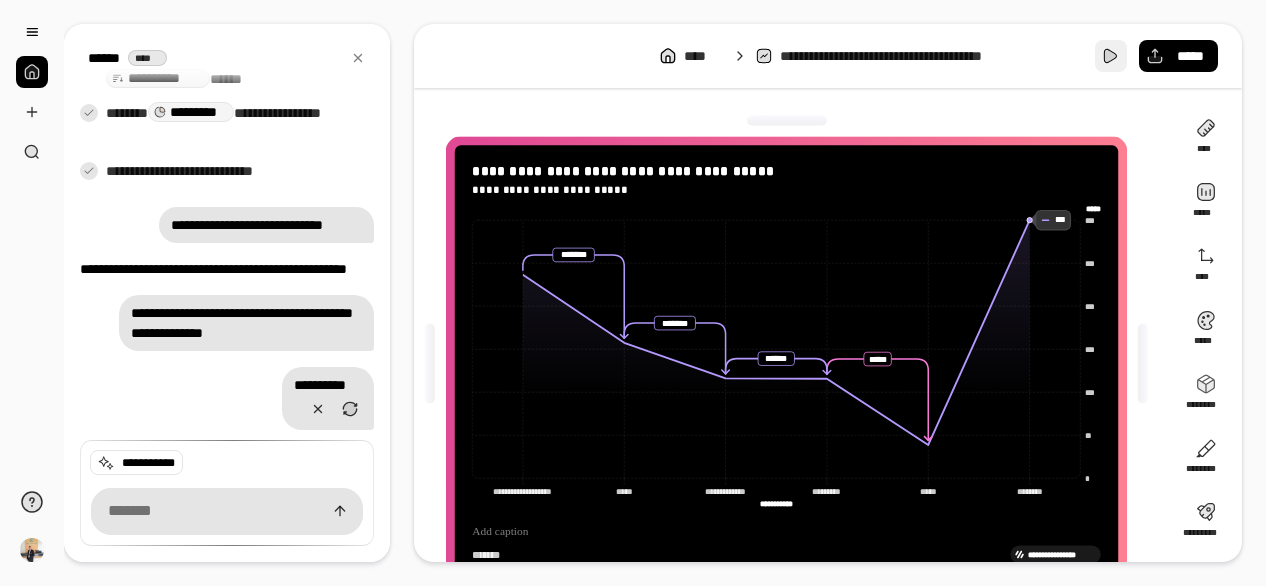 click at bounding box center [1111, 56] 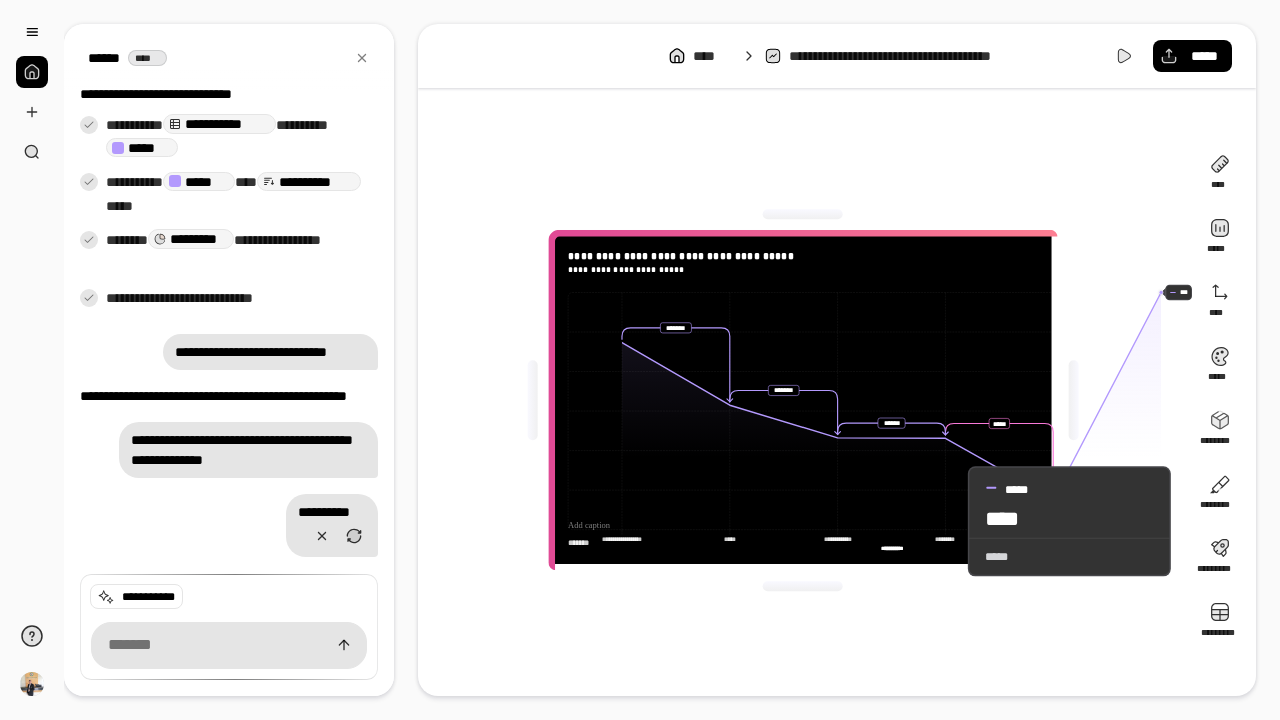 scroll, scrollTop: 358, scrollLeft: 0, axis: vertical 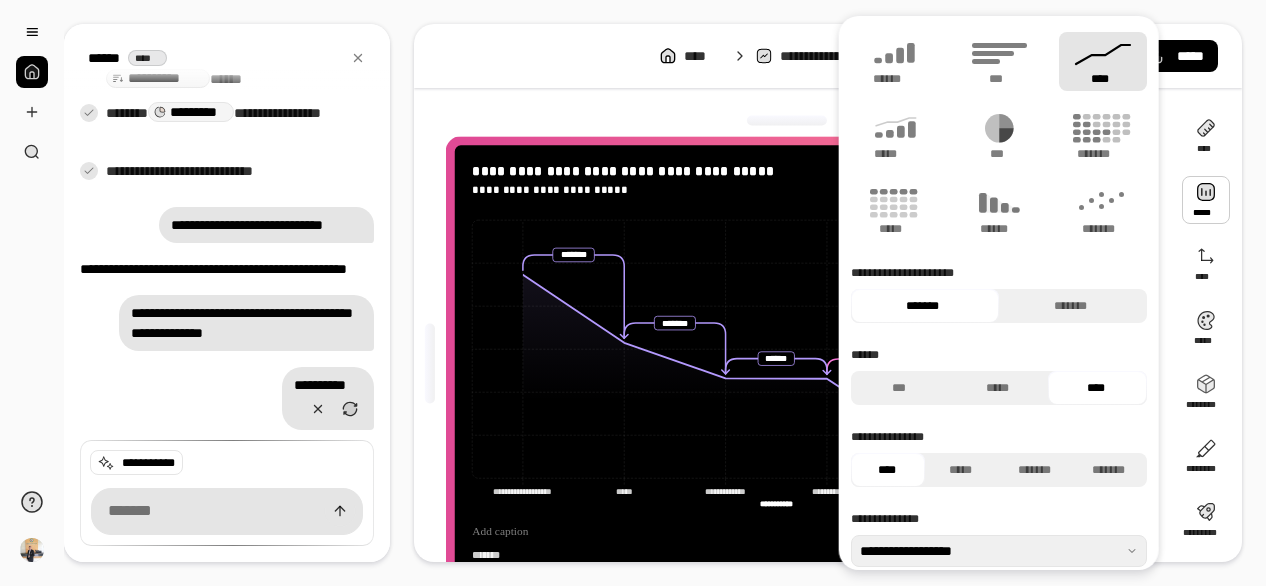 click at bounding box center [1206, 200] 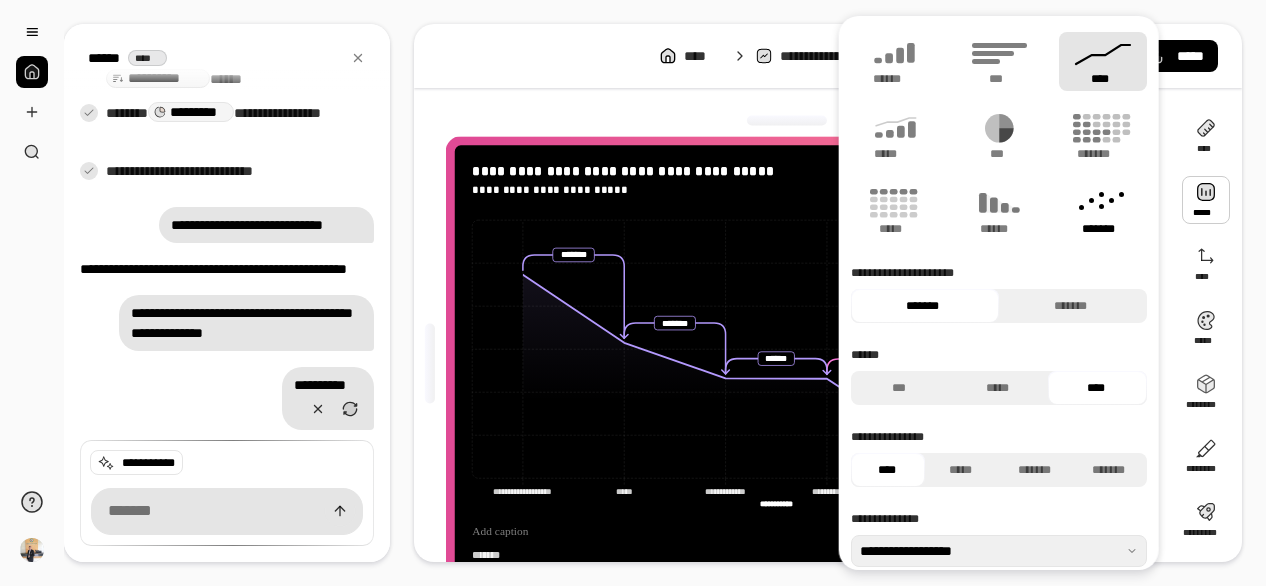 click 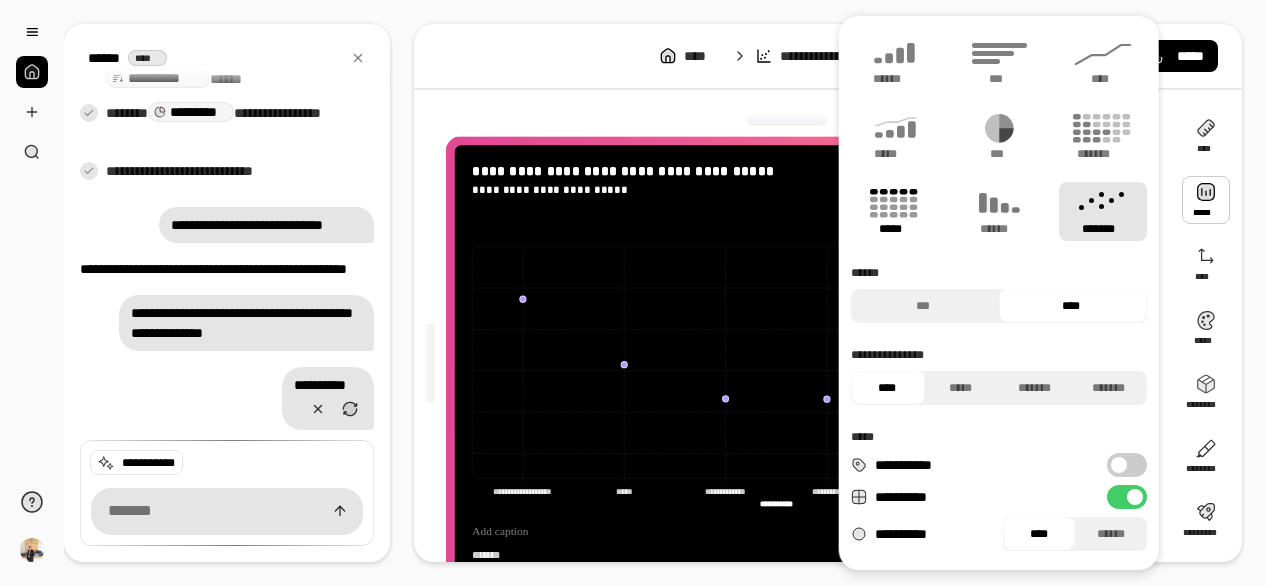 click 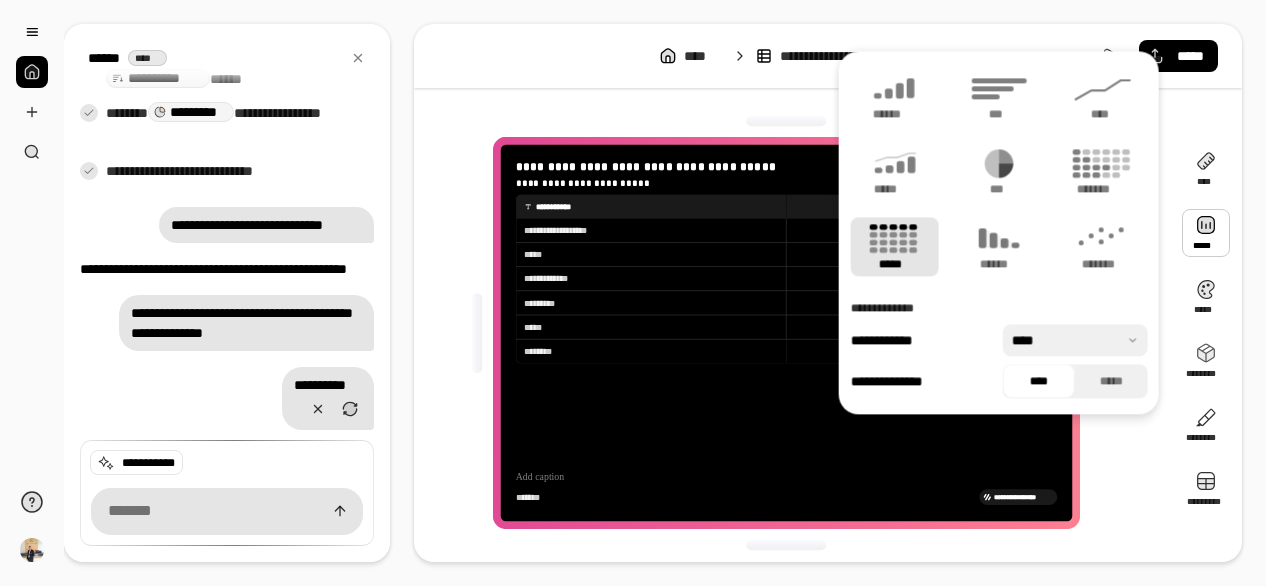 click on "**********" at bounding box center [828, 293] 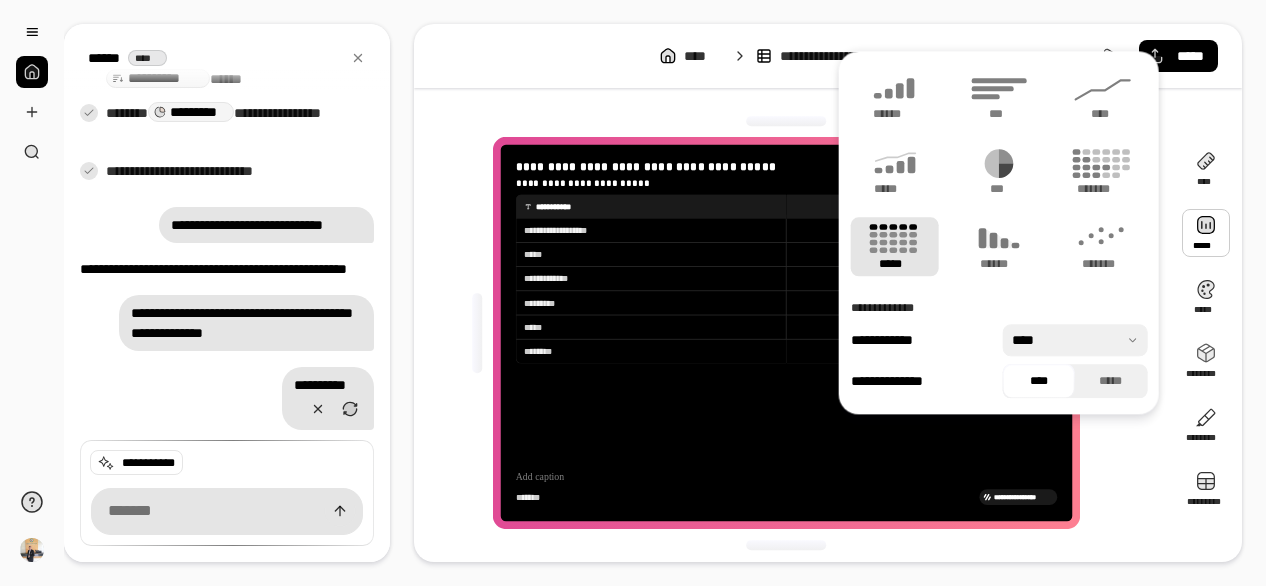 click at bounding box center (1206, 233) 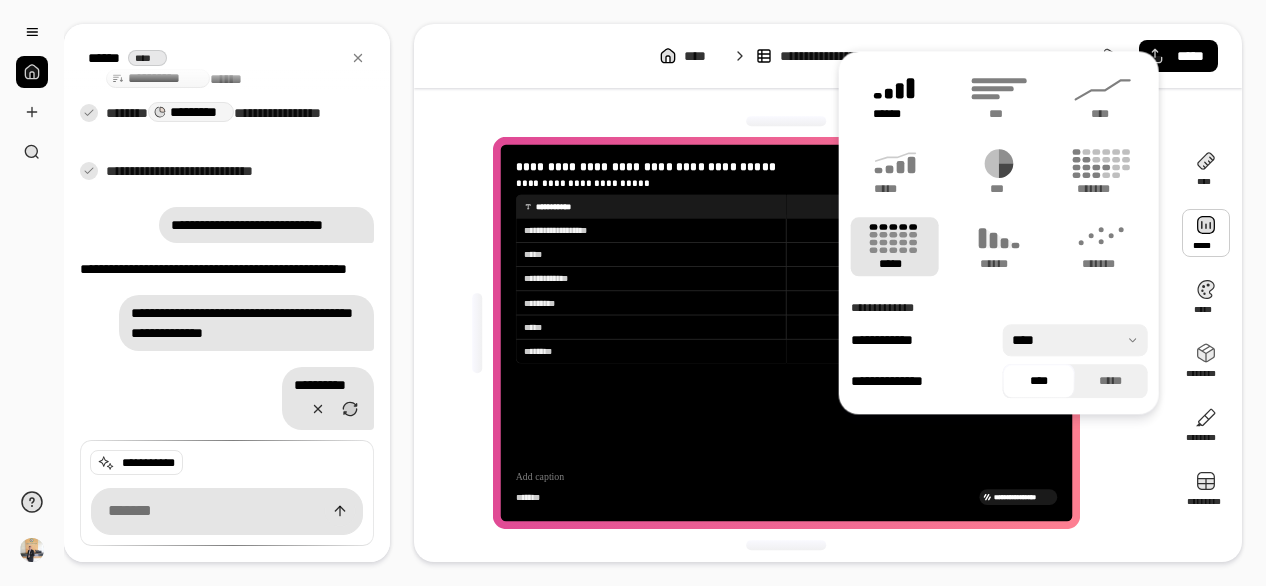 click 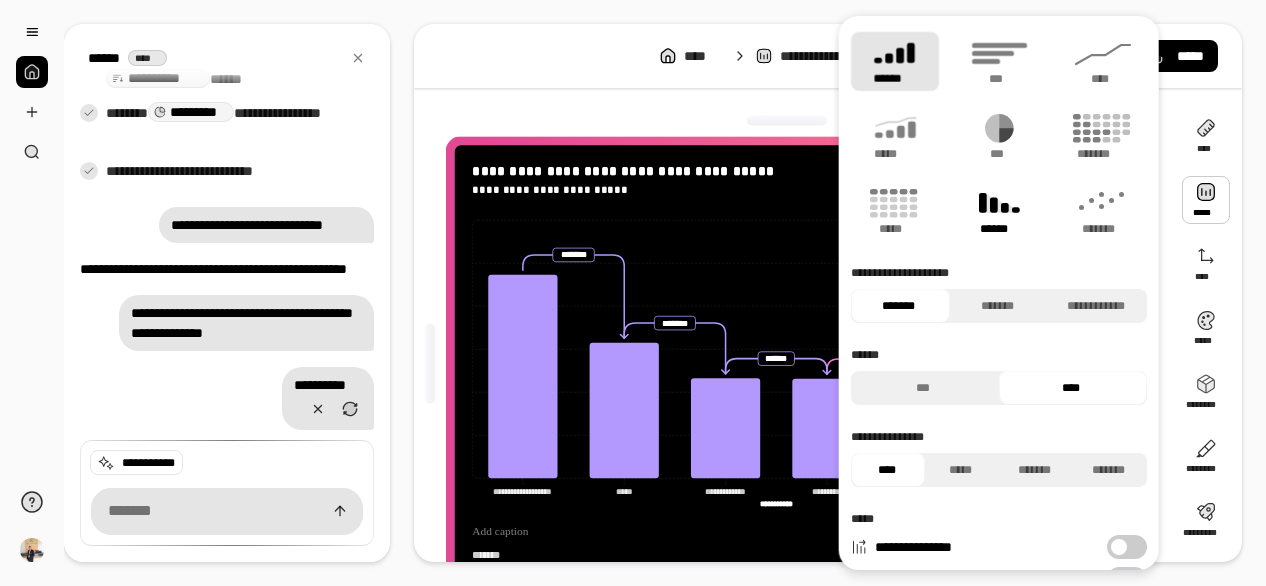 click on "******" at bounding box center (999, 229) 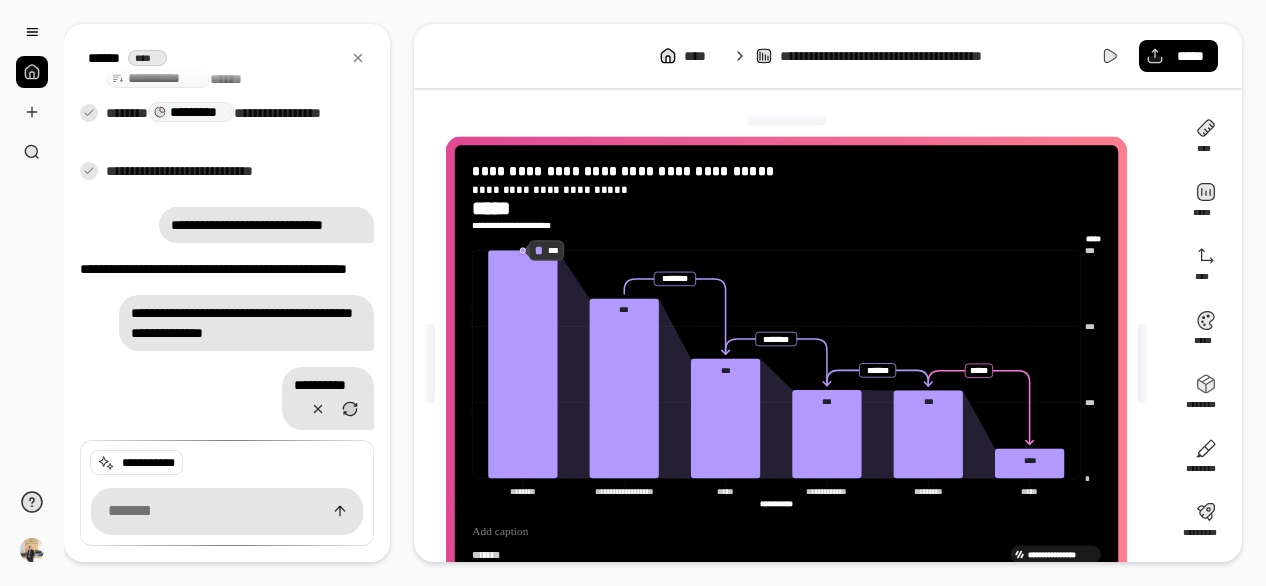 click on "**********" at bounding box center [794, 364] 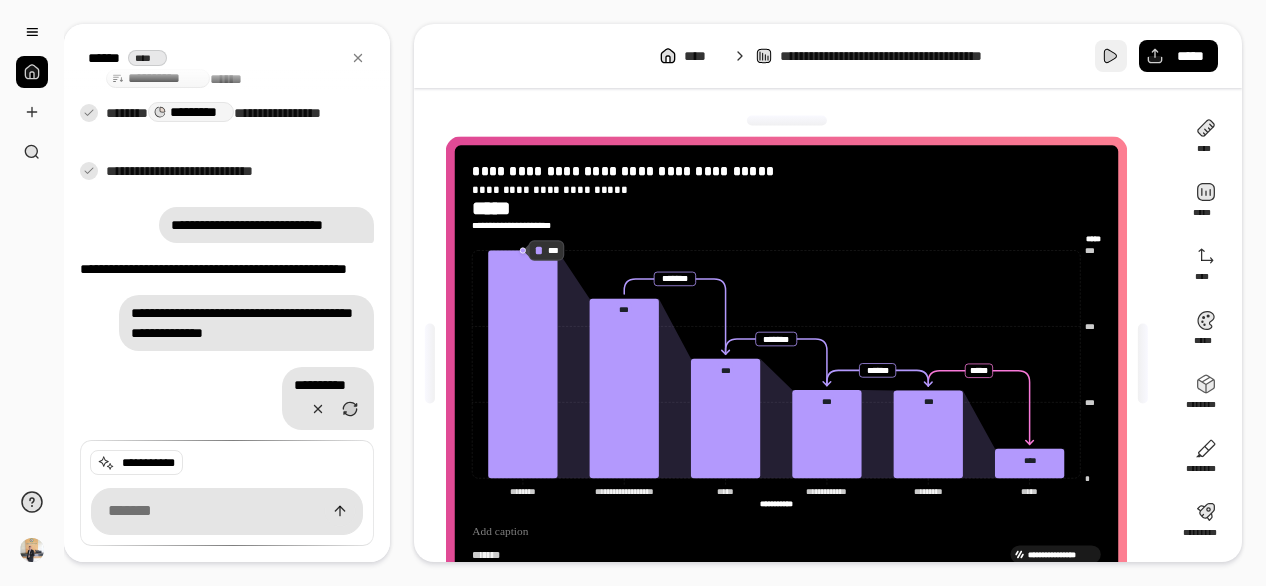 click at bounding box center [1111, 56] 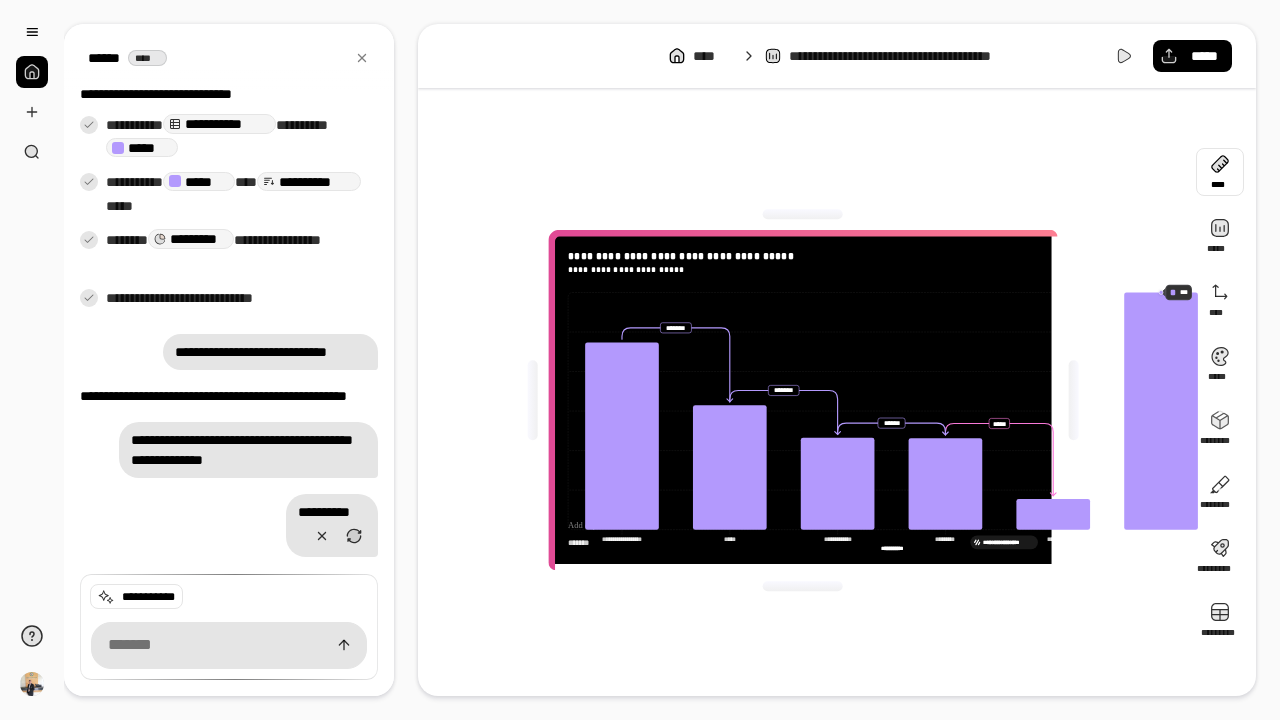 scroll, scrollTop: 358, scrollLeft: 0, axis: vertical 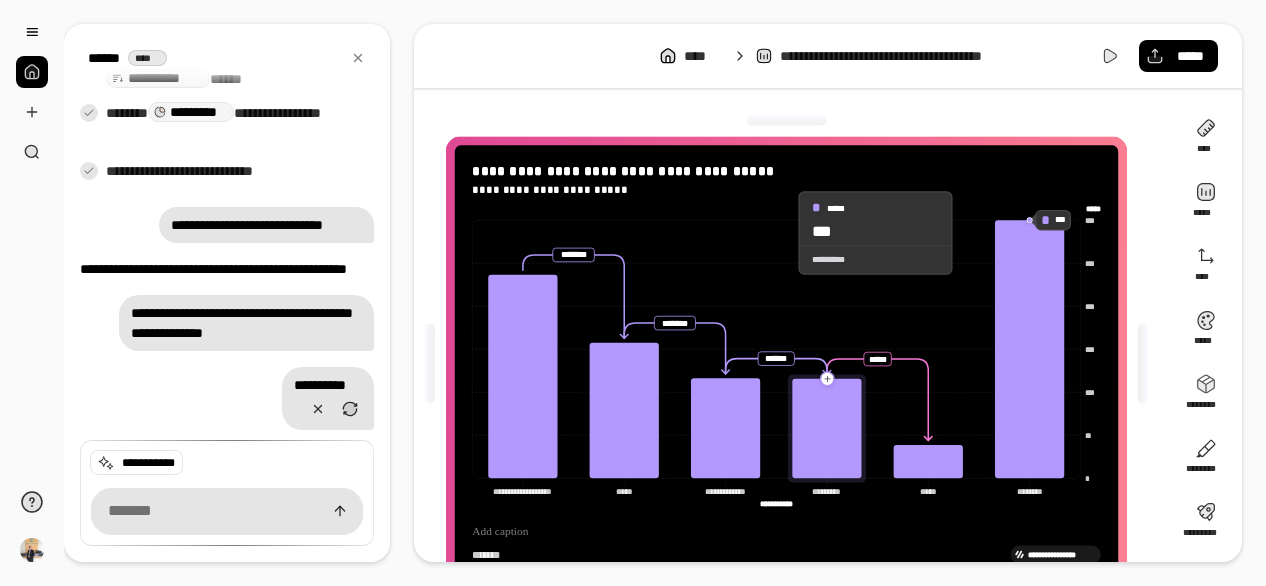 click 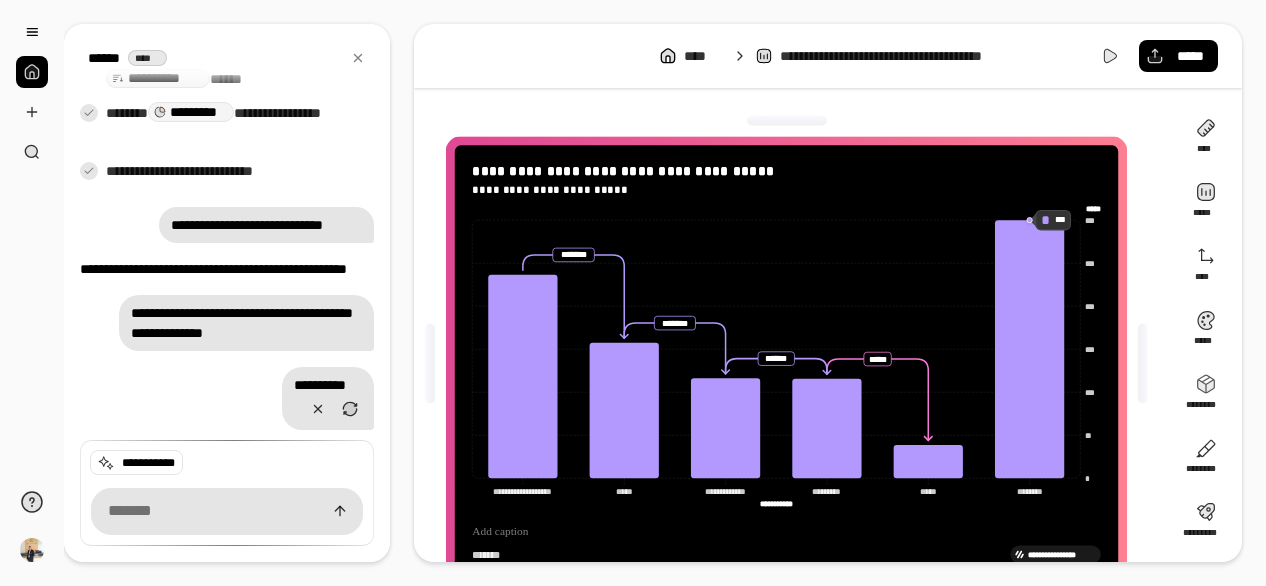 click on "**********" 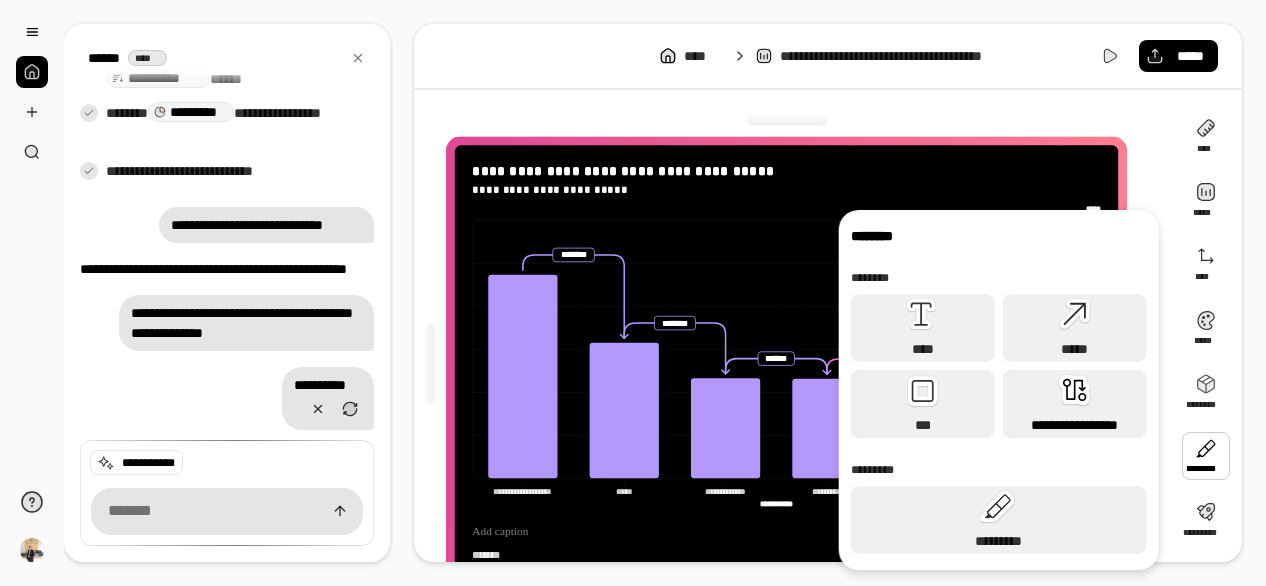 click 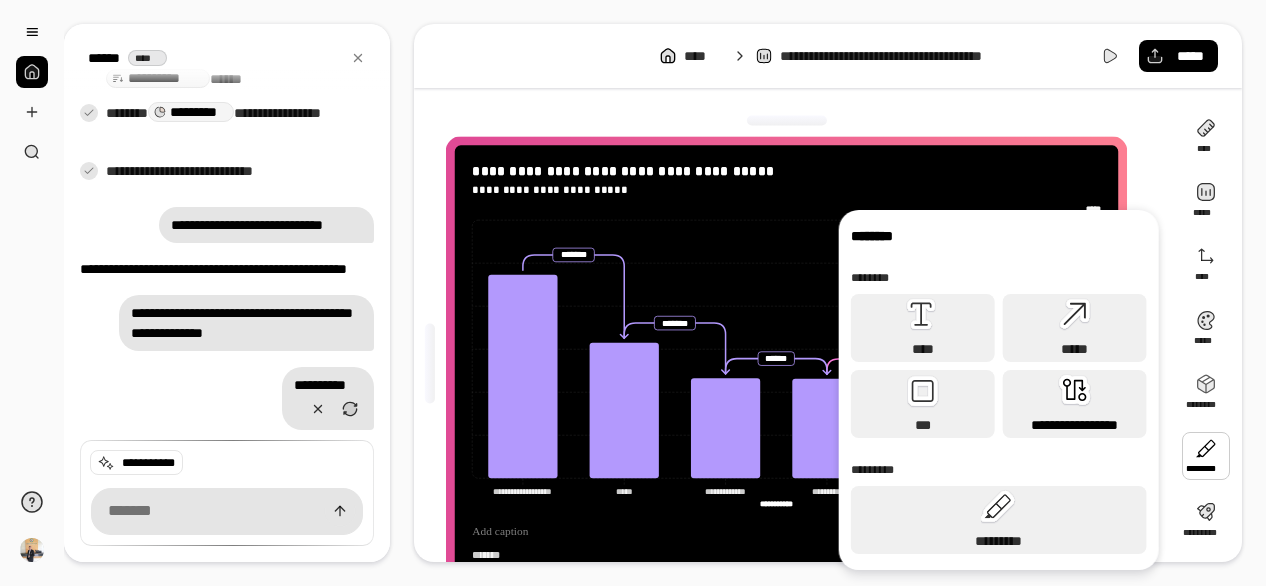 click 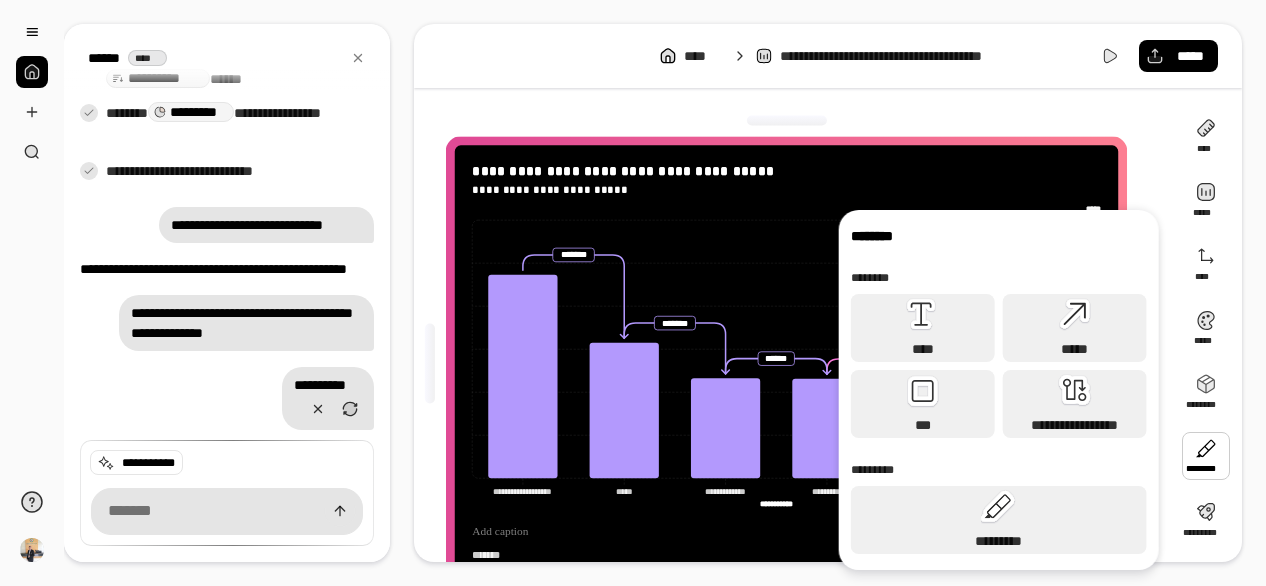 click on "**********" at bounding box center [786, 364] 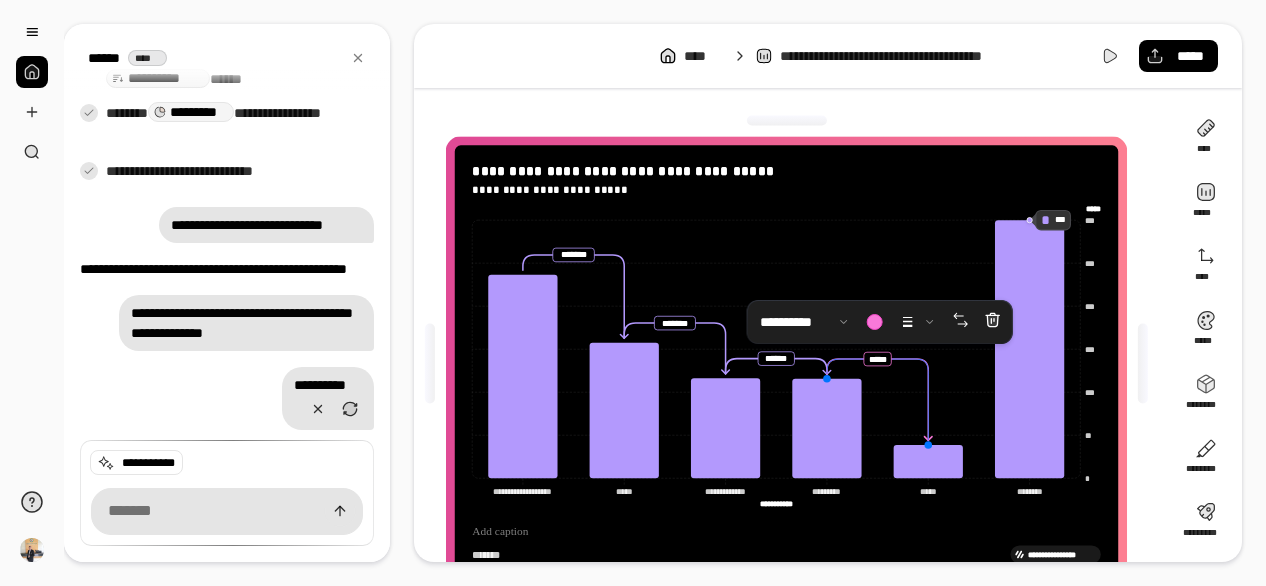click 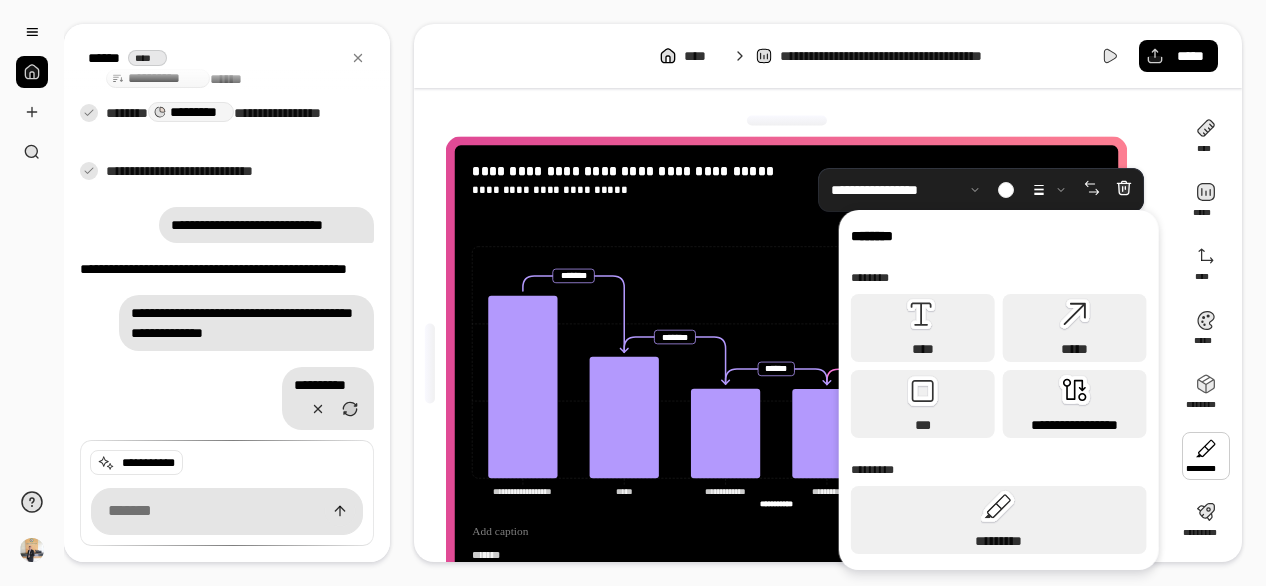 click on "**********" at bounding box center (1075, 404) 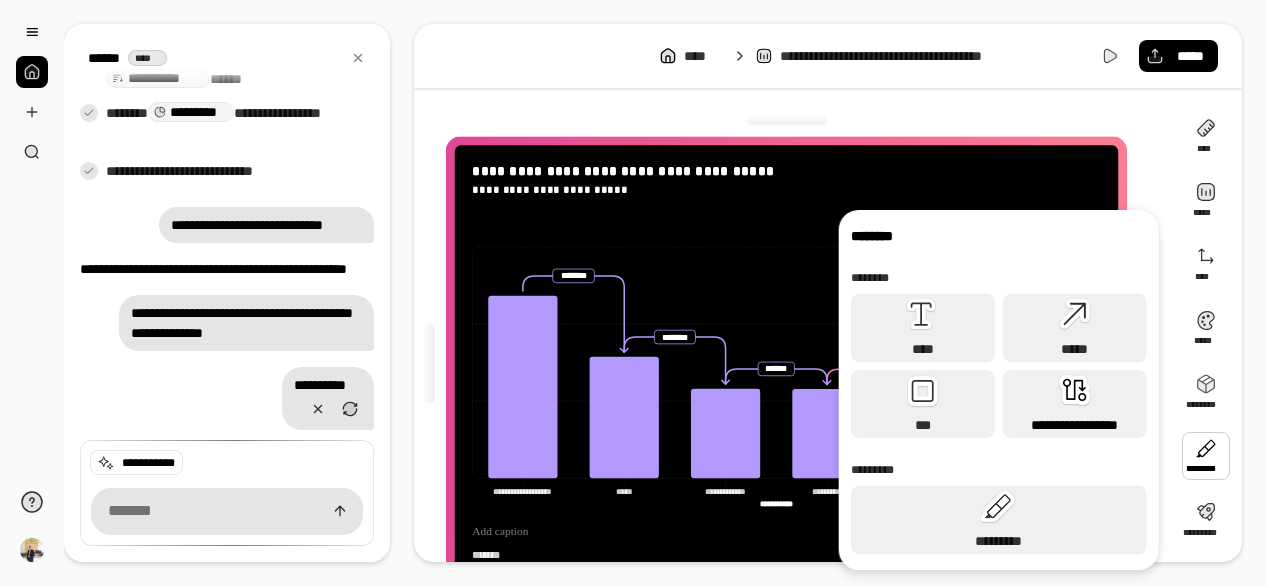 click on "**********" at bounding box center [1075, 404] 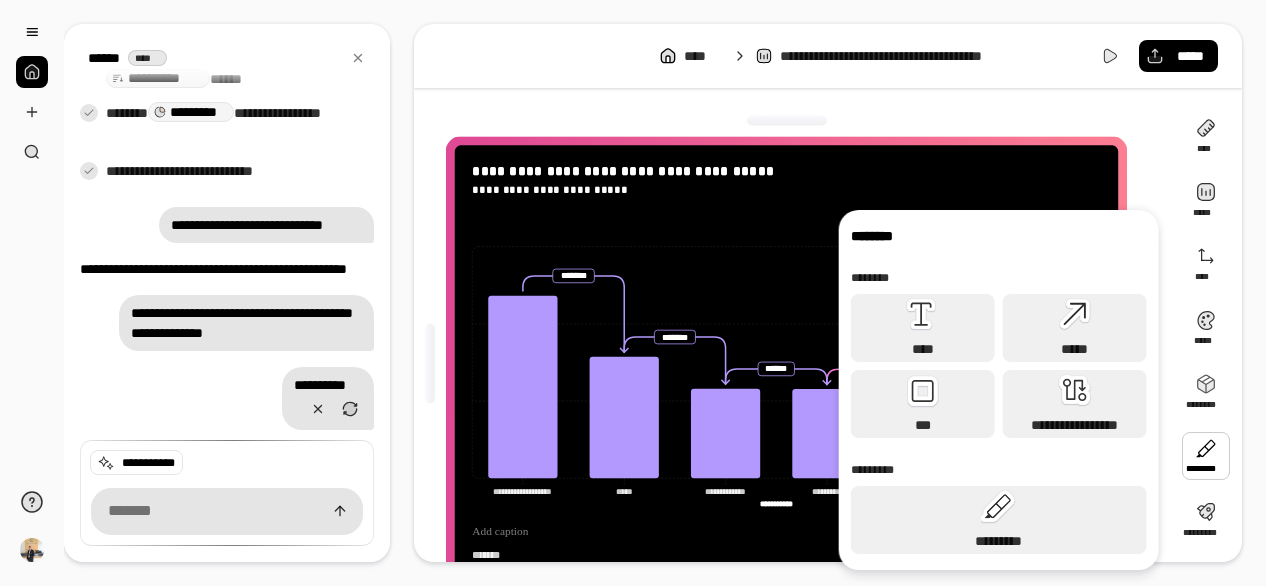 click on "**********" at bounding box center [794, 364] 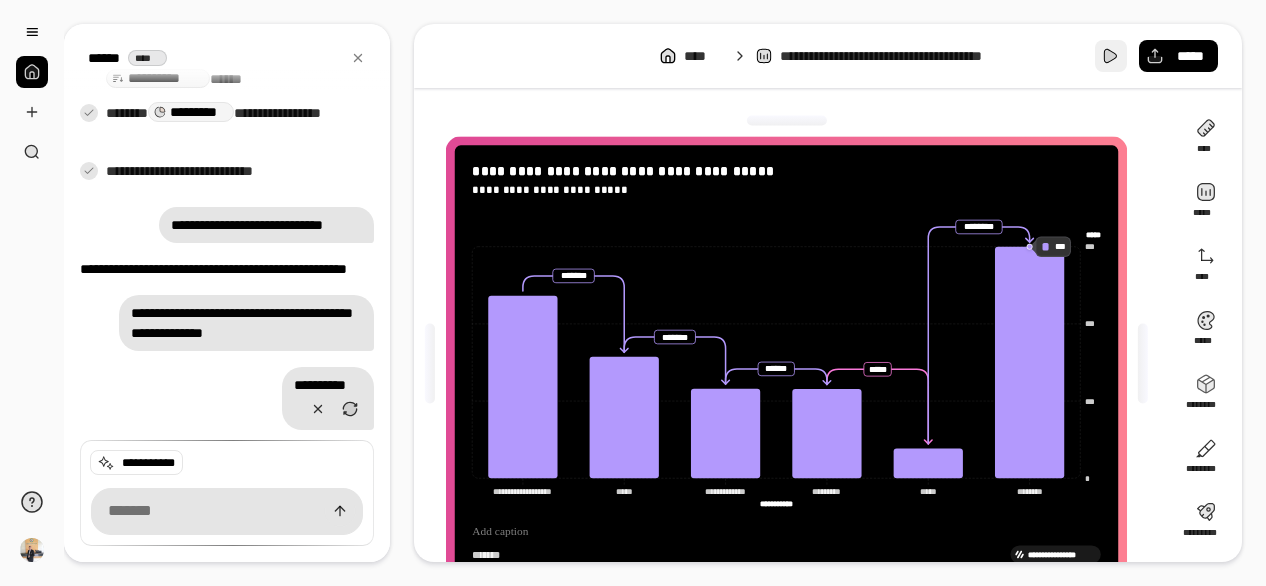 click at bounding box center (1111, 56) 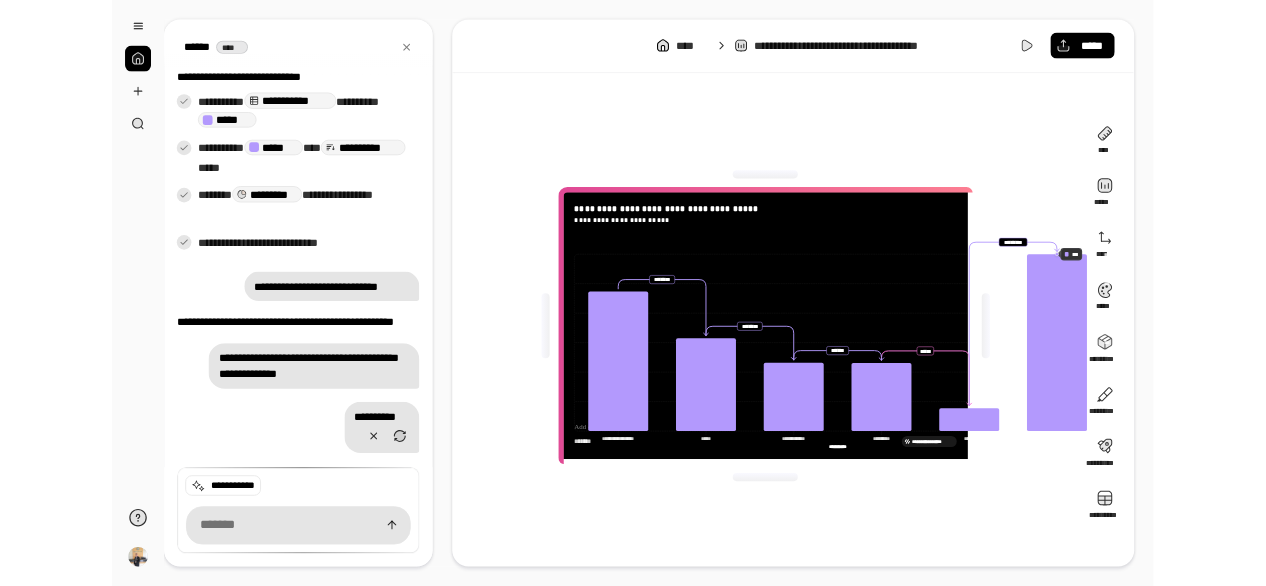 scroll, scrollTop: 358, scrollLeft: 0, axis: vertical 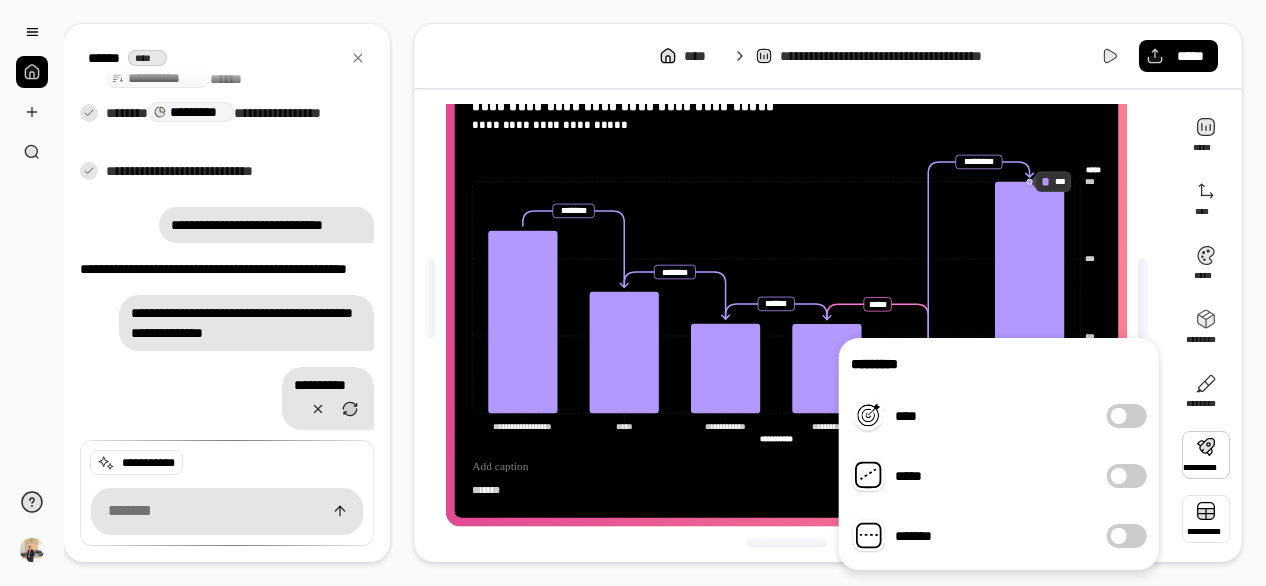 click at bounding box center (1206, 519) 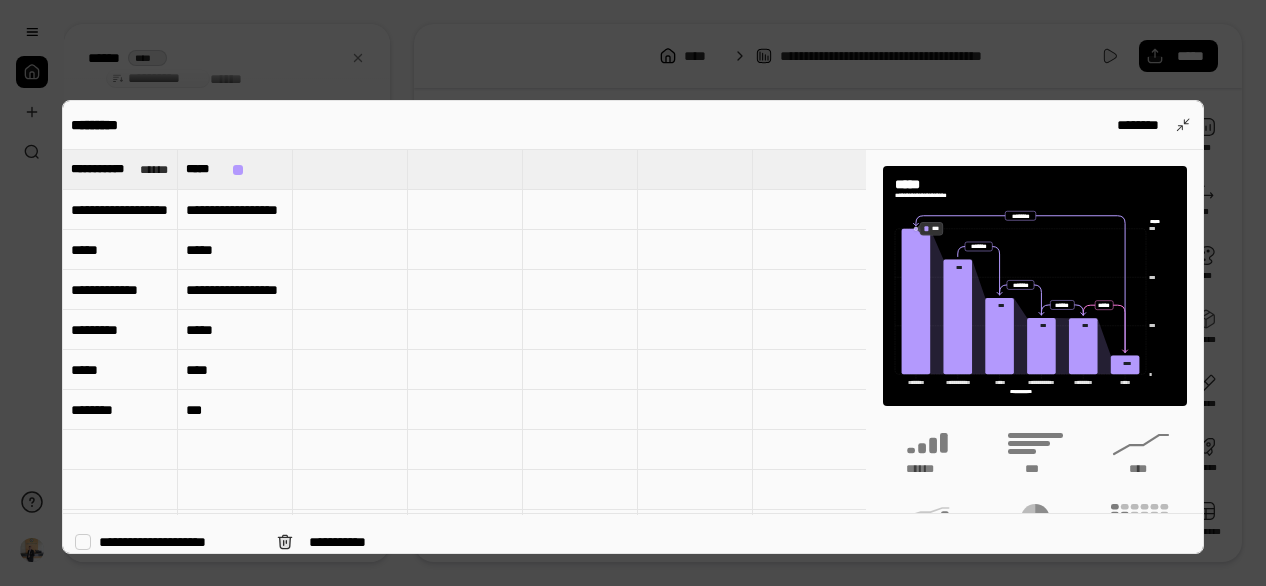 click at bounding box center (350, 210) 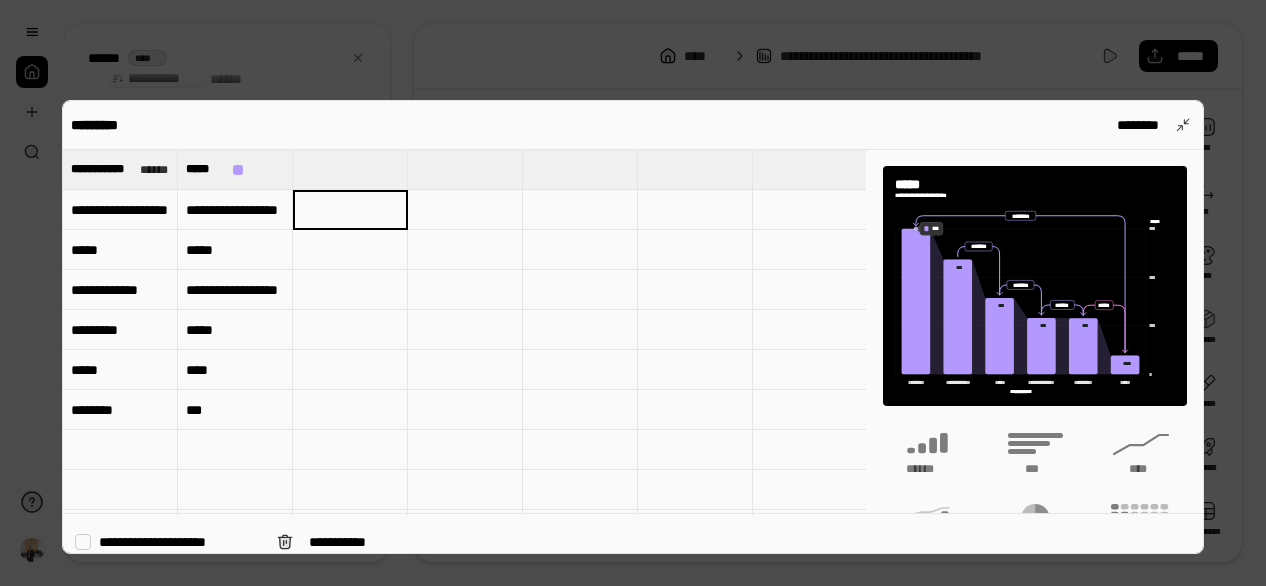 type on "*" 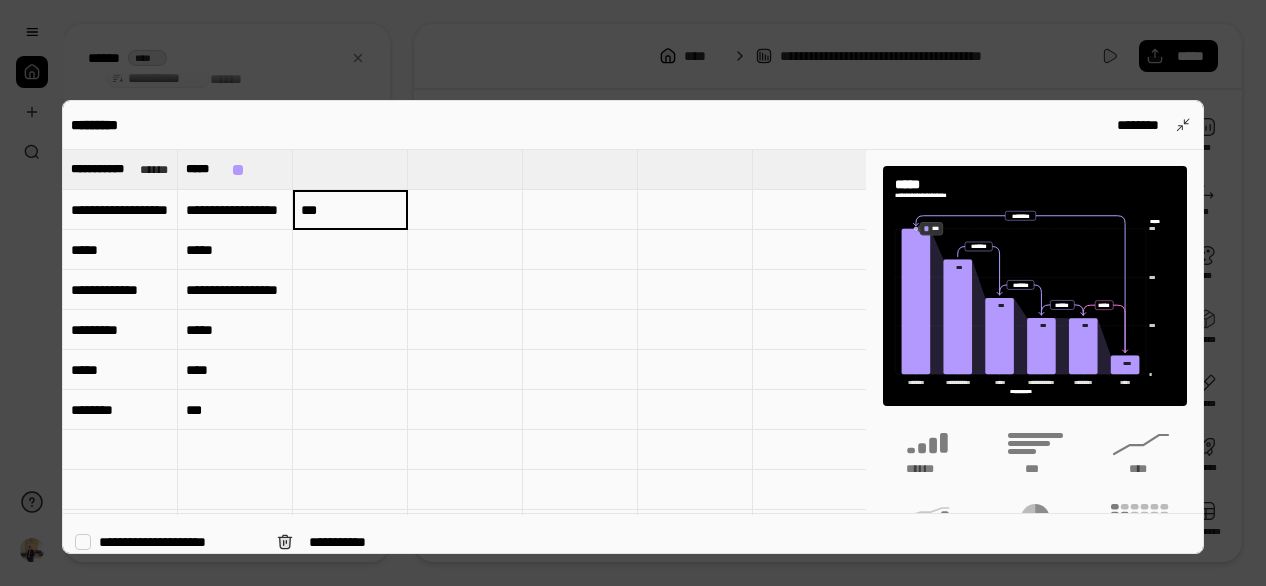 type on "***" 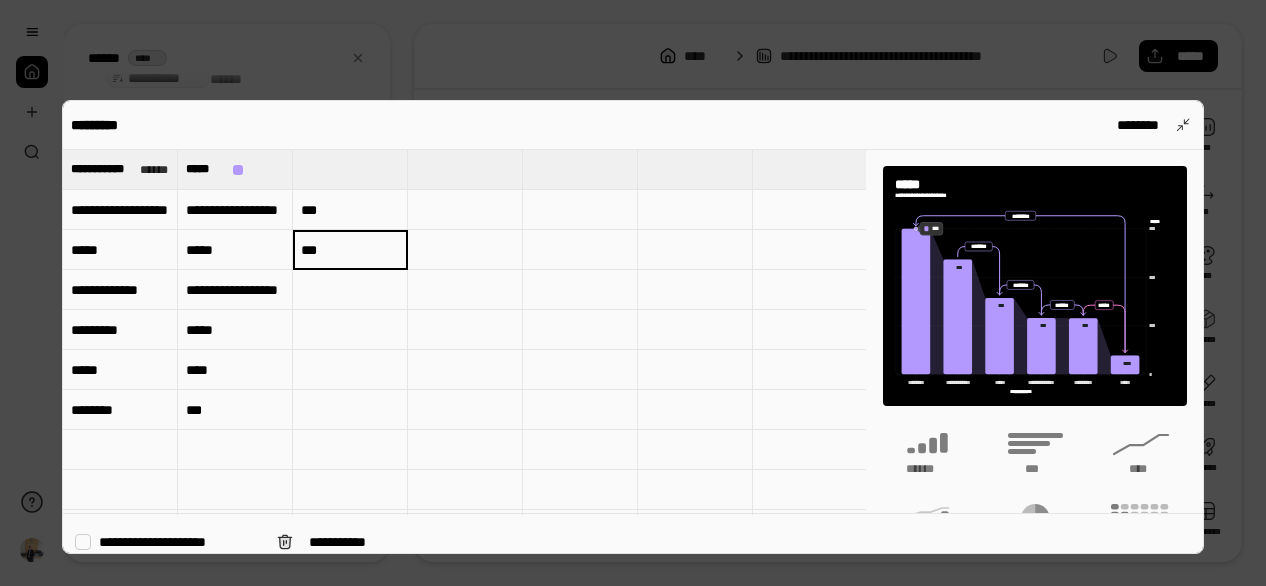 type on "***" 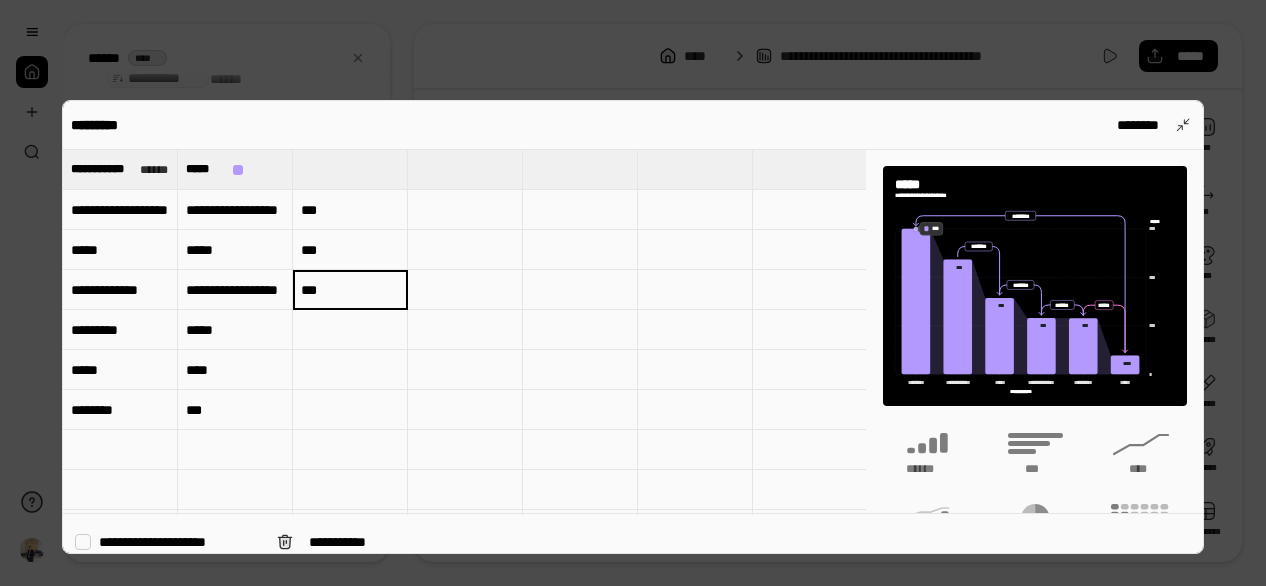 type on "***" 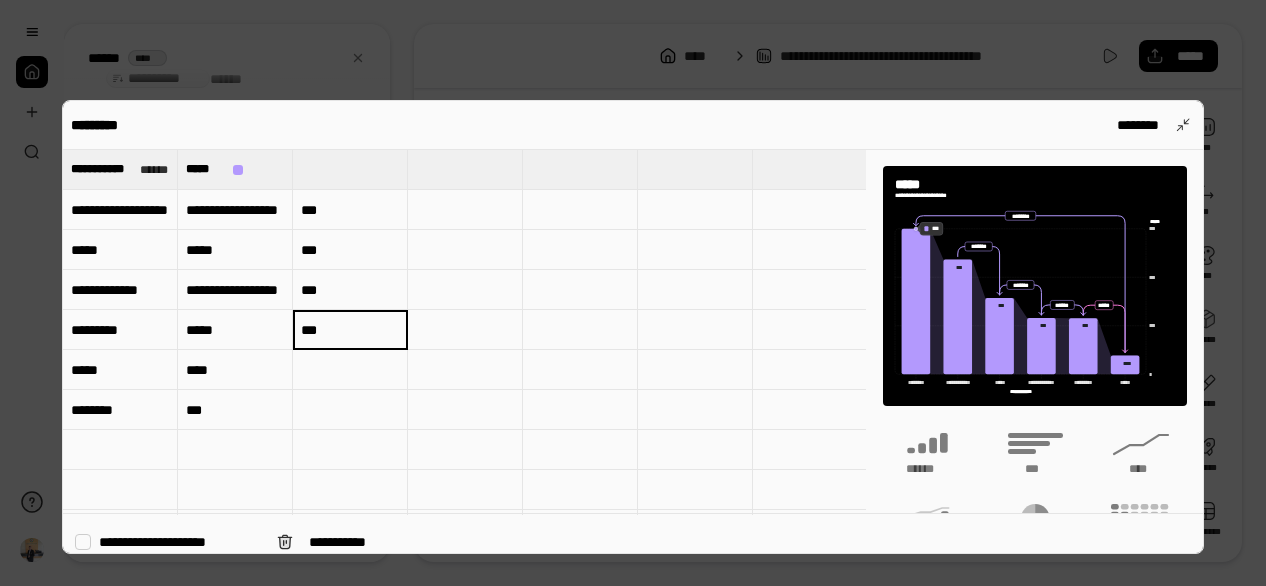 type on "***" 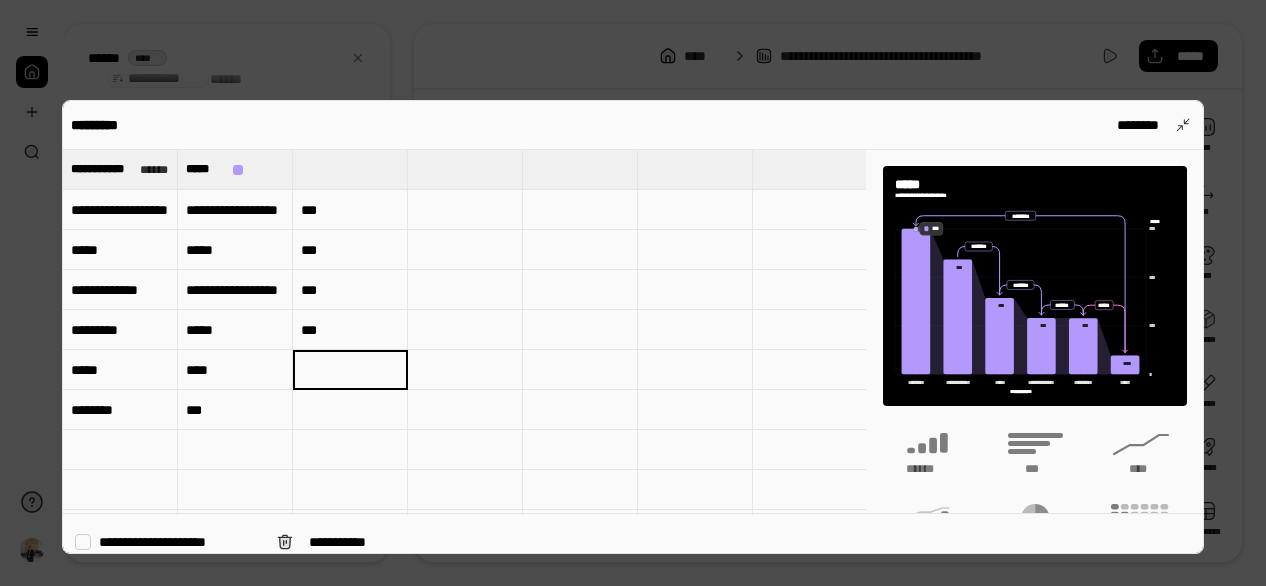 click at bounding box center [350, 370] 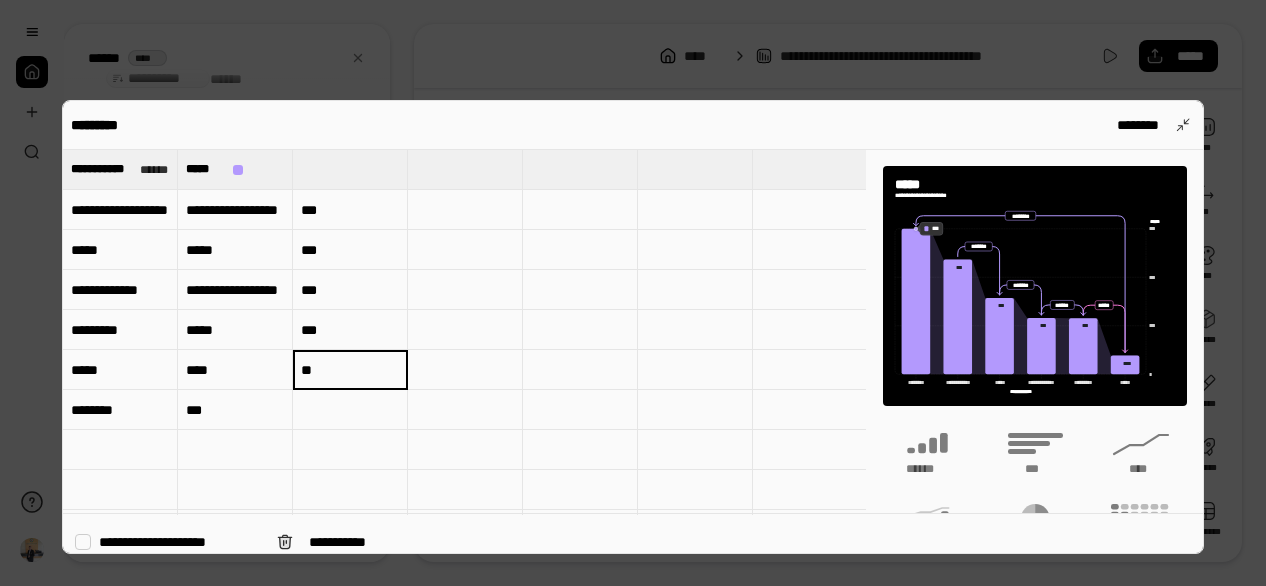type on "**" 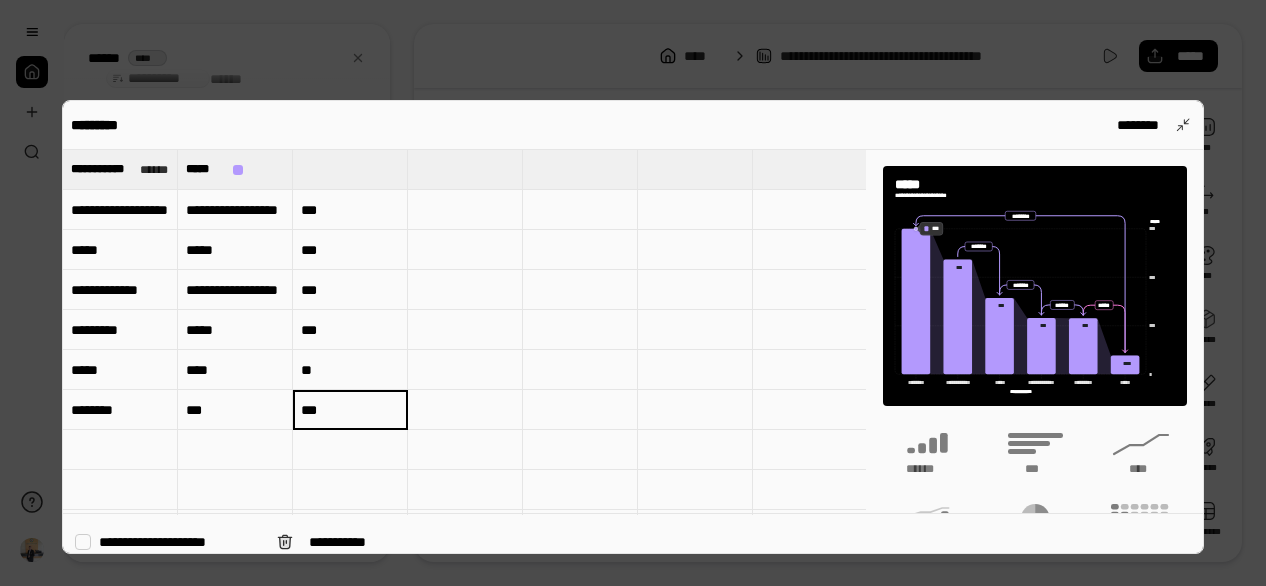 type on "***" 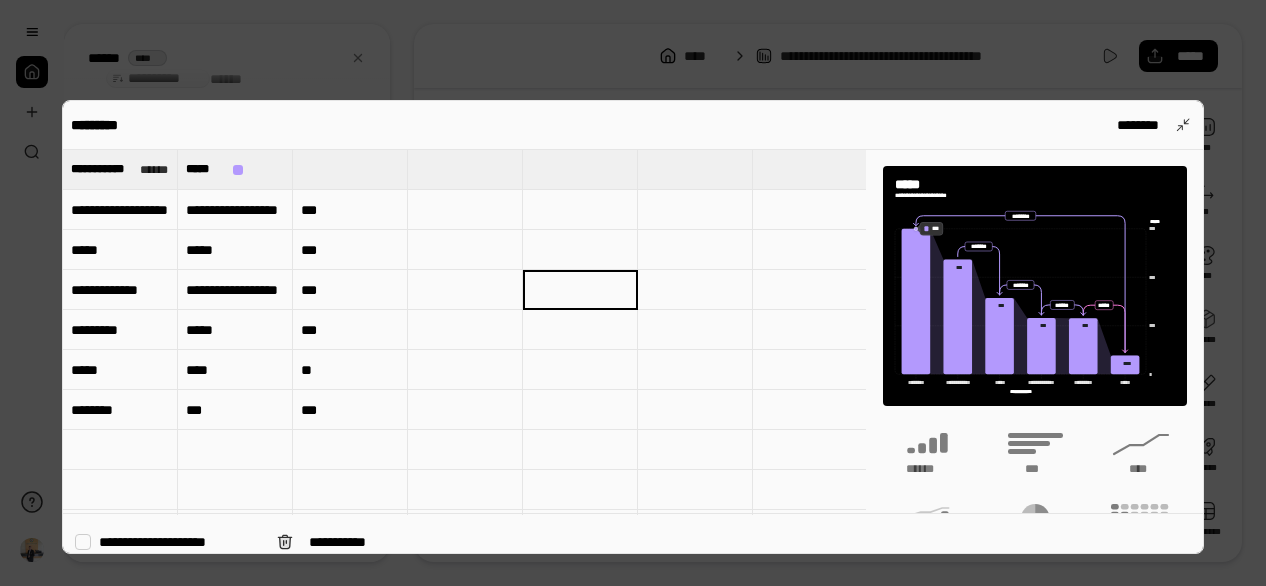 click at bounding box center (633, 293) 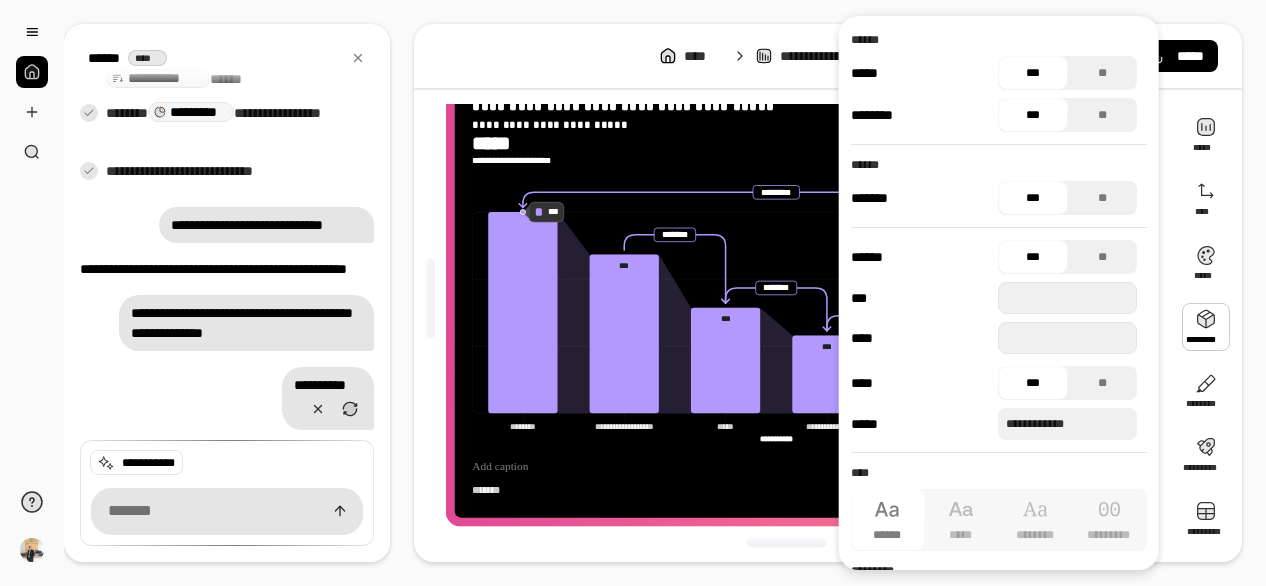 click on "**********" at bounding box center (786, 150) 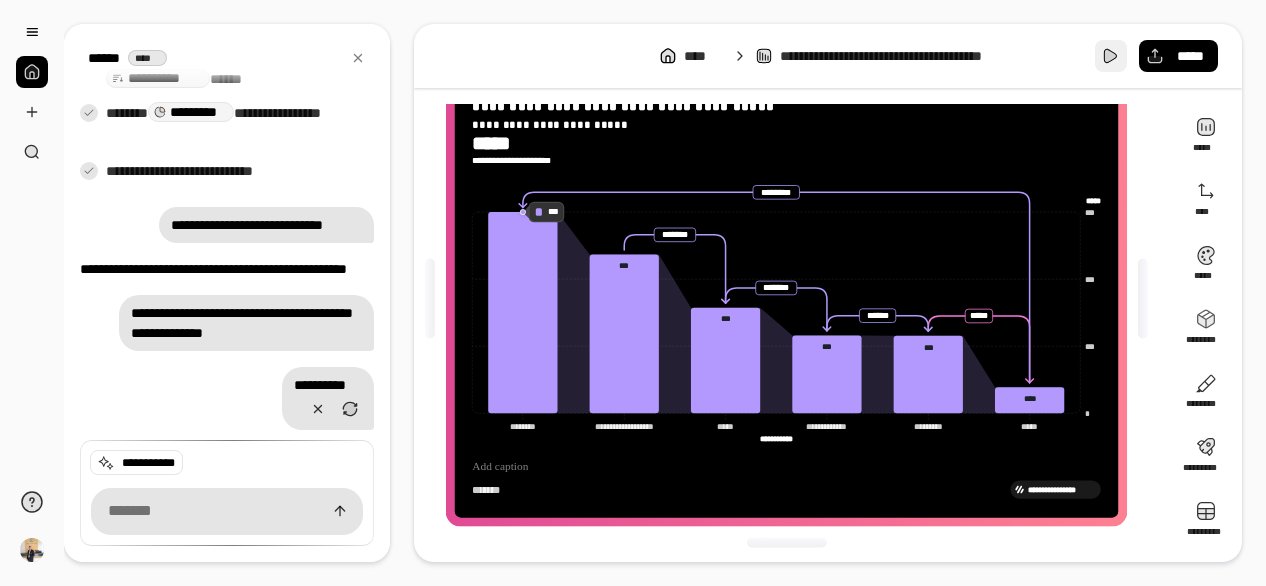 click at bounding box center (1111, 56) 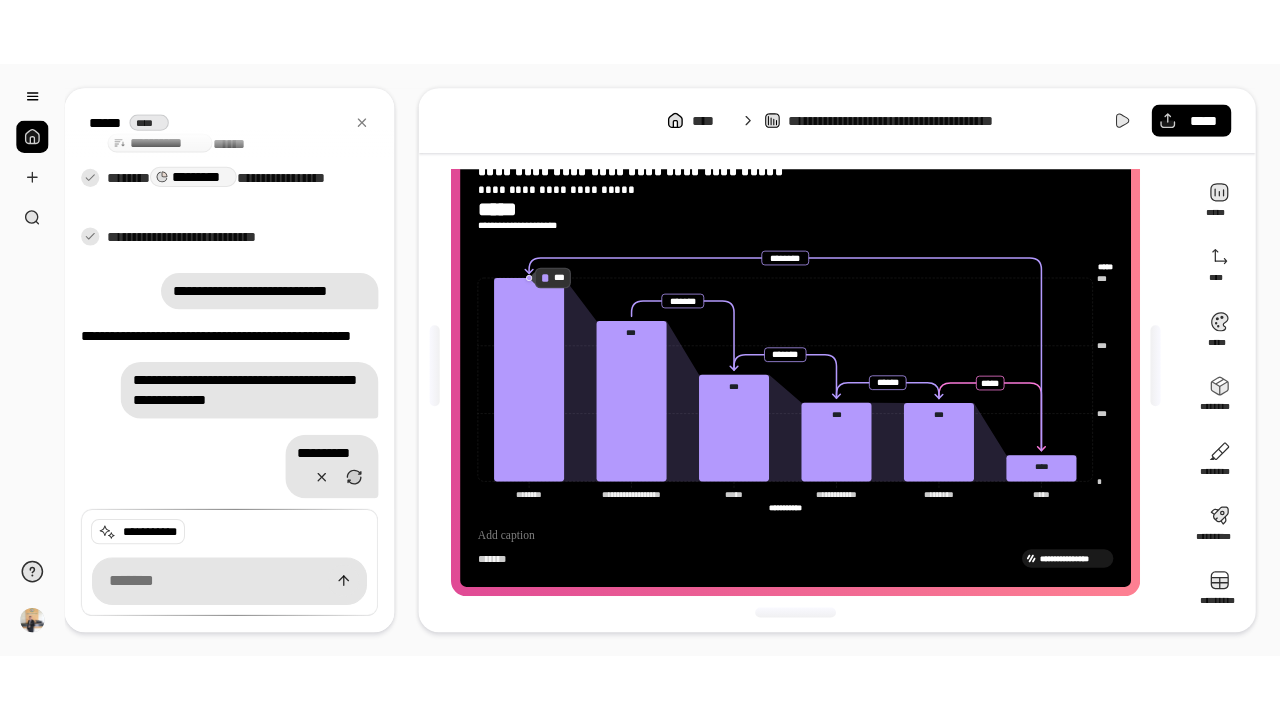 scroll, scrollTop: 250, scrollLeft: 0, axis: vertical 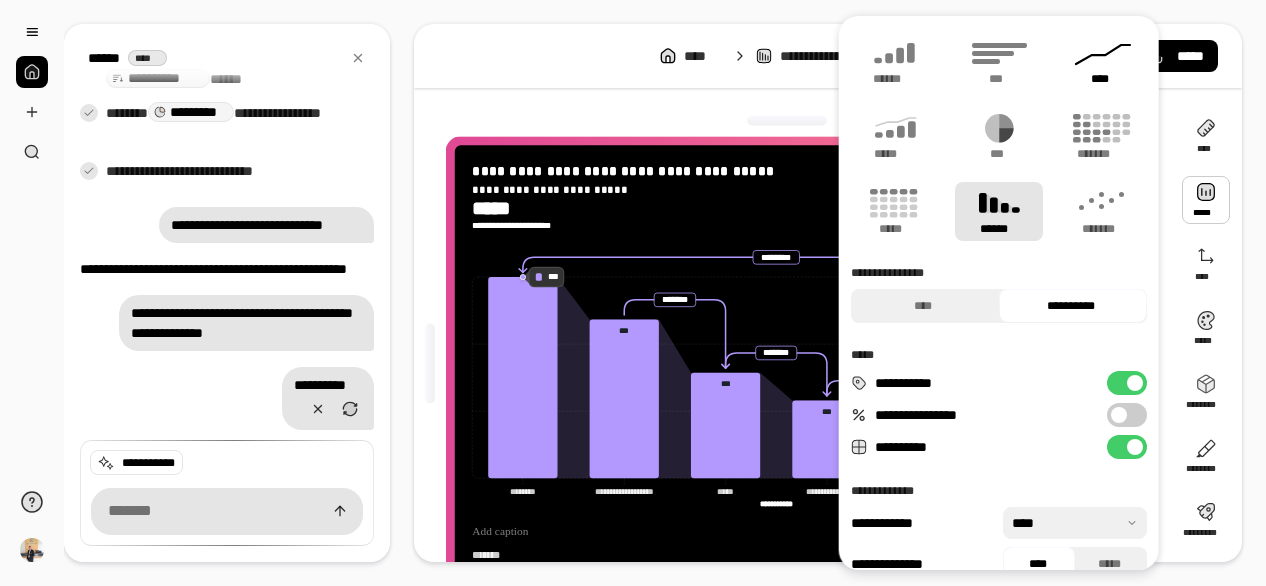 click 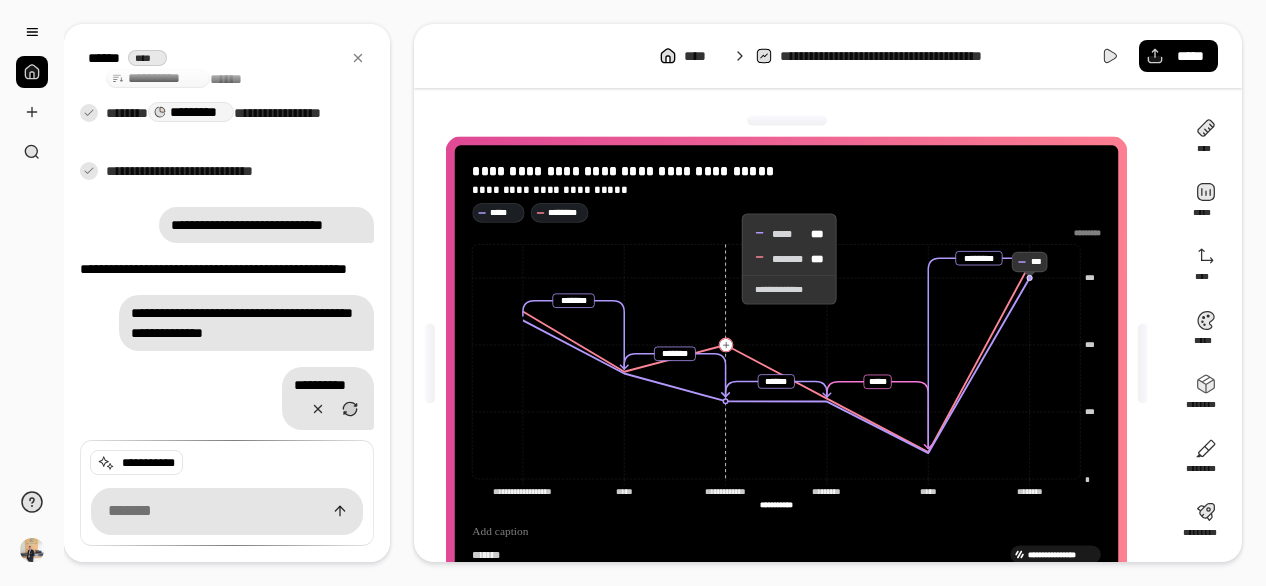click 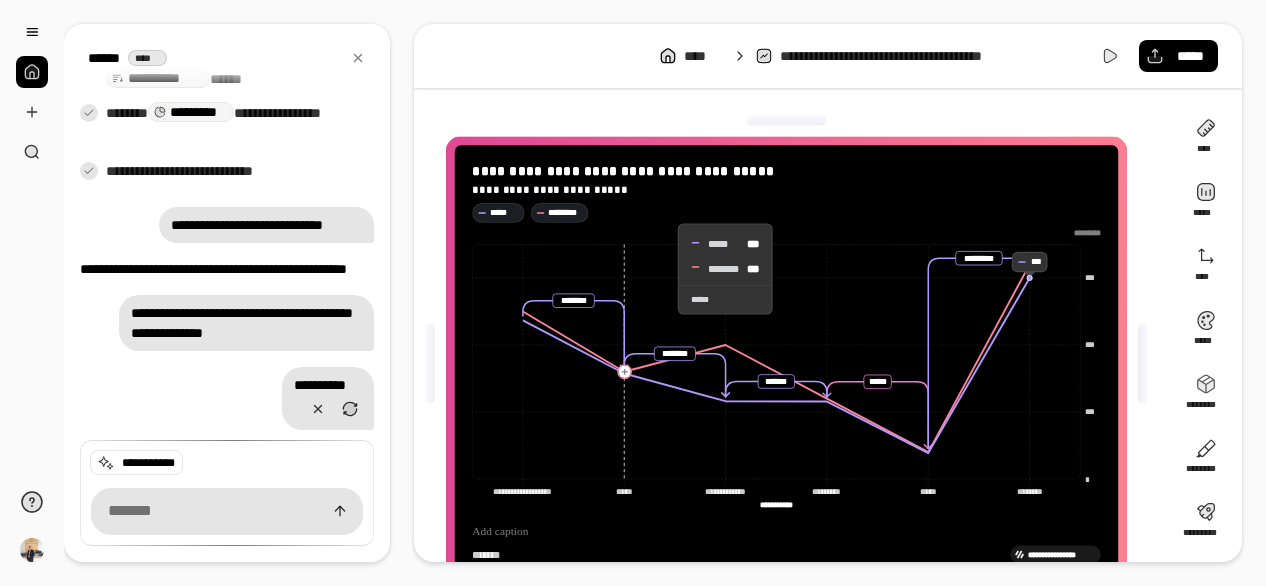 click 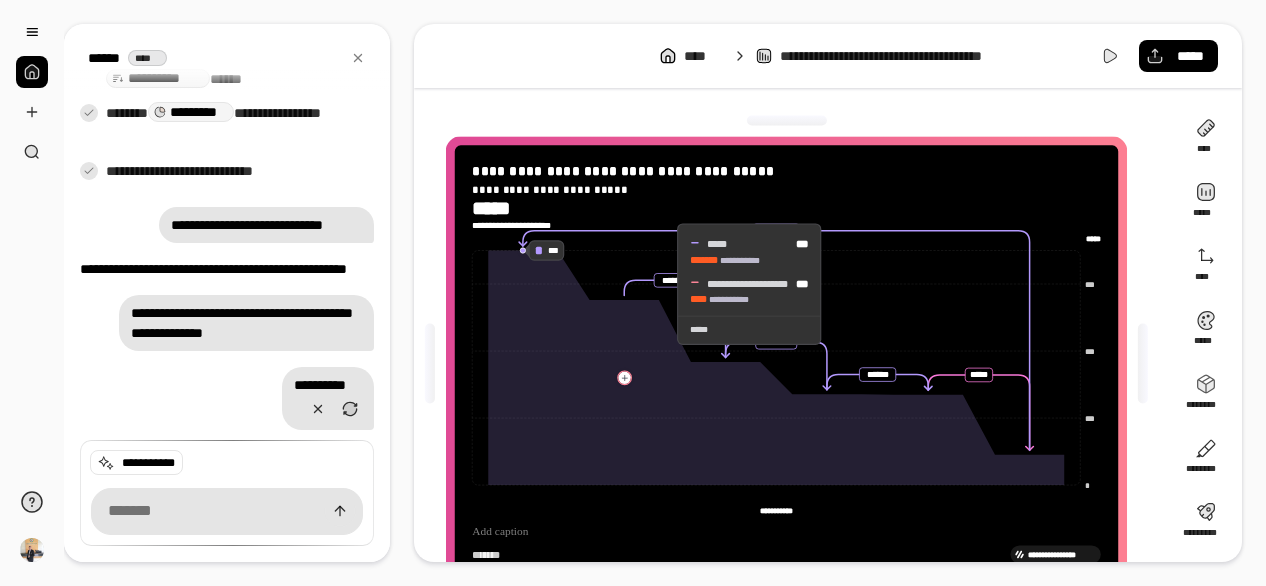 type on "*****" 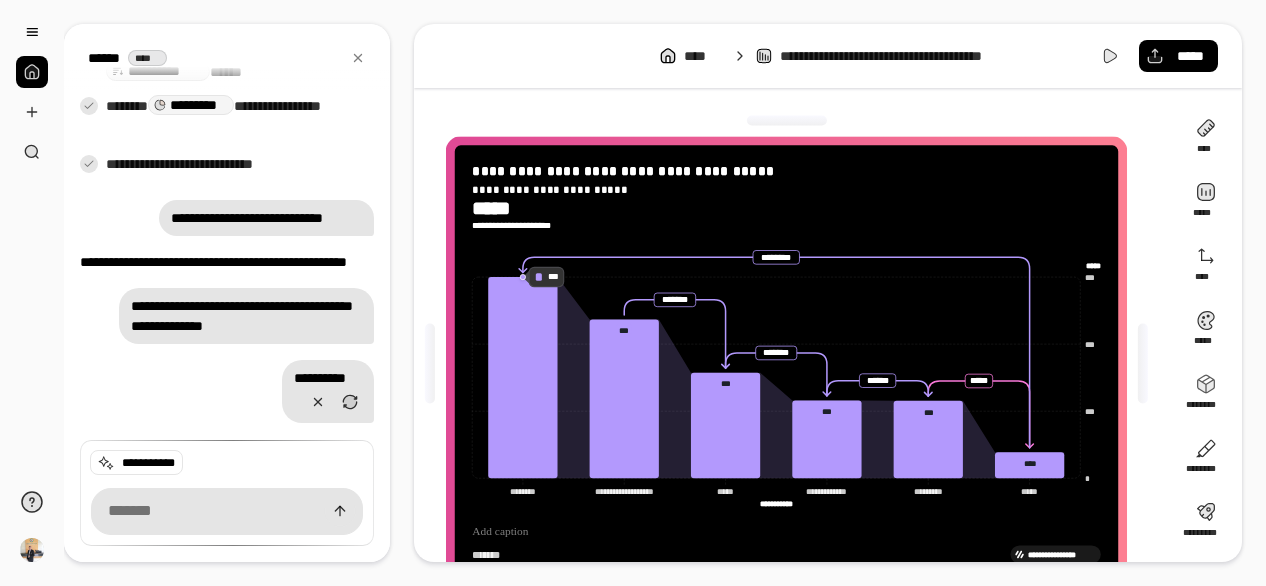 scroll, scrollTop: 384, scrollLeft: 0, axis: vertical 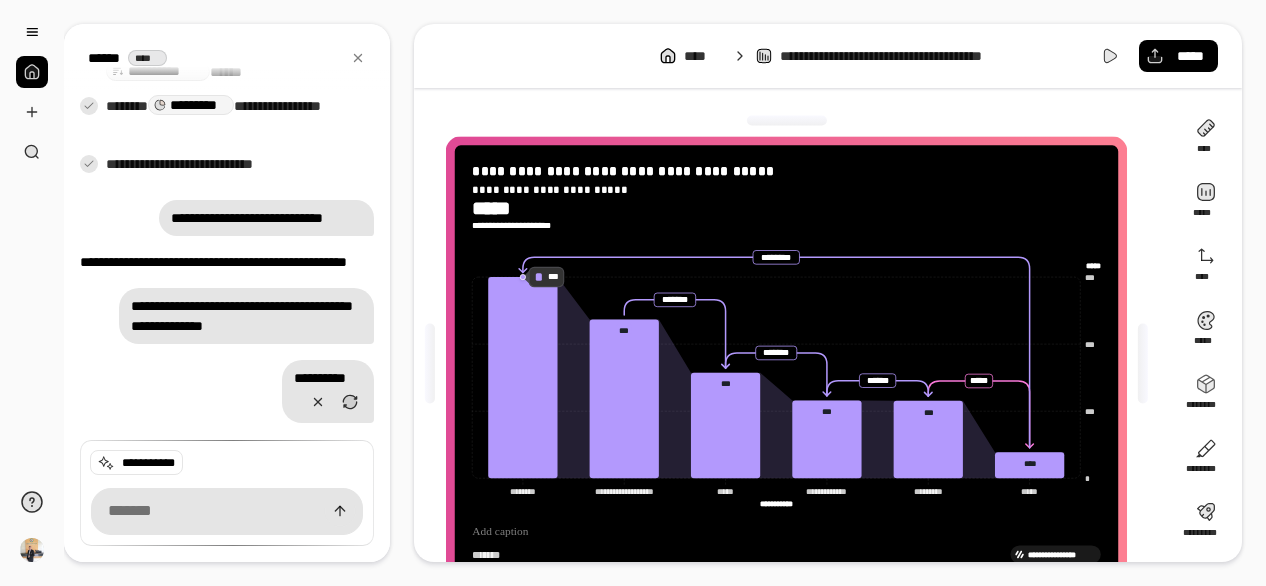 click on "**********" at bounding box center [227, 463] 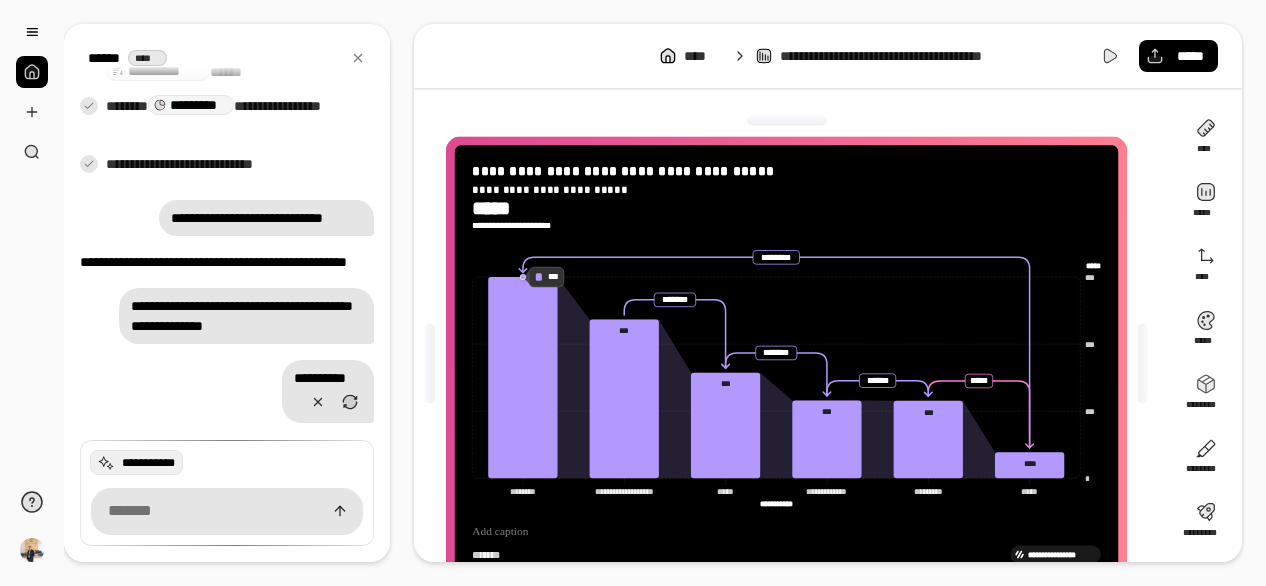 click on "**********" at bounding box center [148, 463] 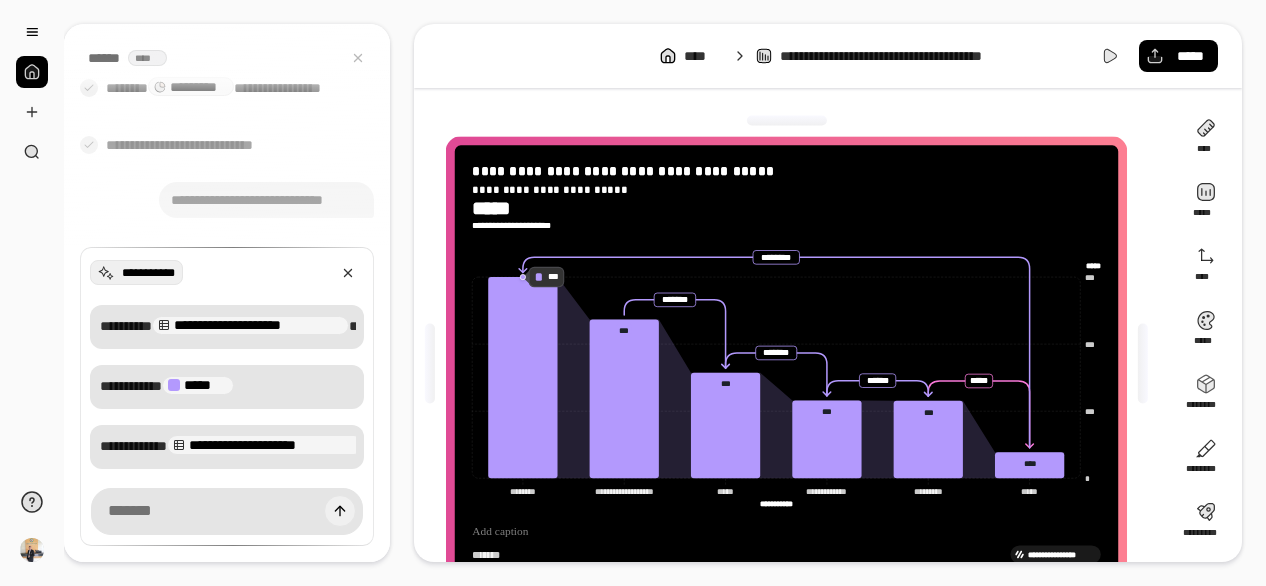 click at bounding box center [340, 511] 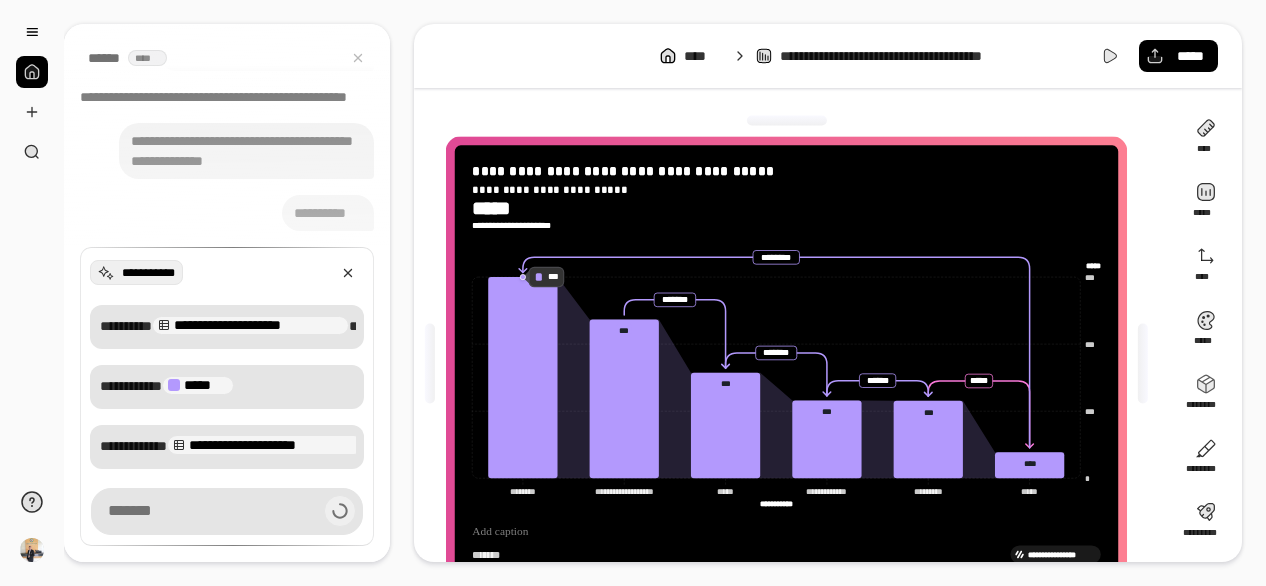 scroll, scrollTop: 550, scrollLeft: 0, axis: vertical 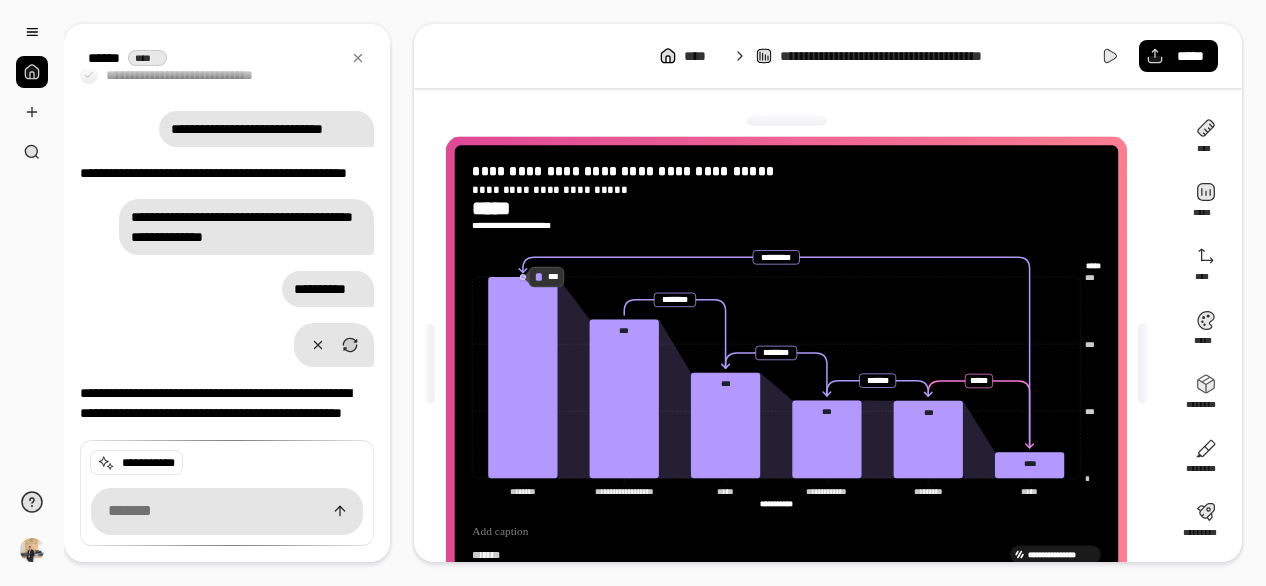 drag, startPoint x: 1107, startPoint y: 60, endPoint x: 1114, endPoint y: 146, distance: 86.28442 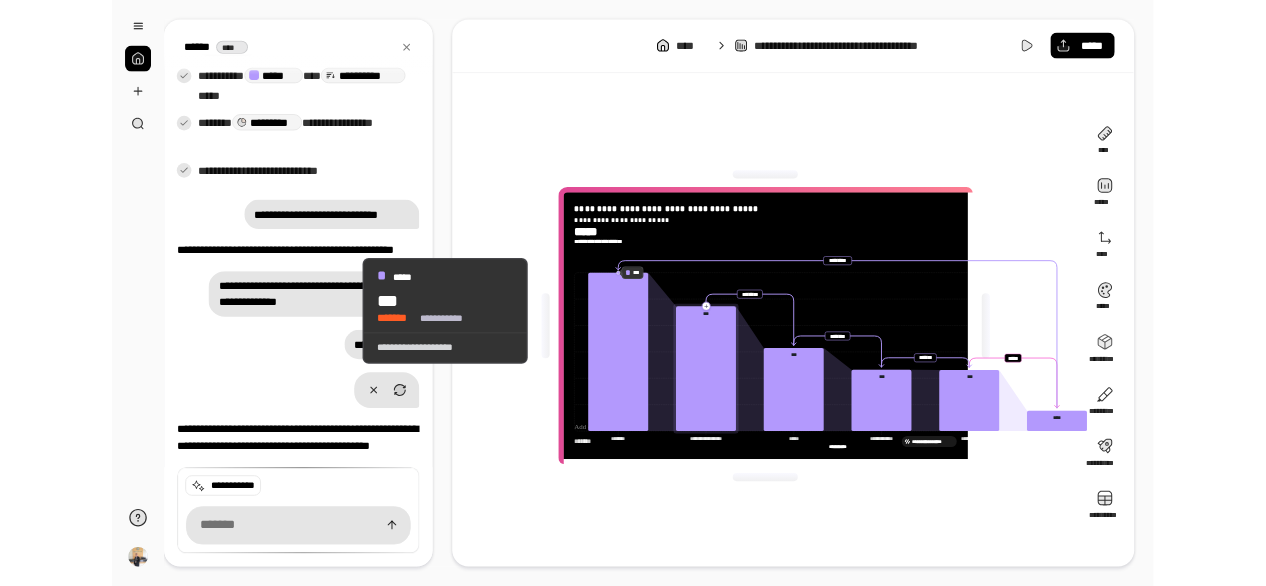scroll, scrollTop: 492, scrollLeft: 0, axis: vertical 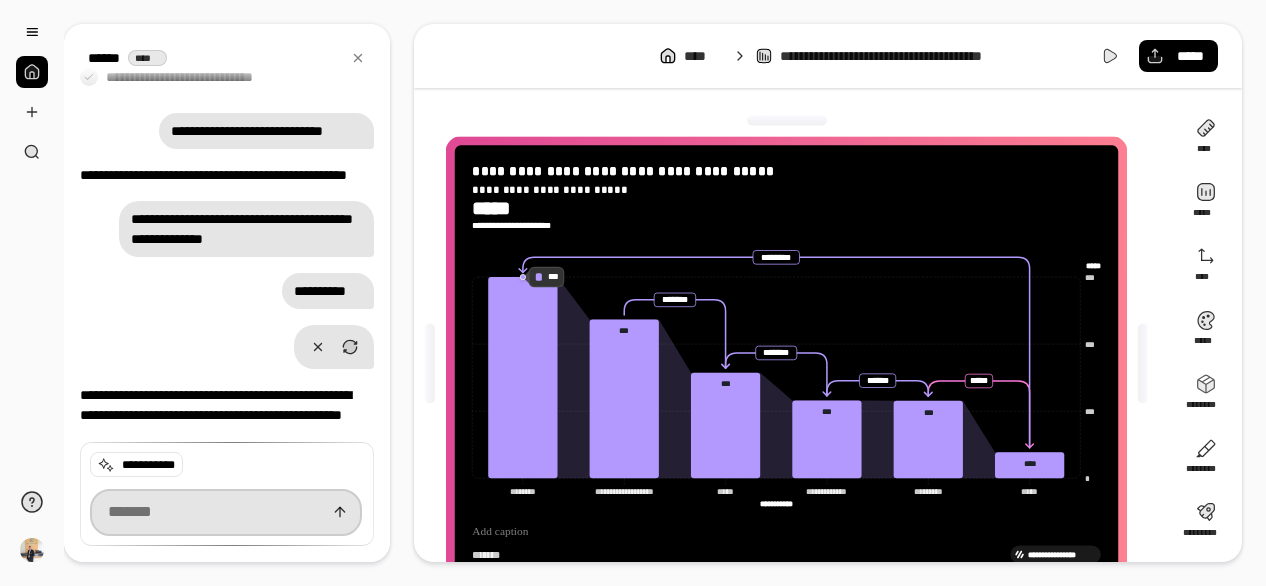 click at bounding box center (226, 512) 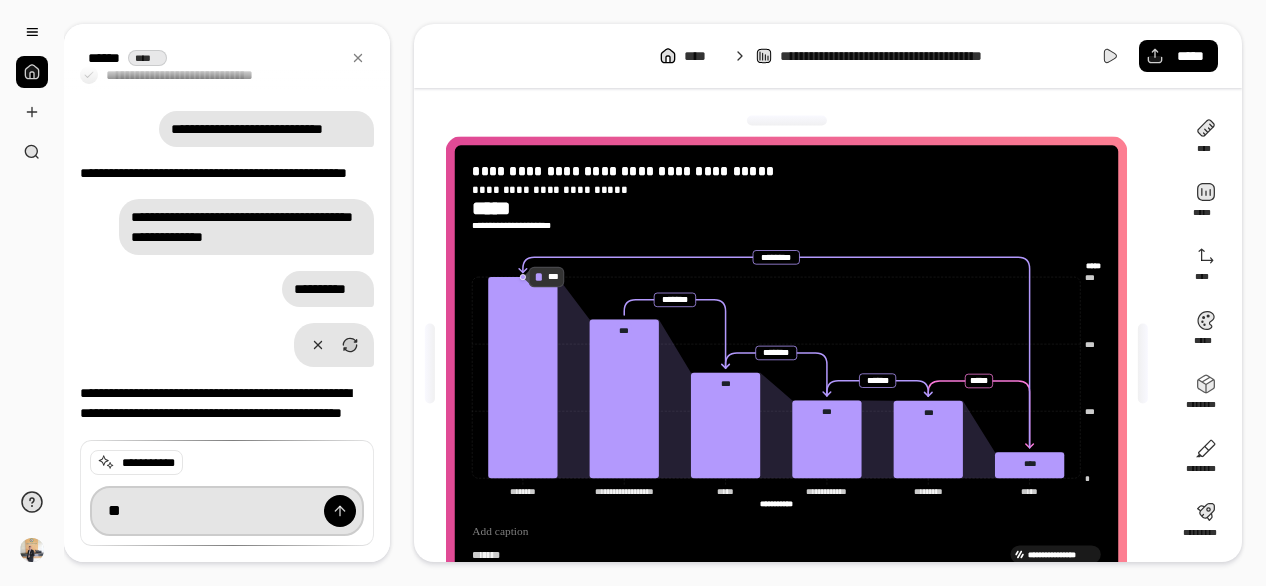 type on "*" 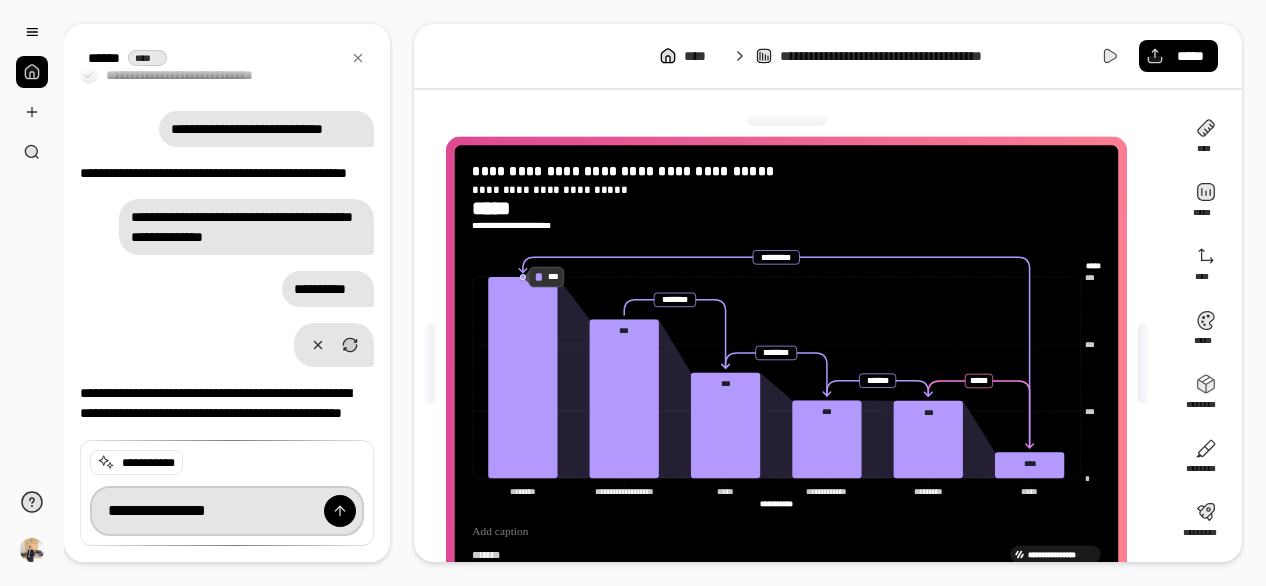 type on "**********" 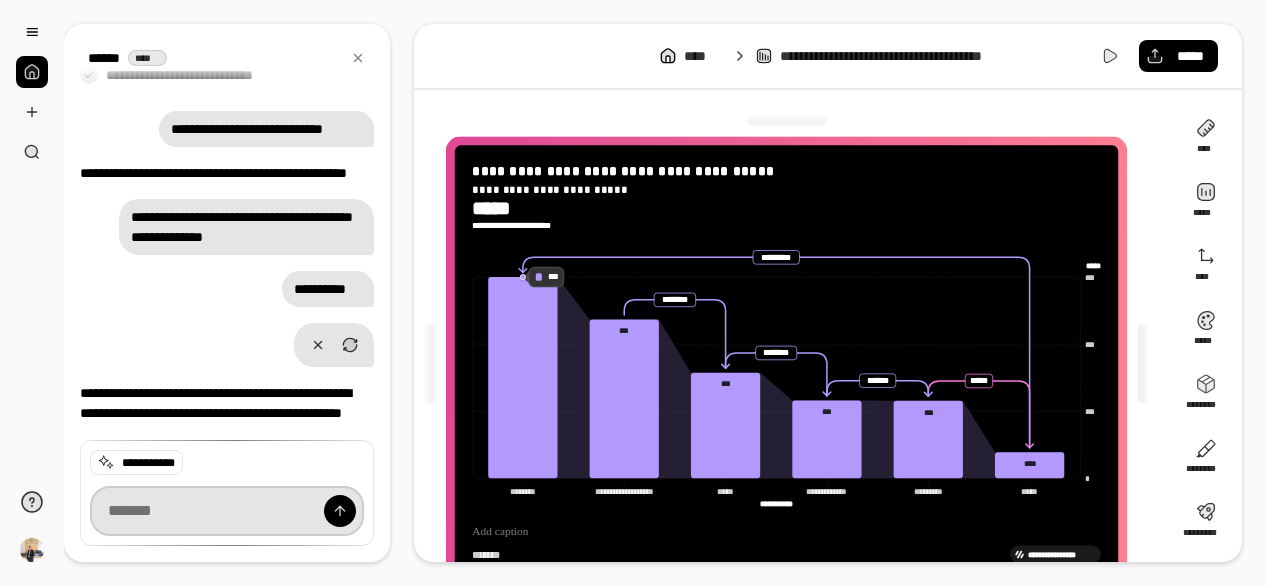 scroll, scrollTop: 486, scrollLeft: 0, axis: vertical 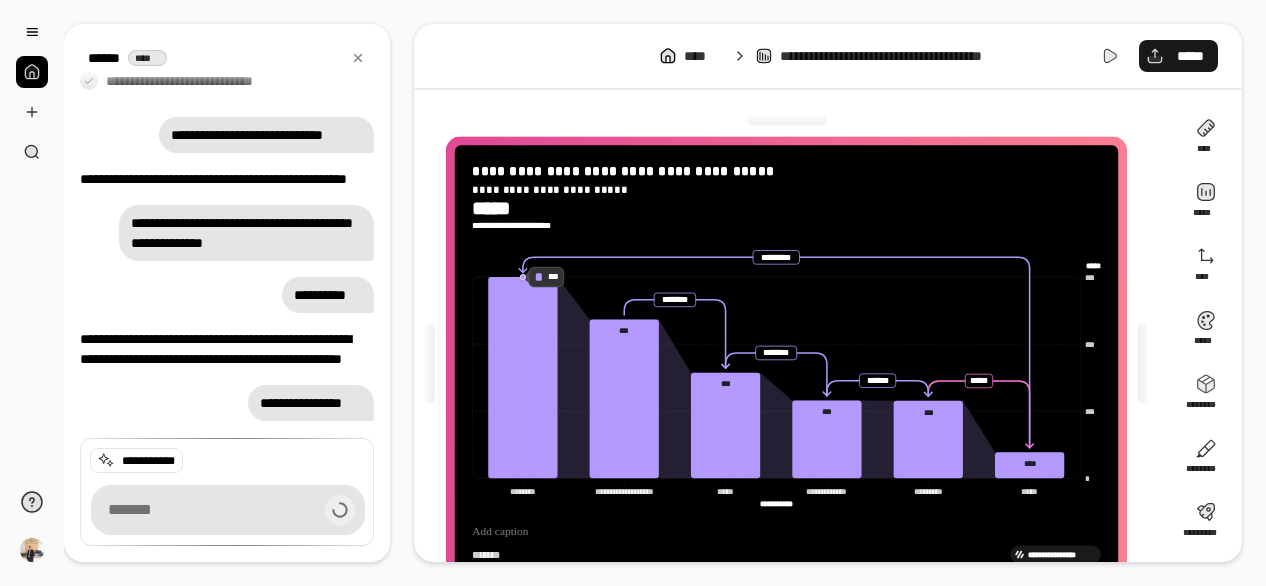 click on "*****" at bounding box center [1190, 56] 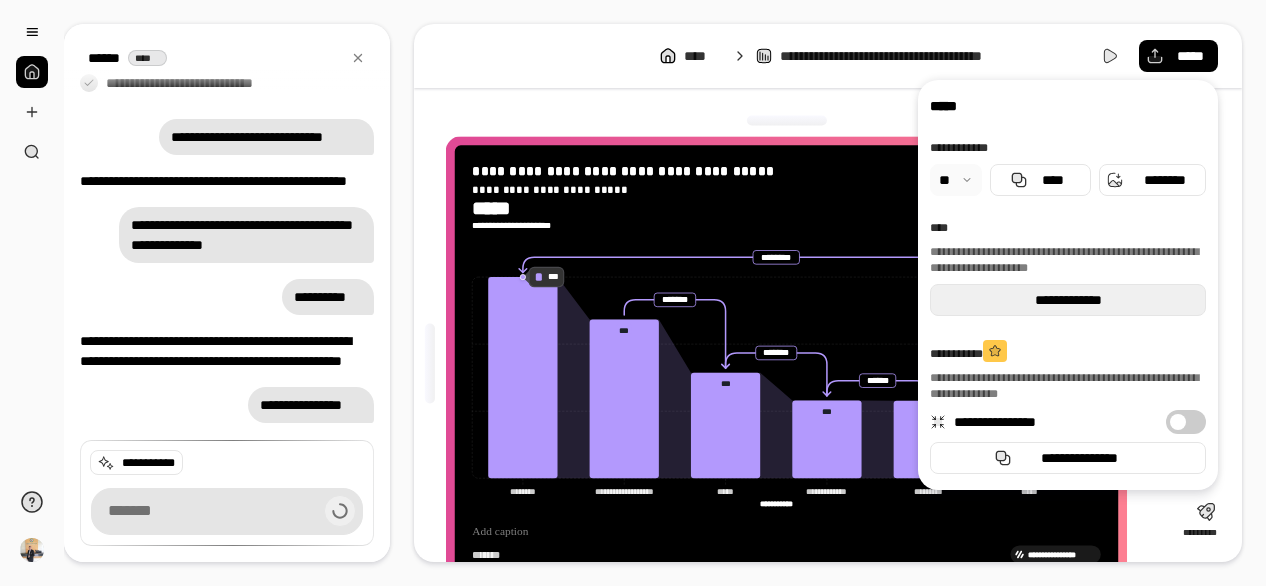 click on "**********" at bounding box center (1068, 300) 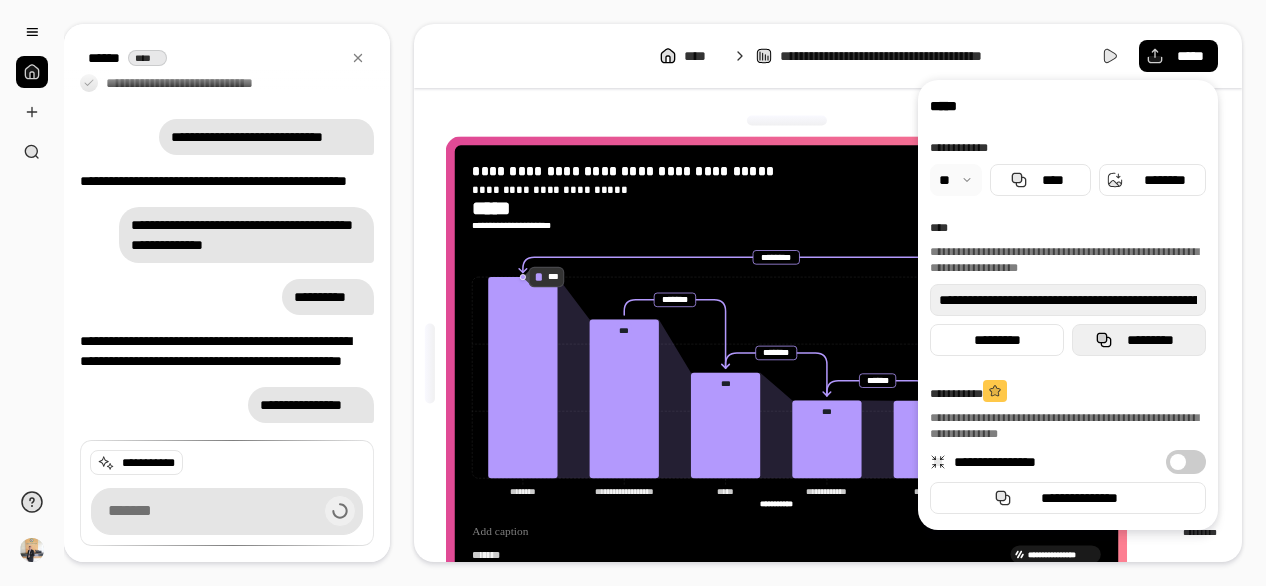 click on "*********" at bounding box center [1151, 340] 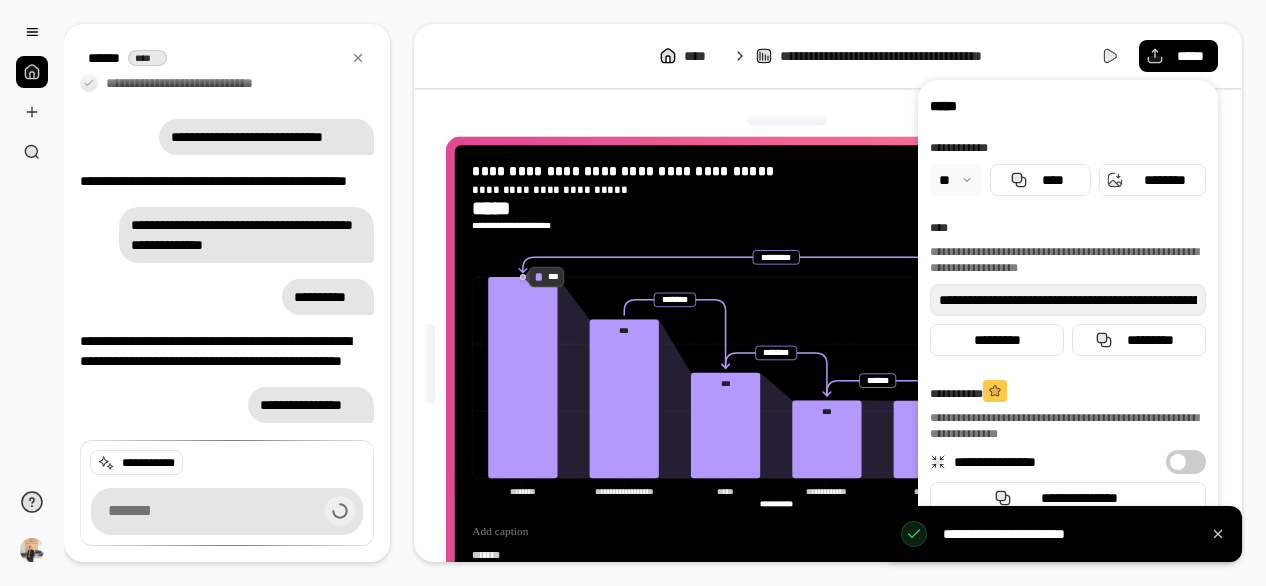 type on "**********" 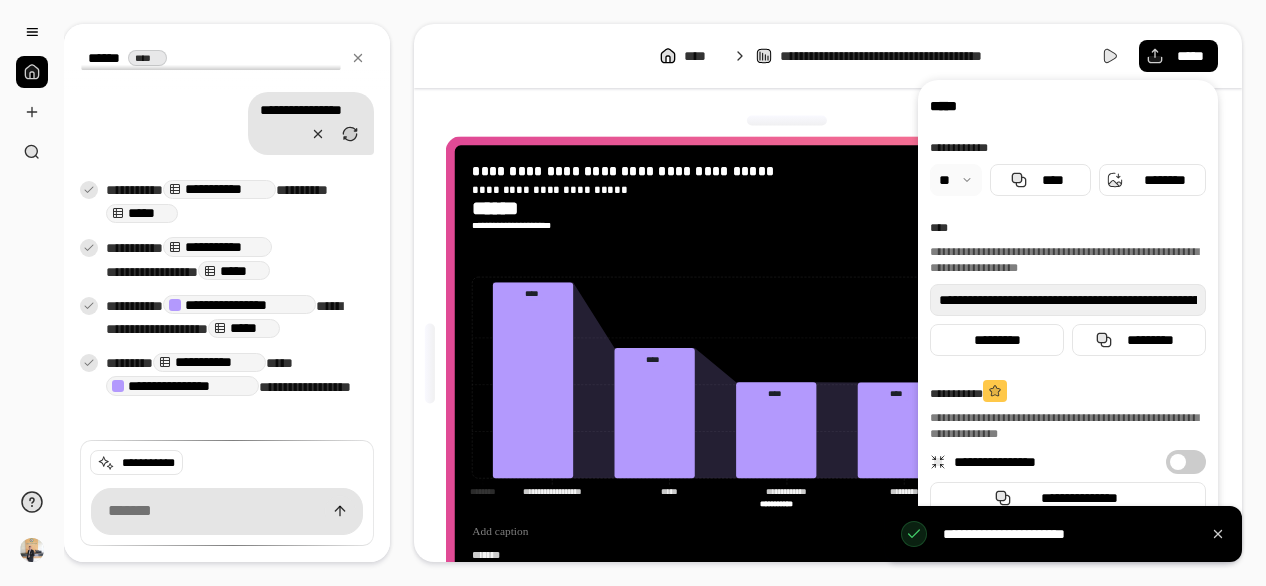 scroll, scrollTop: 780, scrollLeft: 0, axis: vertical 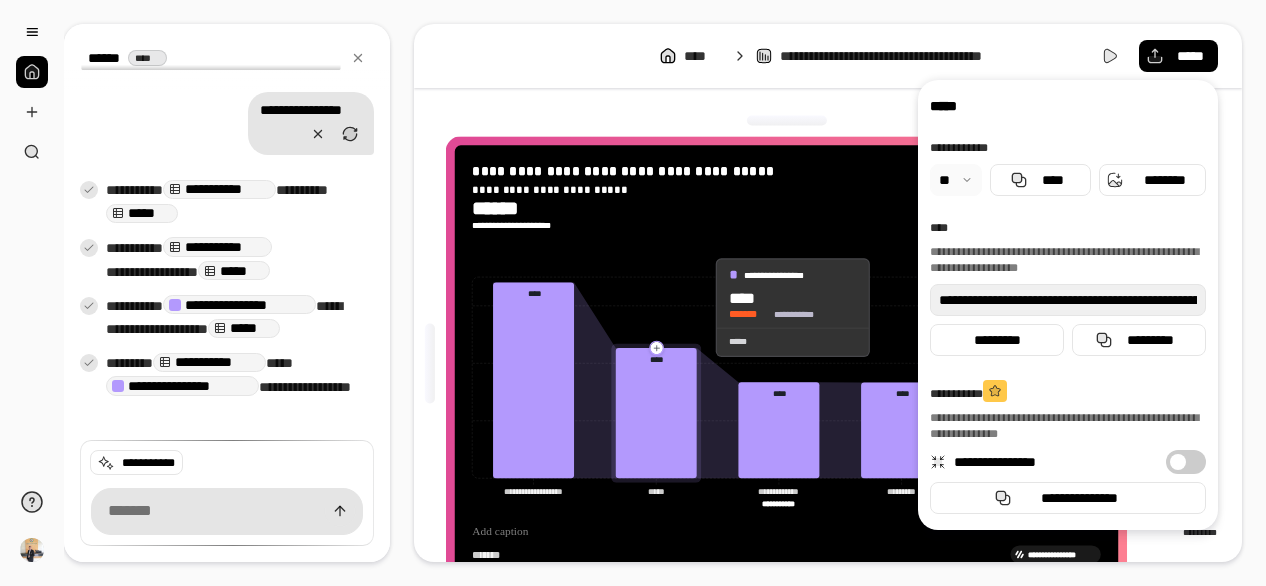 click 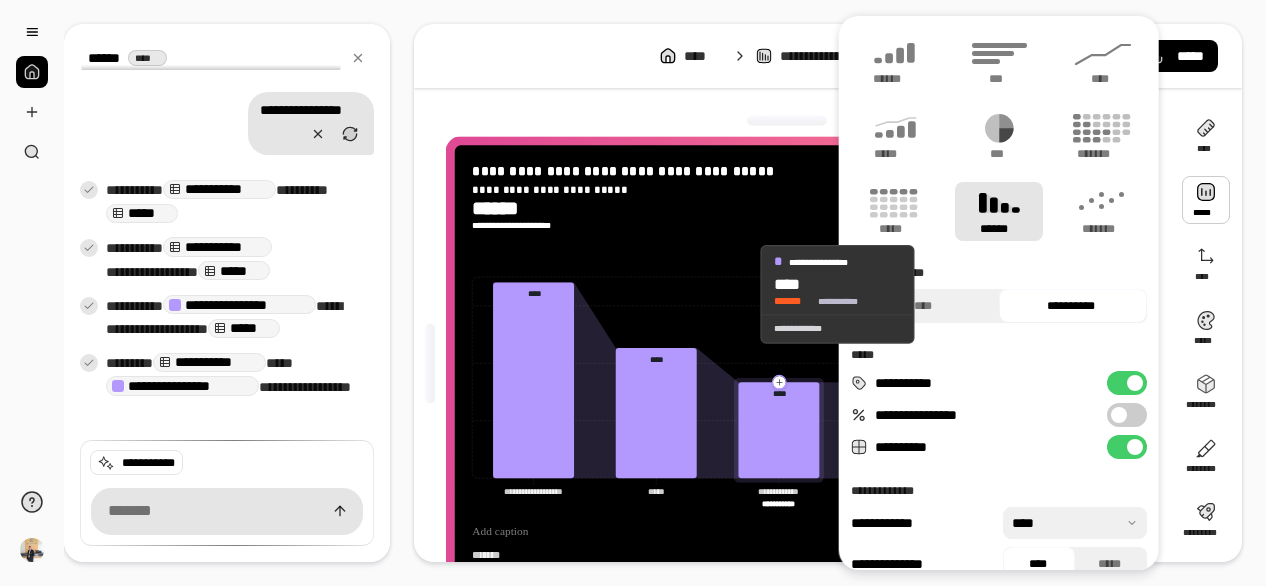click 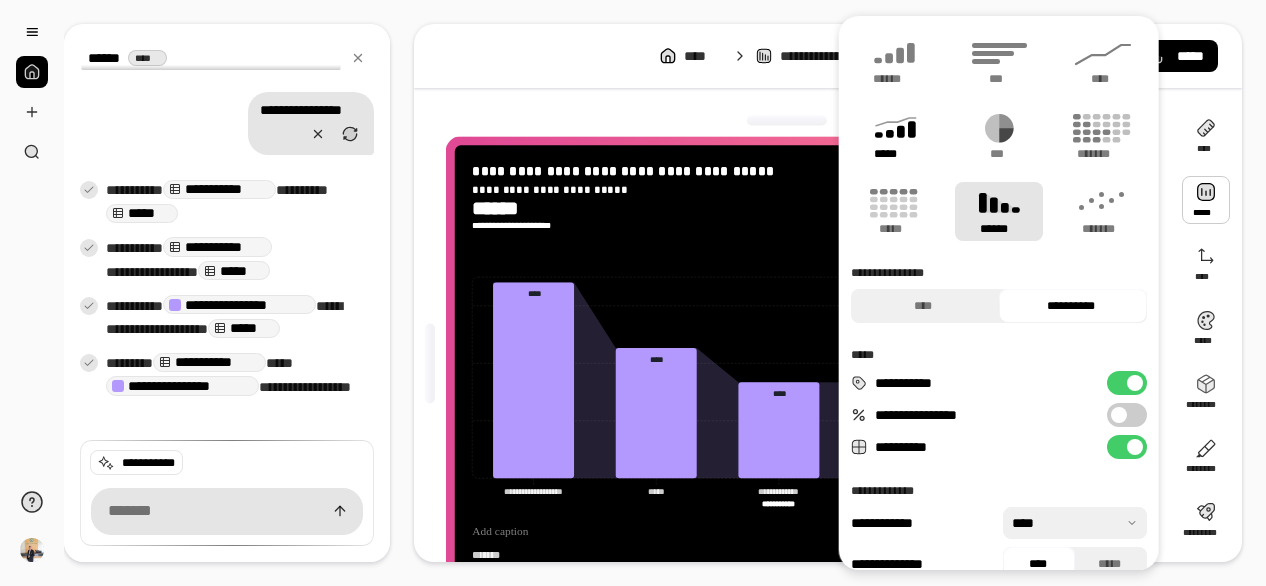 click 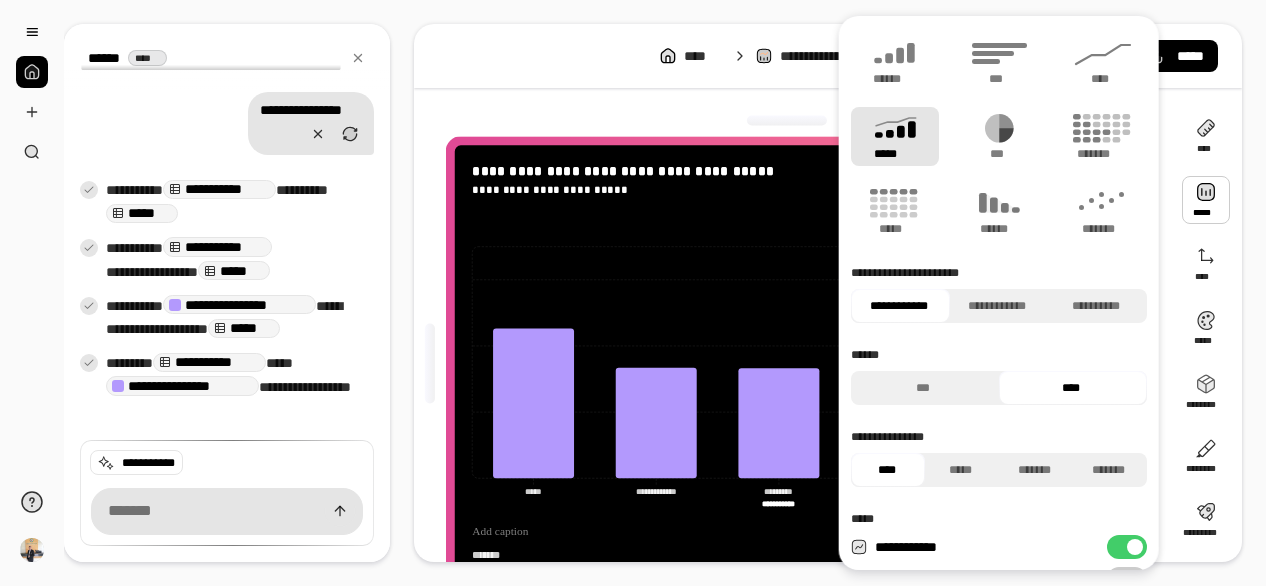 click on "*****" at bounding box center [895, 136] 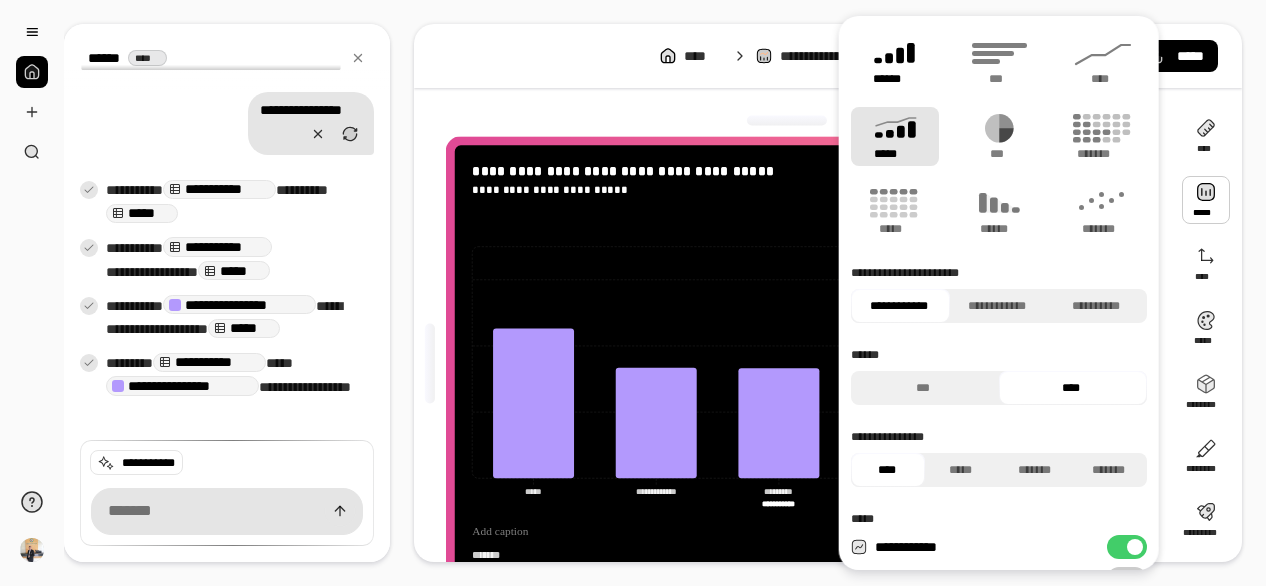 click 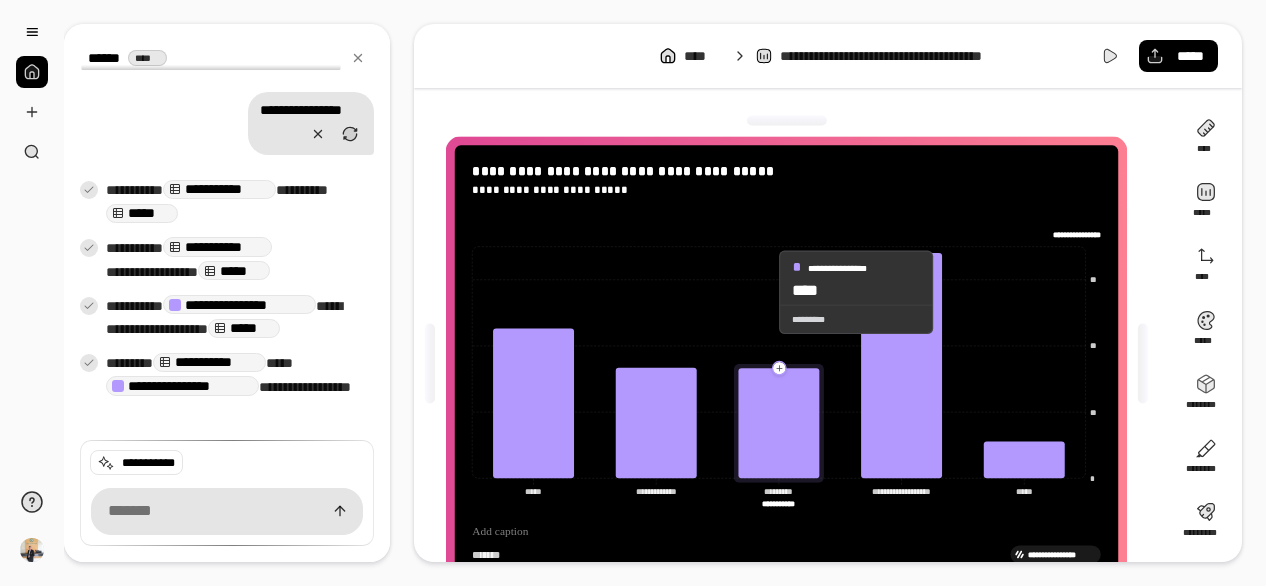 click 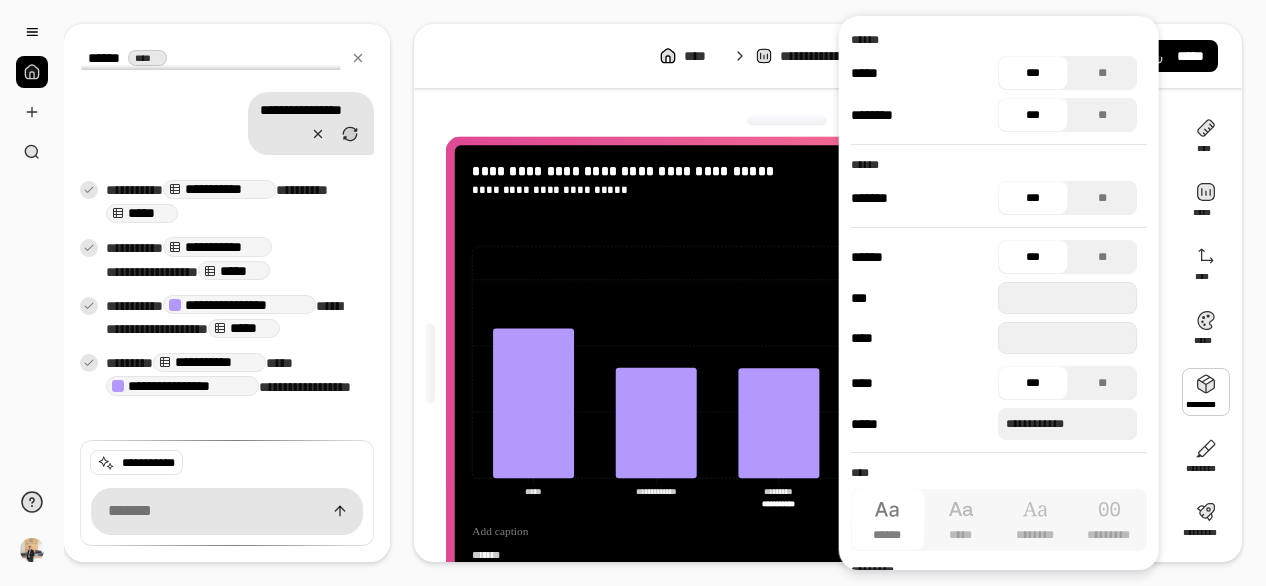click on "**********" 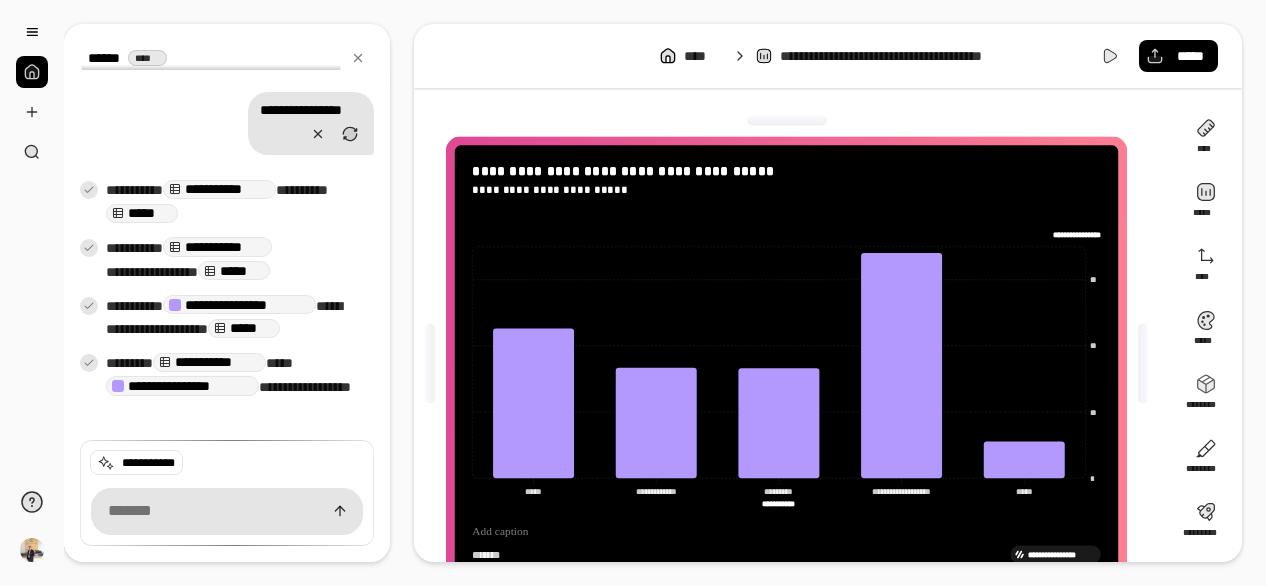 click at bounding box center (787, 121) 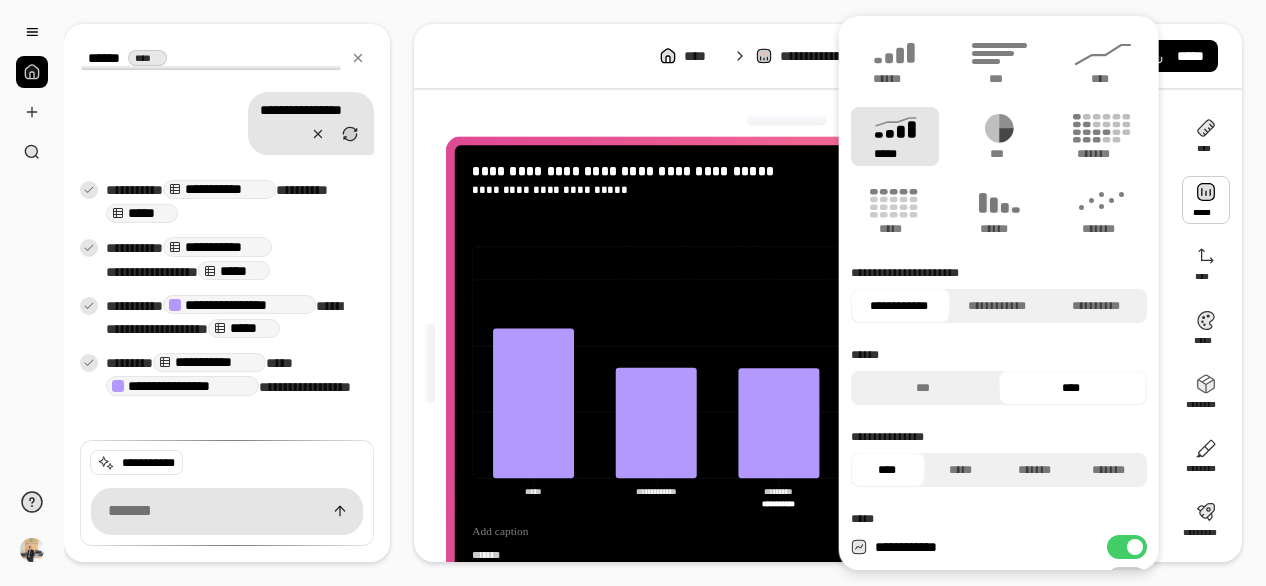 click at bounding box center (1206, 200) 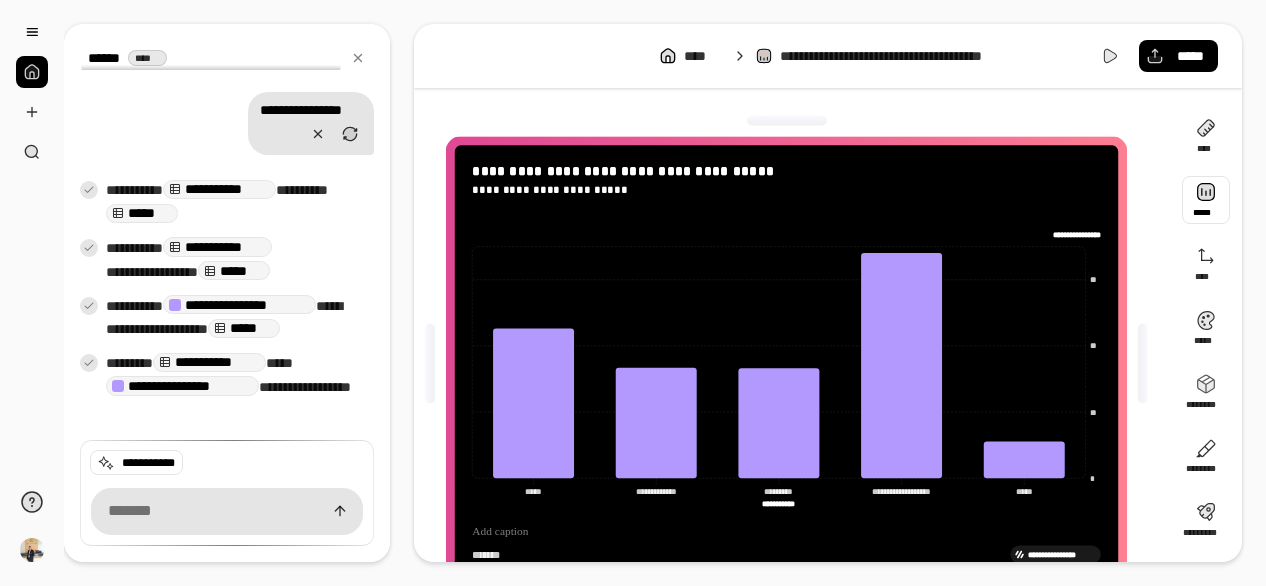 click at bounding box center [1206, 200] 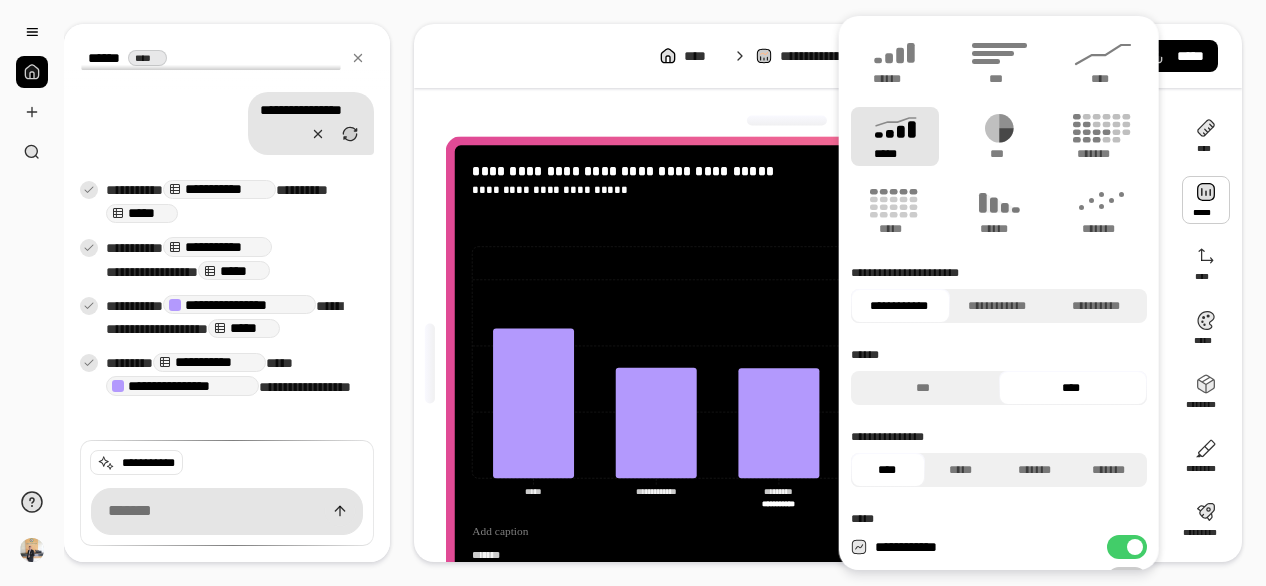 click at bounding box center [1206, 200] 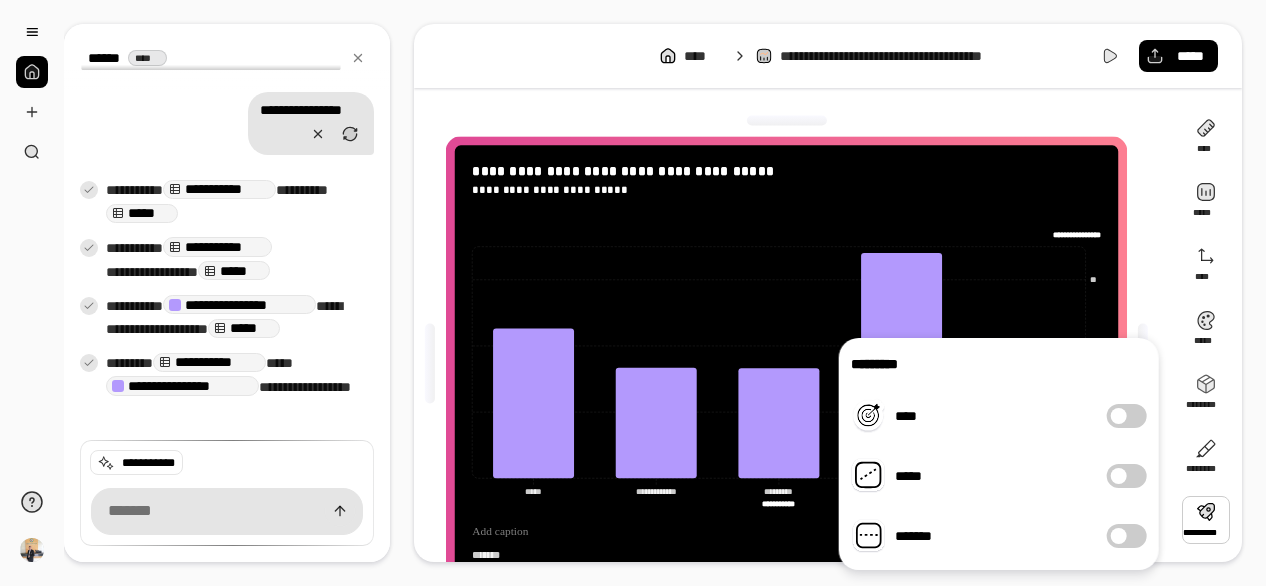 click at bounding box center [1206, 520] 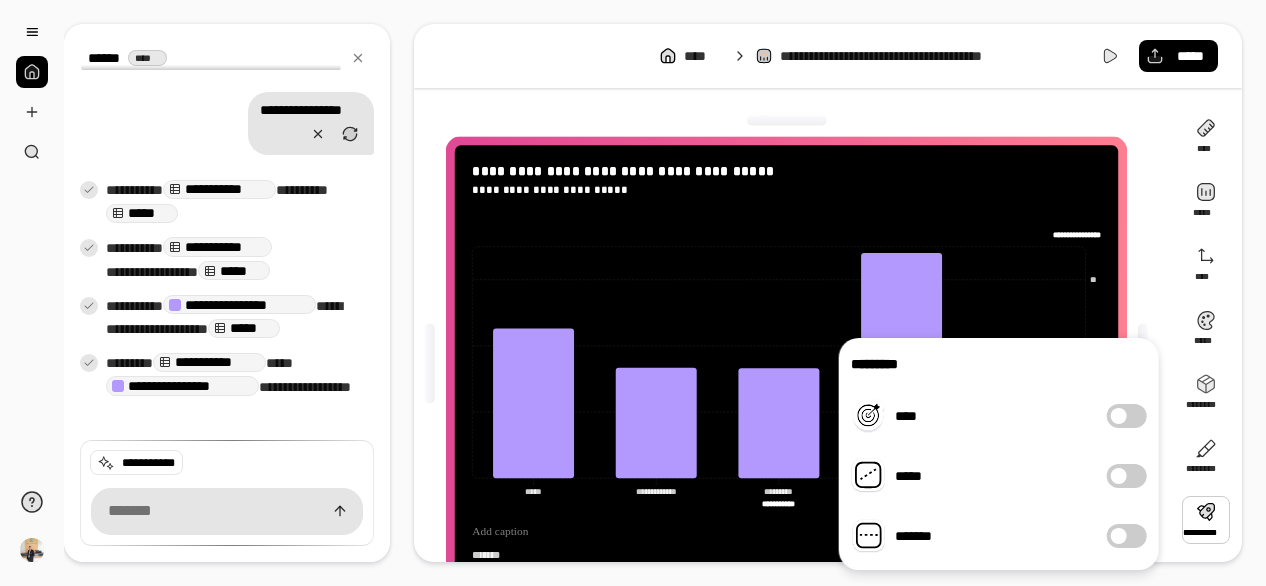 click on "****" at bounding box center (1127, 416) 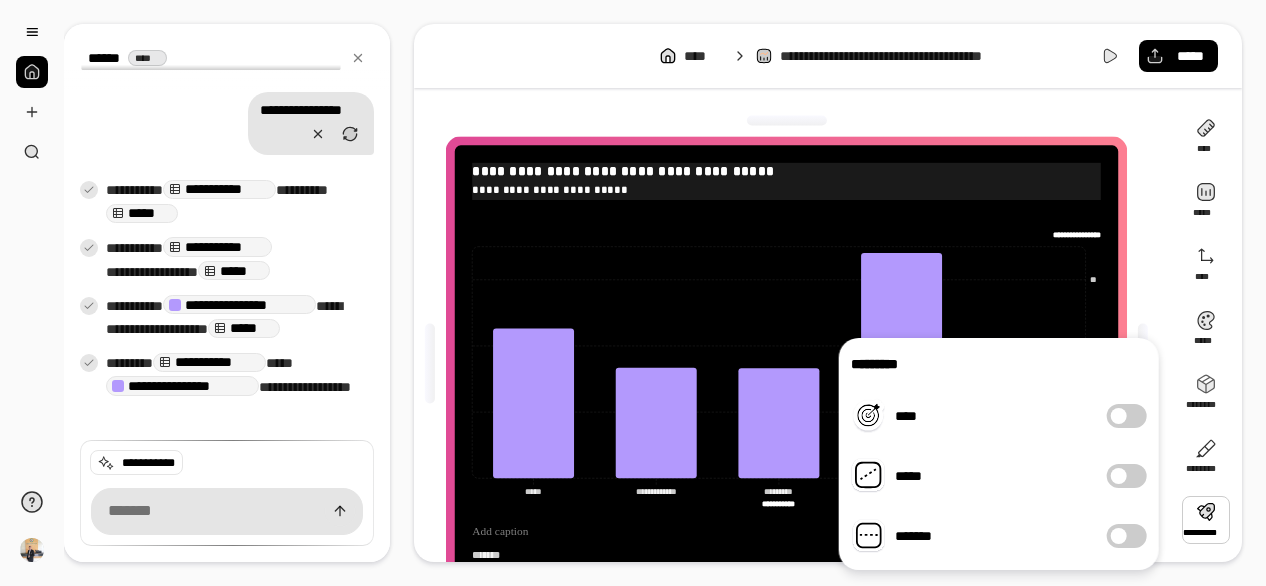click on "**********" at bounding box center [786, 190] 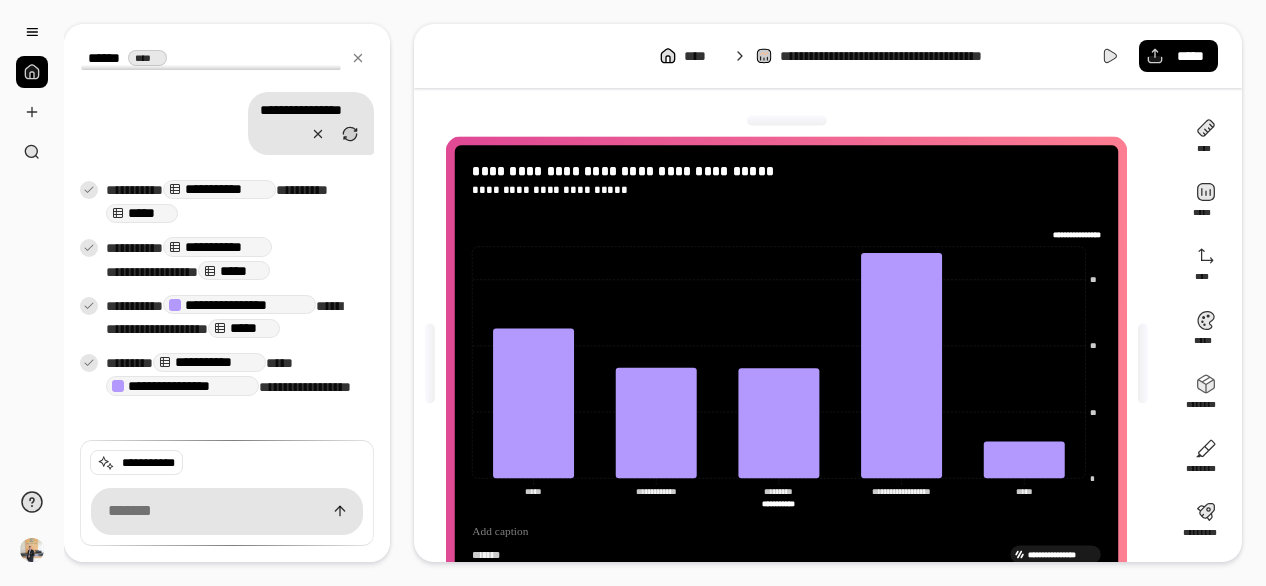click on "**********" at bounding box center (794, 364) 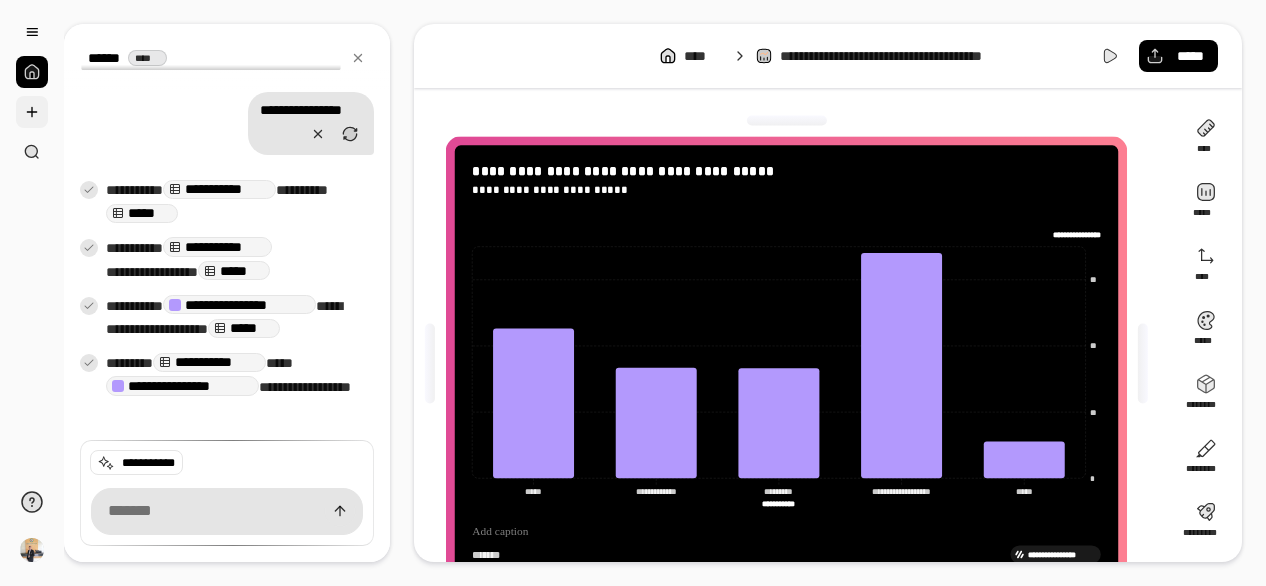 click at bounding box center (32, 112) 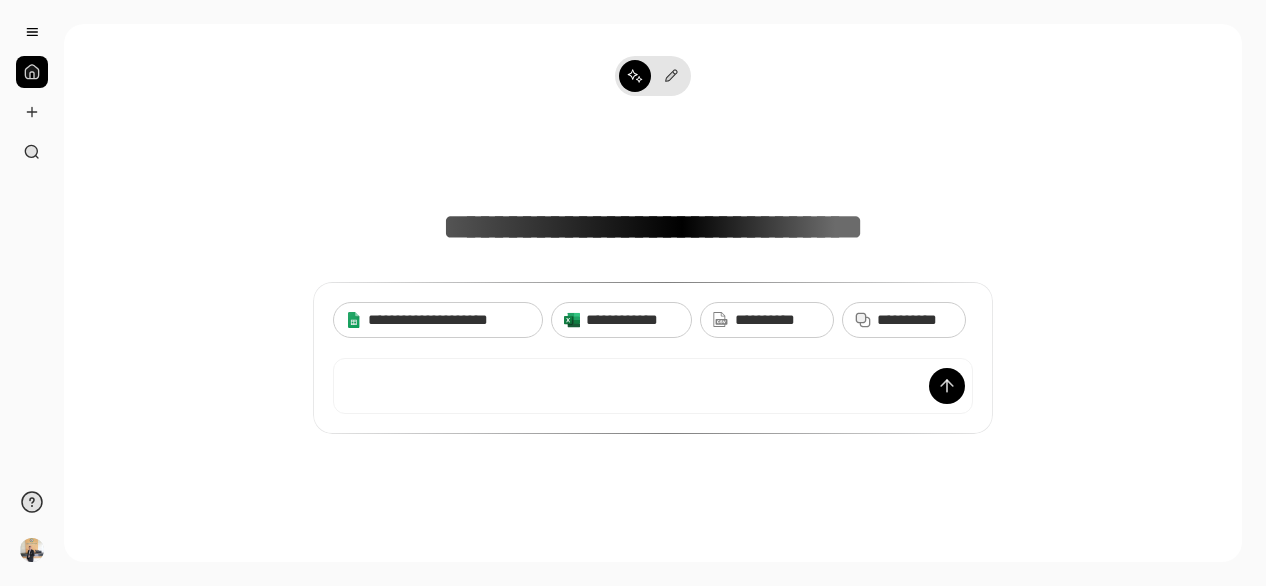 click on "**********" at bounding box center [653, 281] 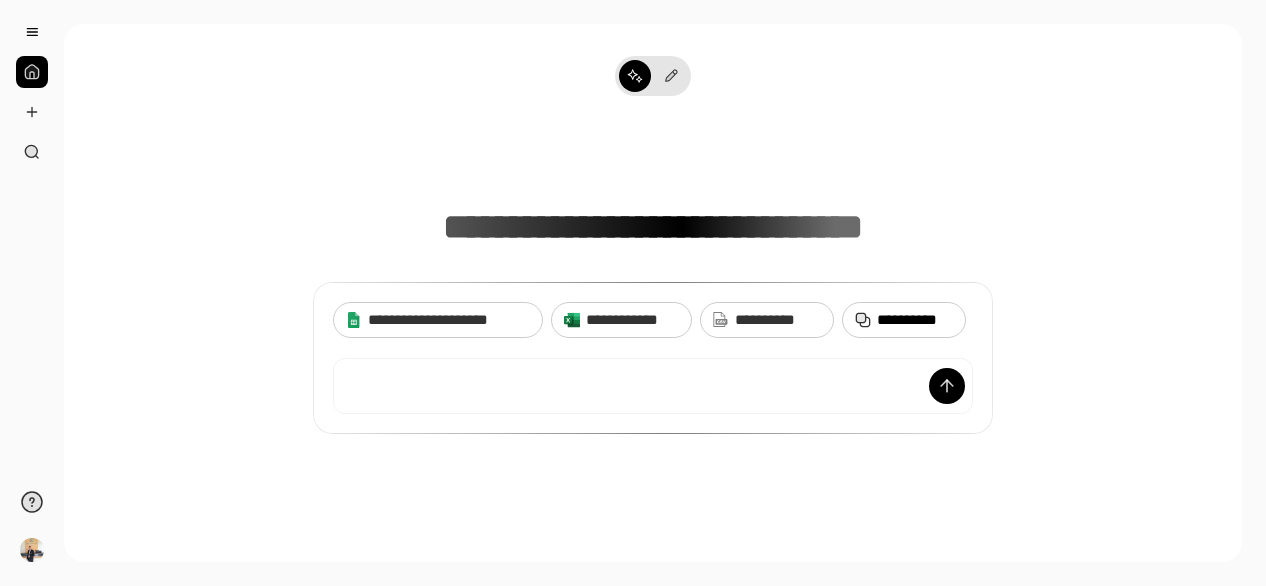 click on "**********" at bounding box center (915, 320) 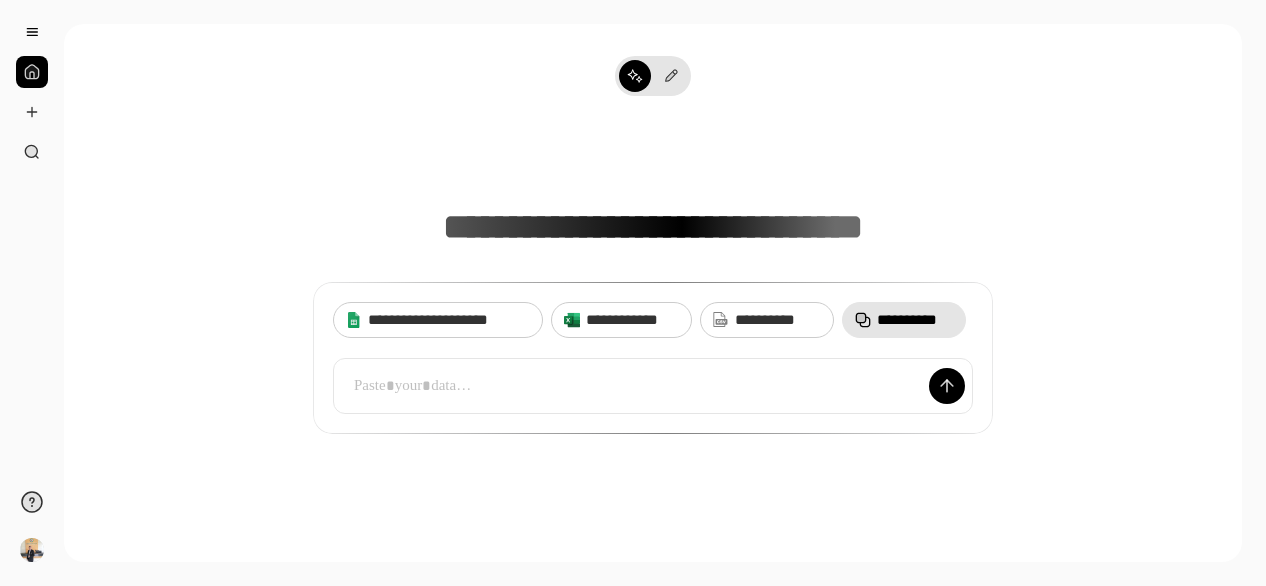 click at bounding box center (653, 386) 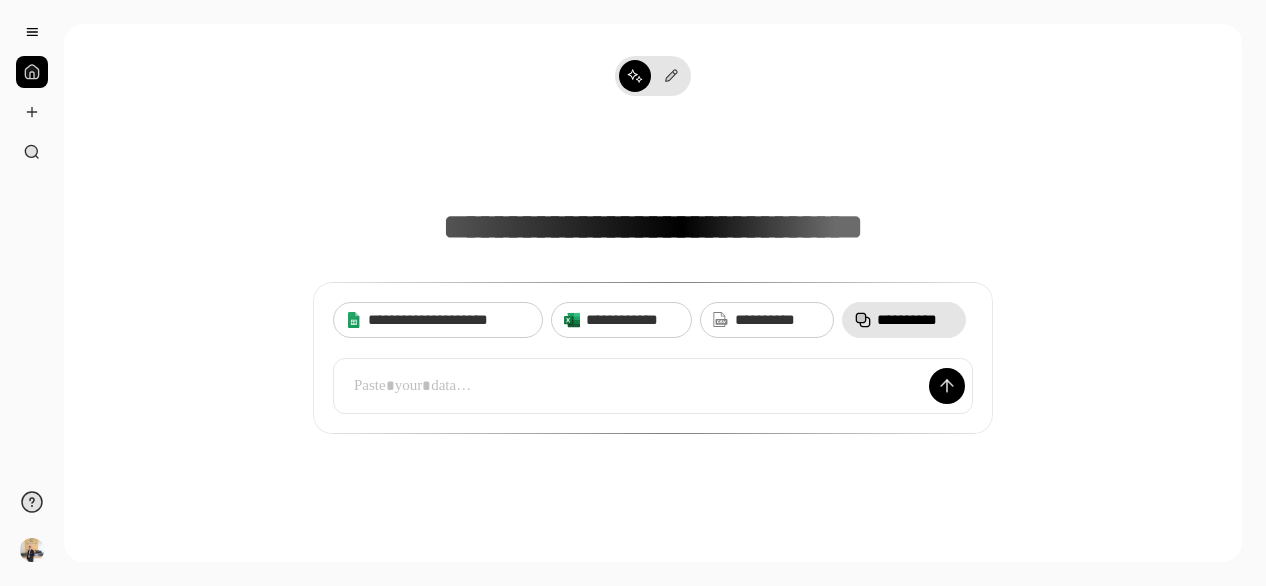 paste 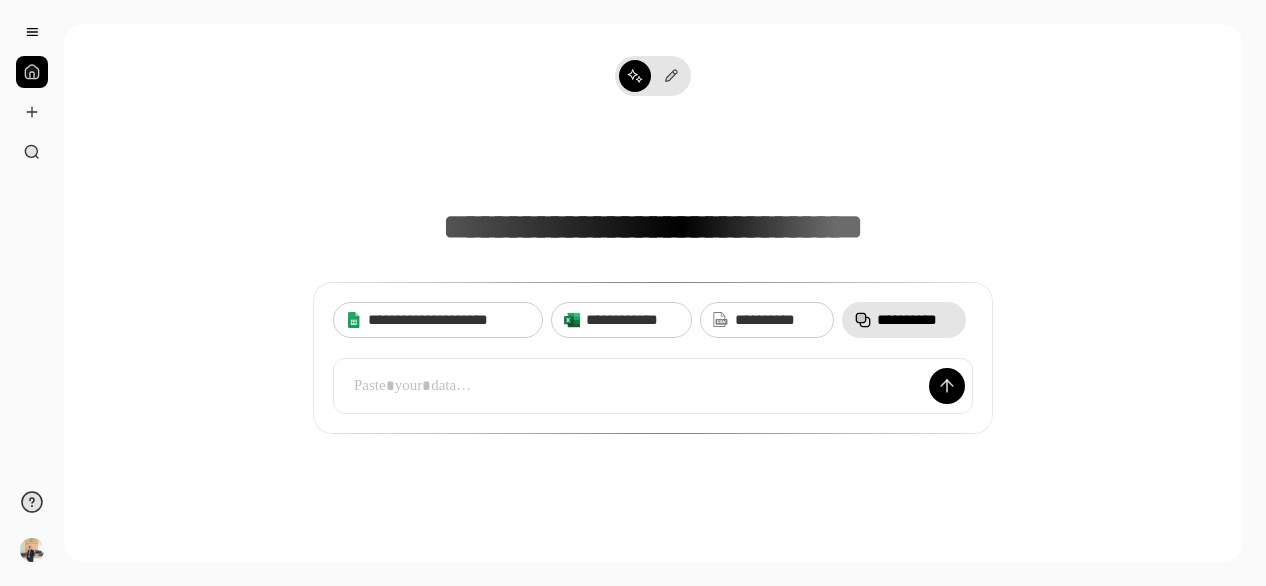 scroll, scrollTop: 823, scrollLeft: 0, axis: vertical 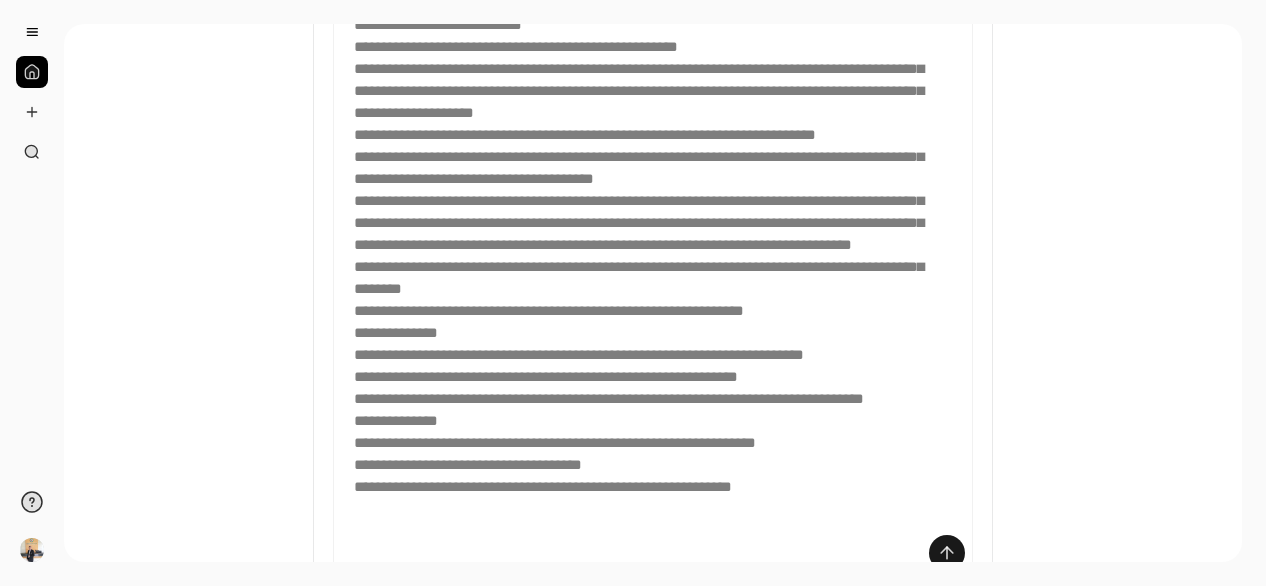 drag, startPoint x: 946, startPoint y: 549, endPoint x: 936, endPoint y: 547, distance: 10.198039 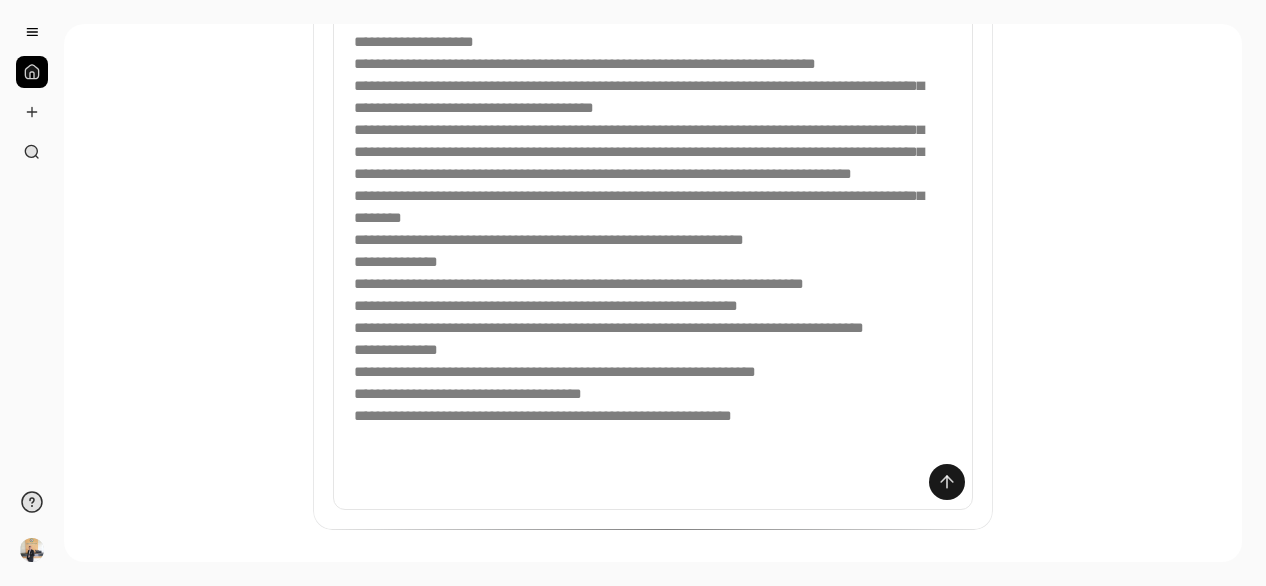 scroll, scrollTop: 923, scrollLeft: 0, axis: vertical 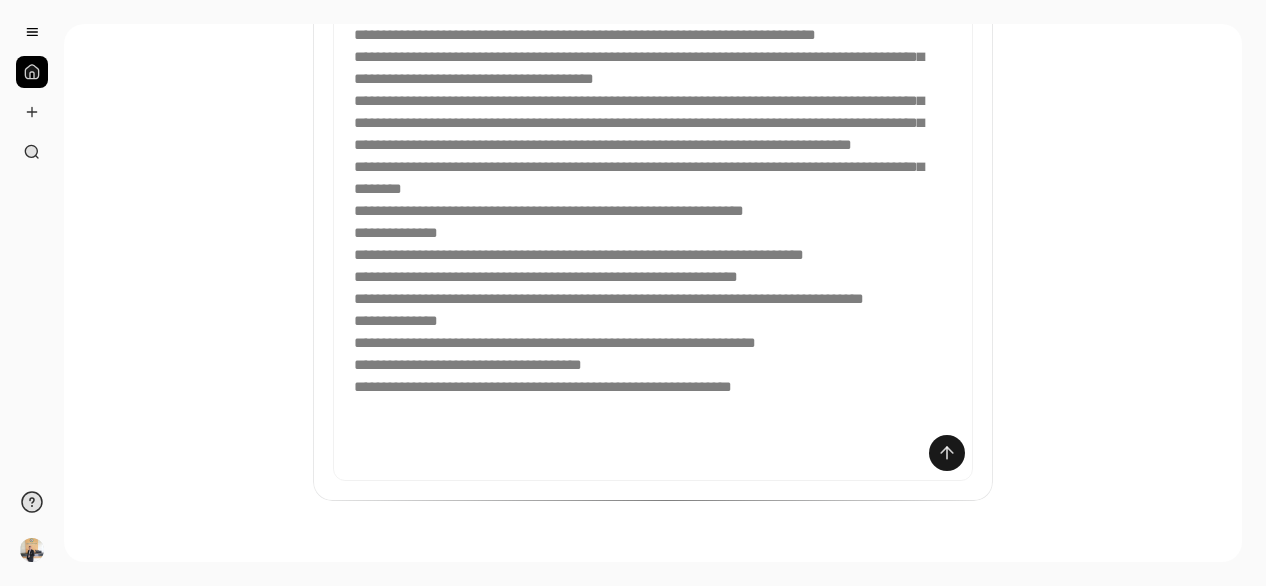 click at bounding box center (947, 453) 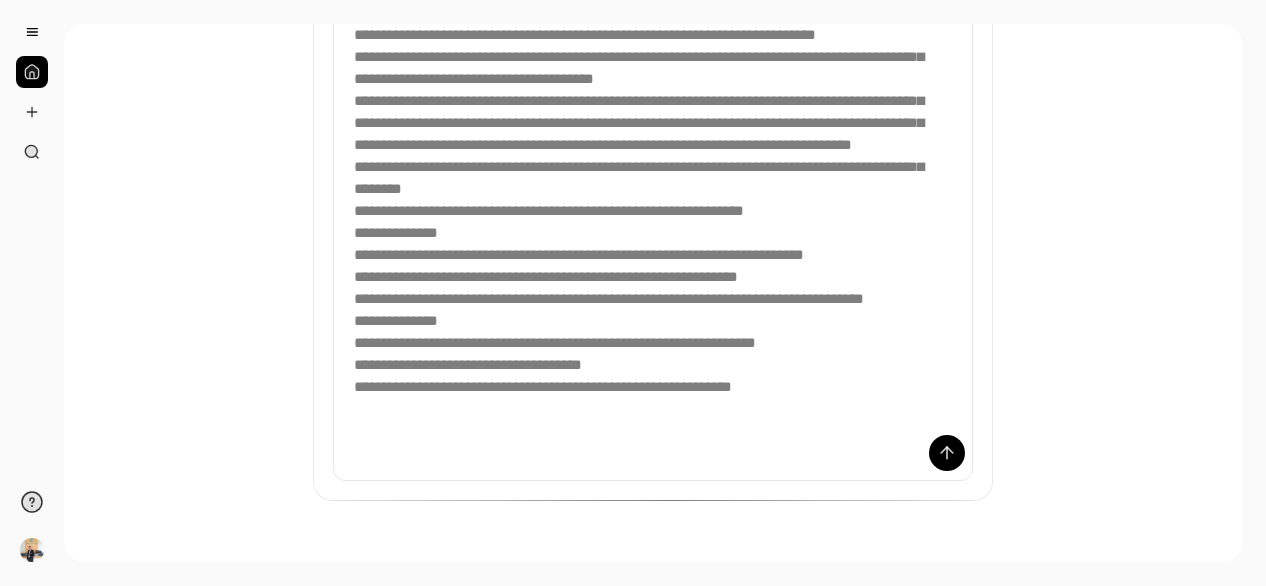 drag, startPoint x: 708, startPoint y: 455, endPoint x: 326, endPoint y: 121, distance: 507.42487 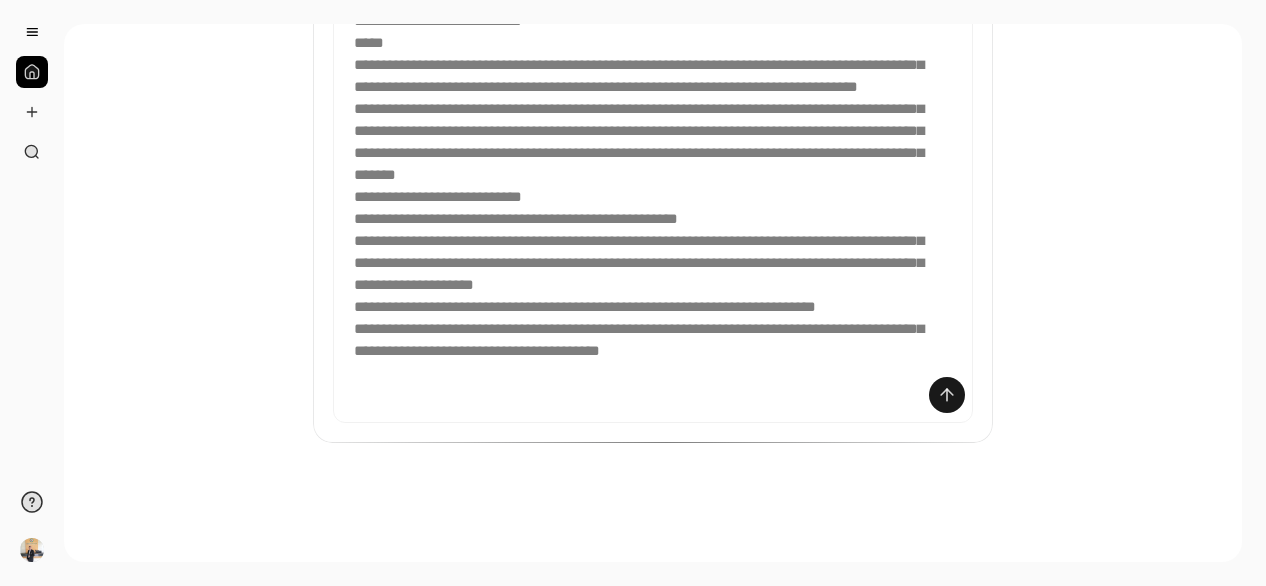 click at bounding box center (947, 395) 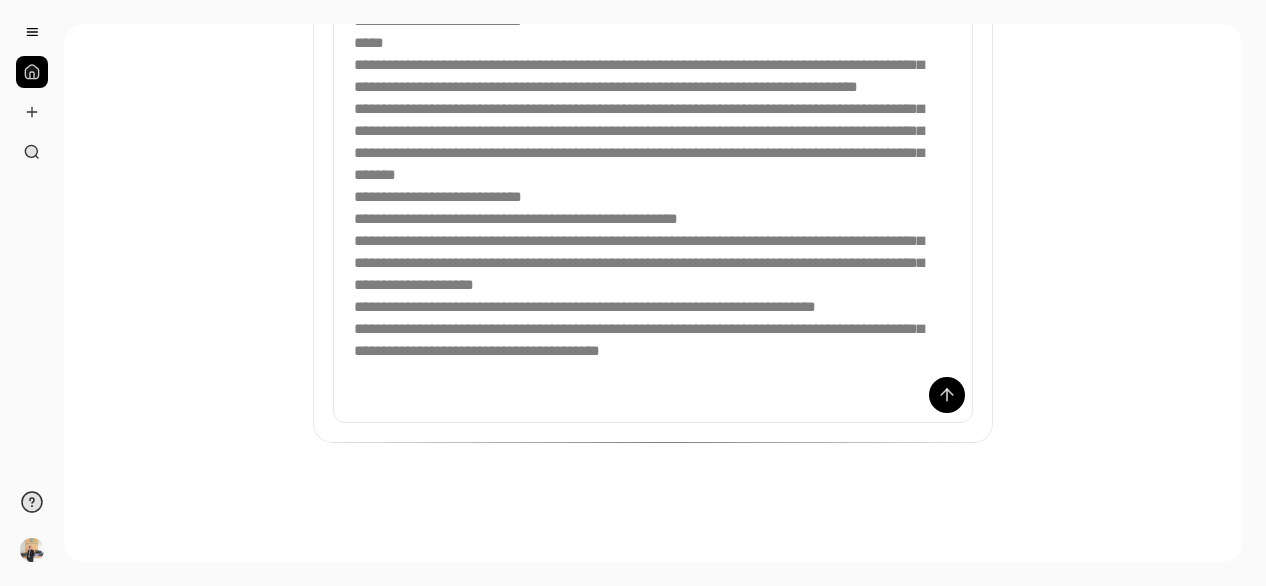 drag, startPoint x: 756, startPoint y: 382, endPoint x: 291, endPoint y: 49, distance: 571.9388 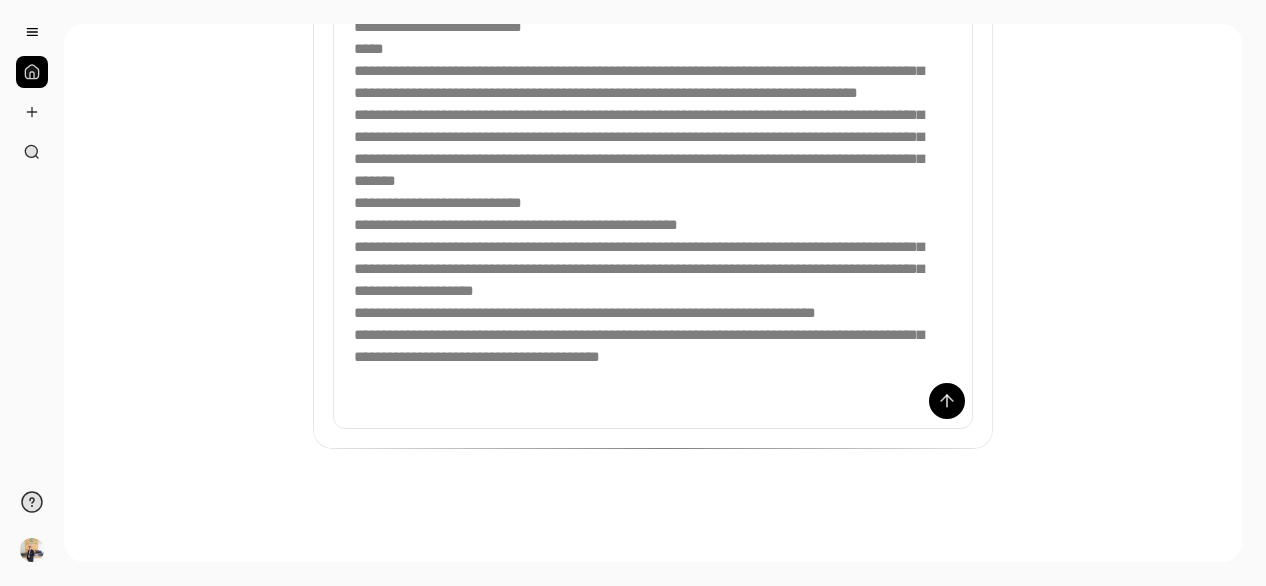scroll, scrollTop: 651, scrollLeft: 0, axis: vertical 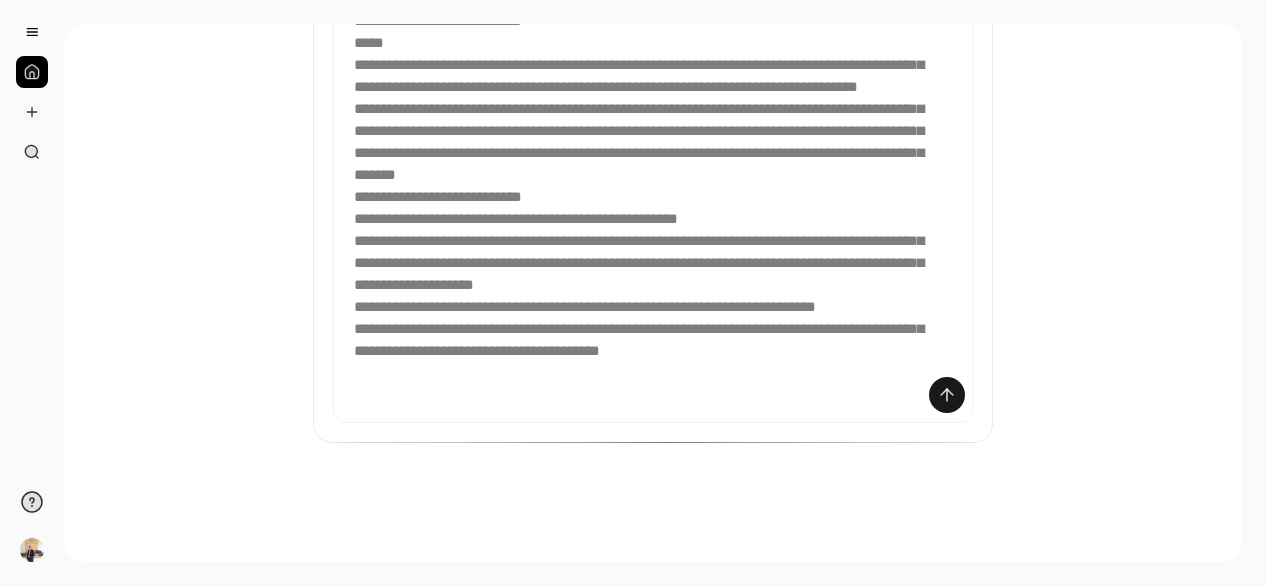 click at bounding box center (947, 395) 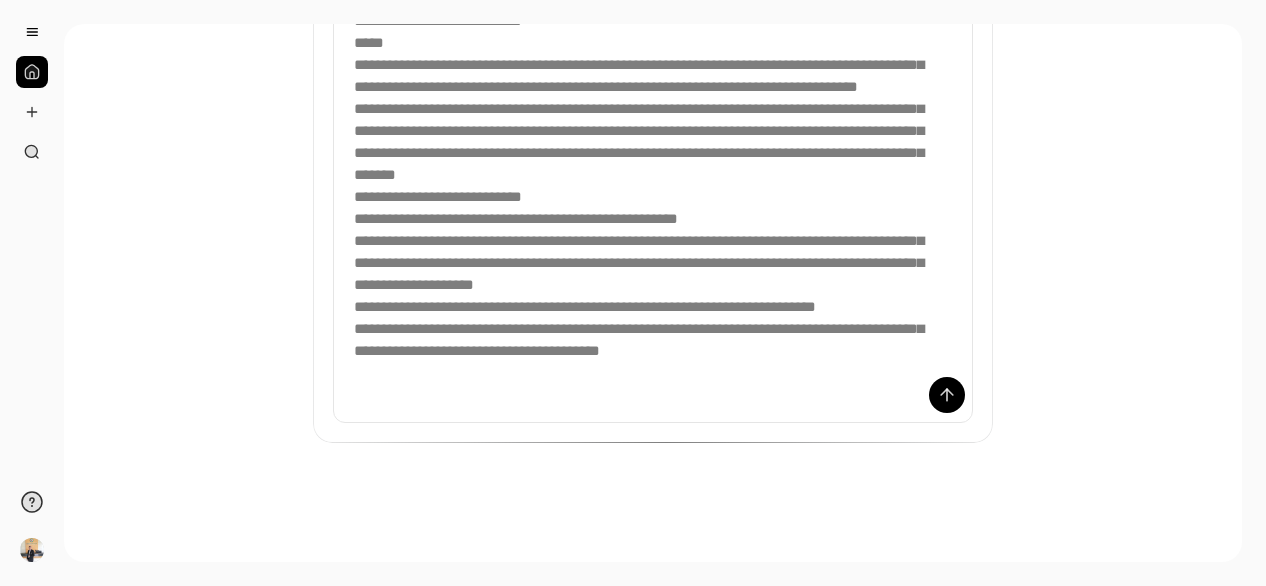 scroll, scrollTop: 0, scrollLeft: 0, axis: both 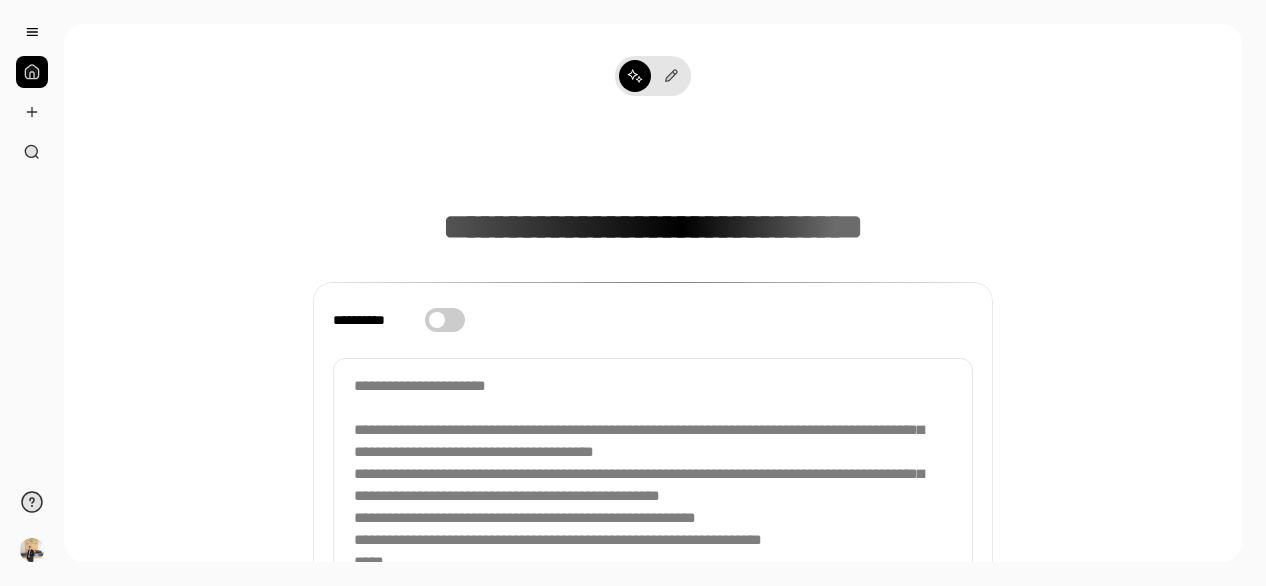 drag, startPoint x: 800, startPoint y: 388, endPoint x: 100, endPoint y: -83, distance: 843.7067 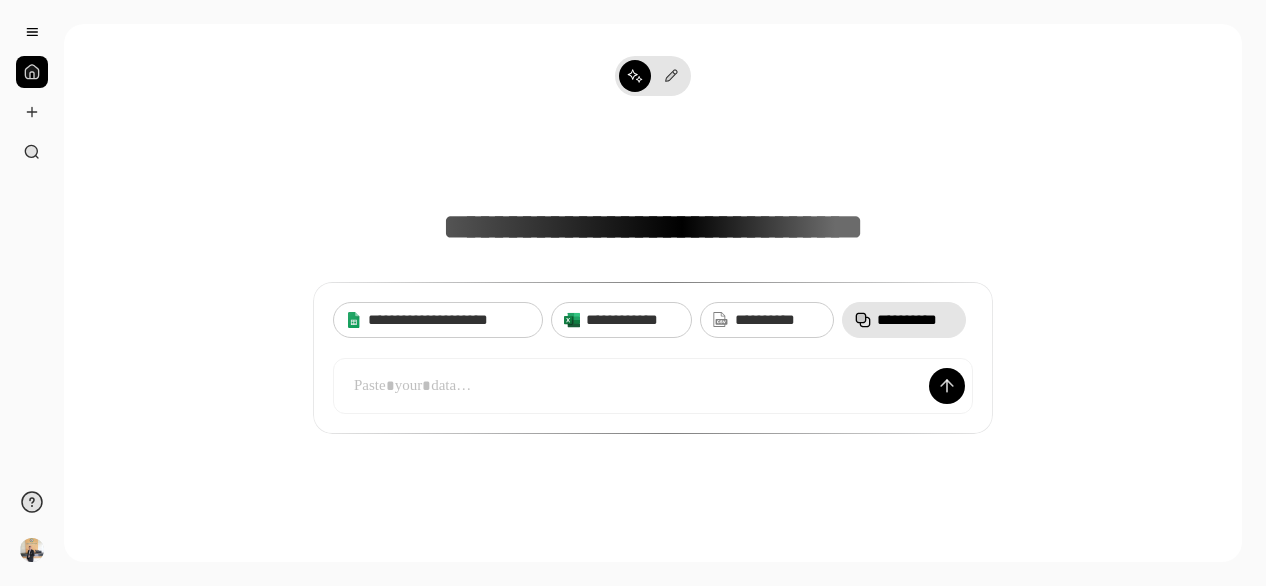 click on "**********" at bounding box center [653, 281] 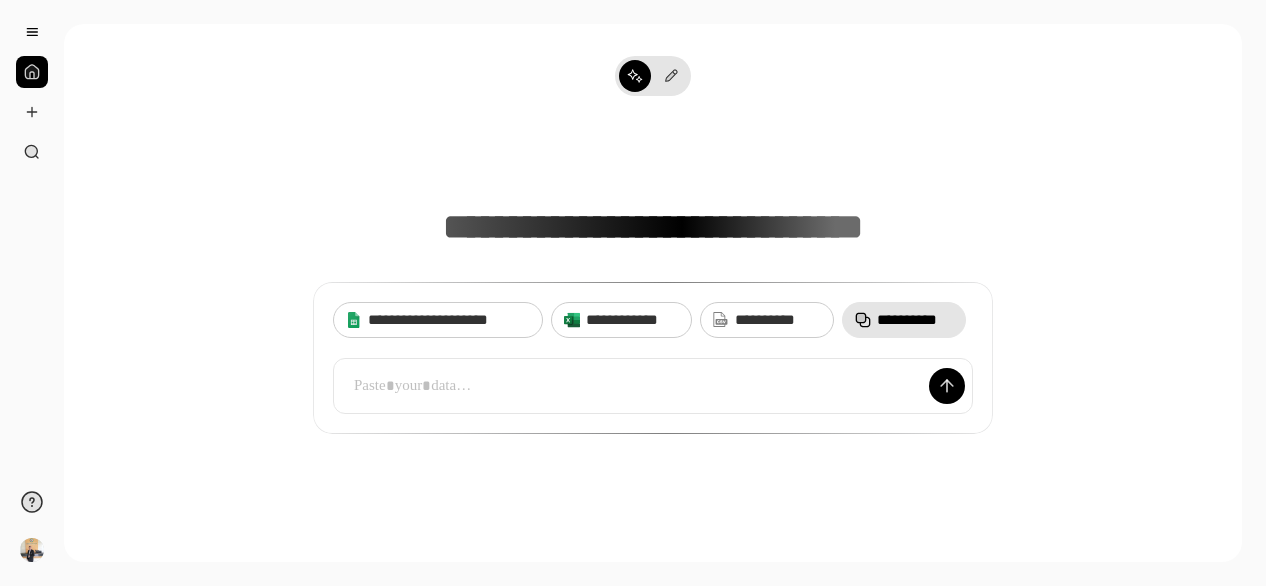 click at bounding box center [653, 385] 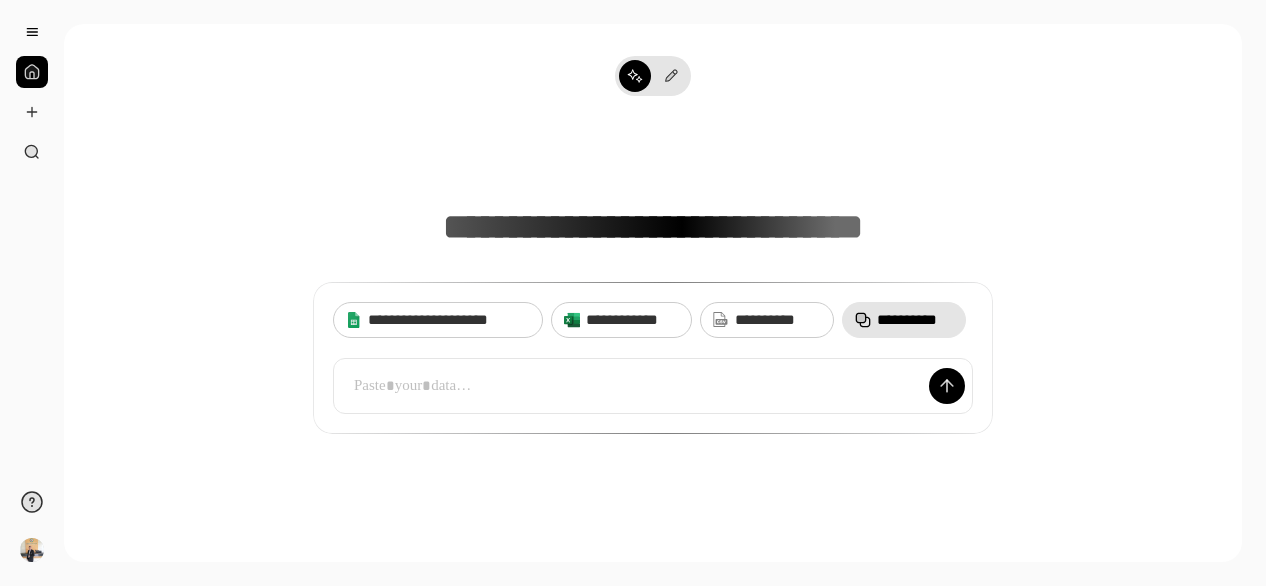 scroll, scrollTop: 647, scrollLeft: 0, axis: vertical 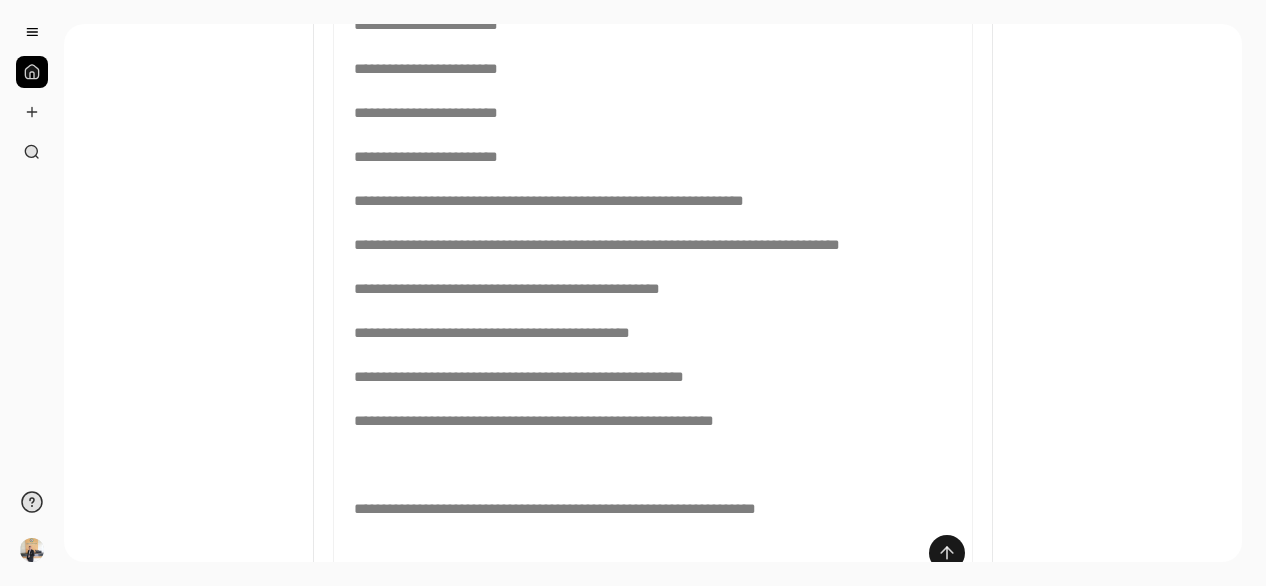 click at bounding box center (947, 553) 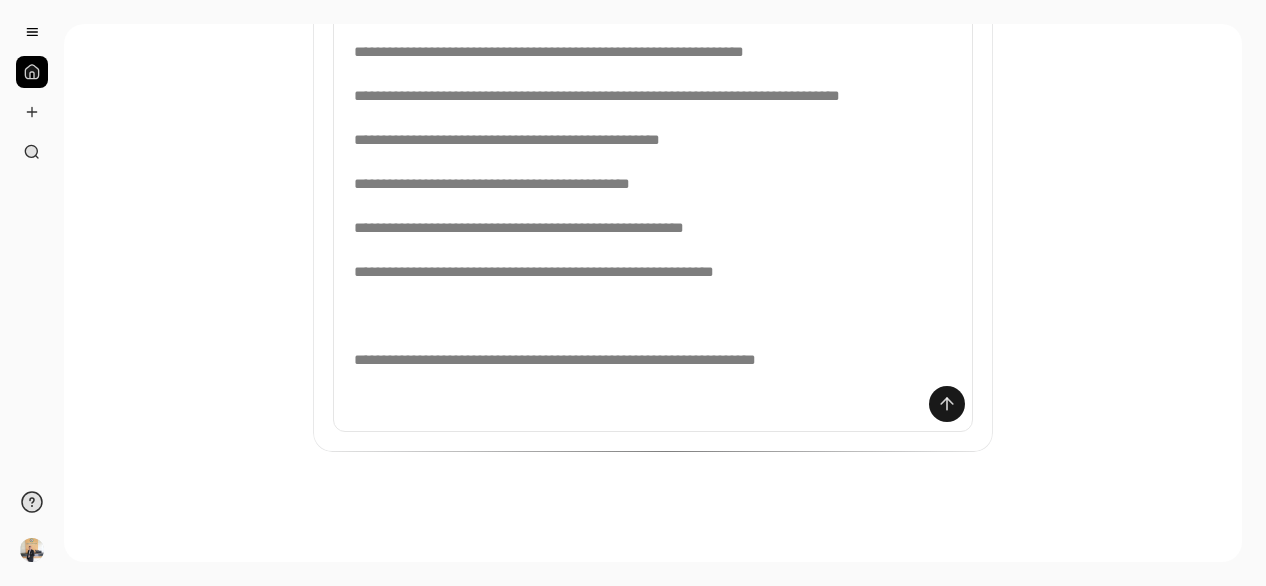 scroll, scrollTop: 805, scrollLeft: 0, axis: vertical 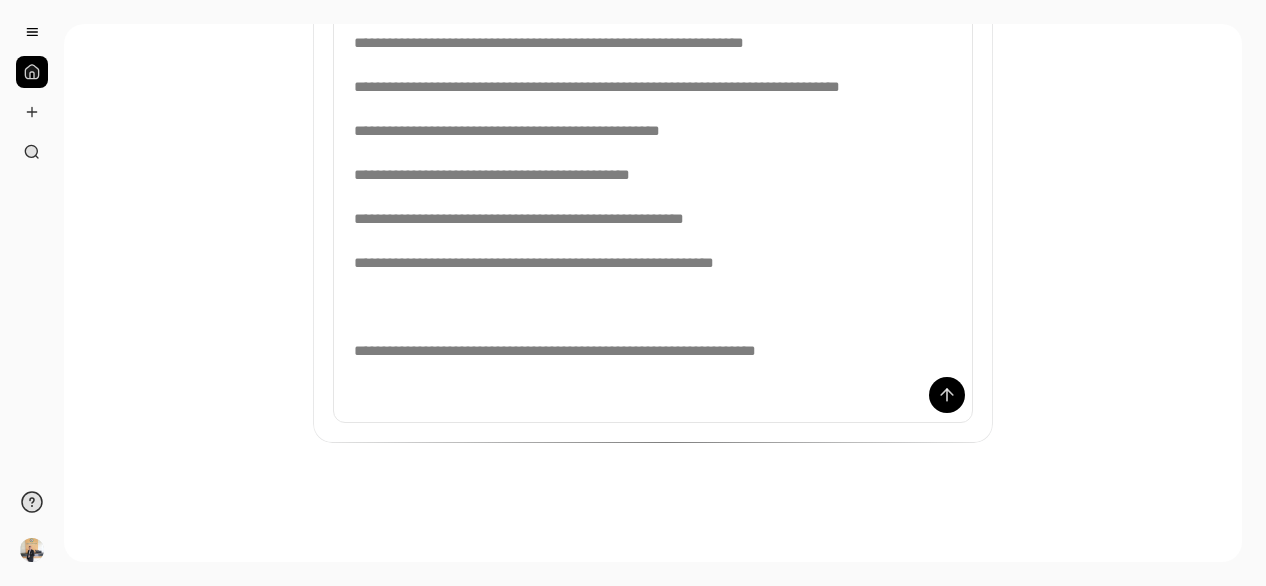 drag, startPoint x: 944, startPoint y: 397, endPoint x: 843, endPoint y: 376, distance: 103.16007 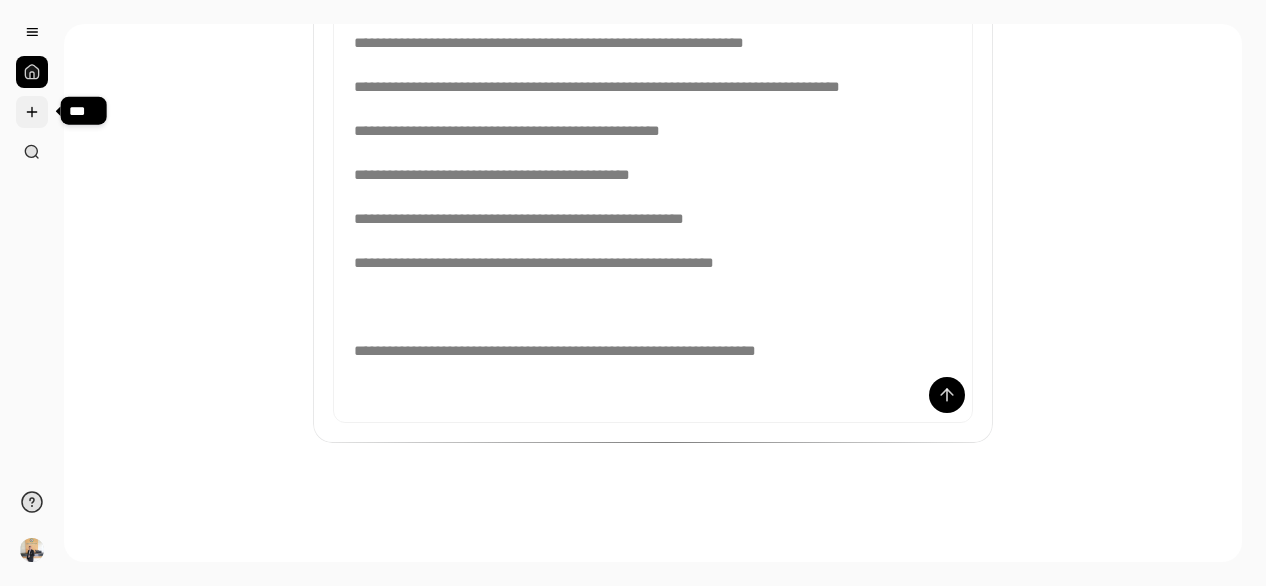 click at bounding box center [32, 112] 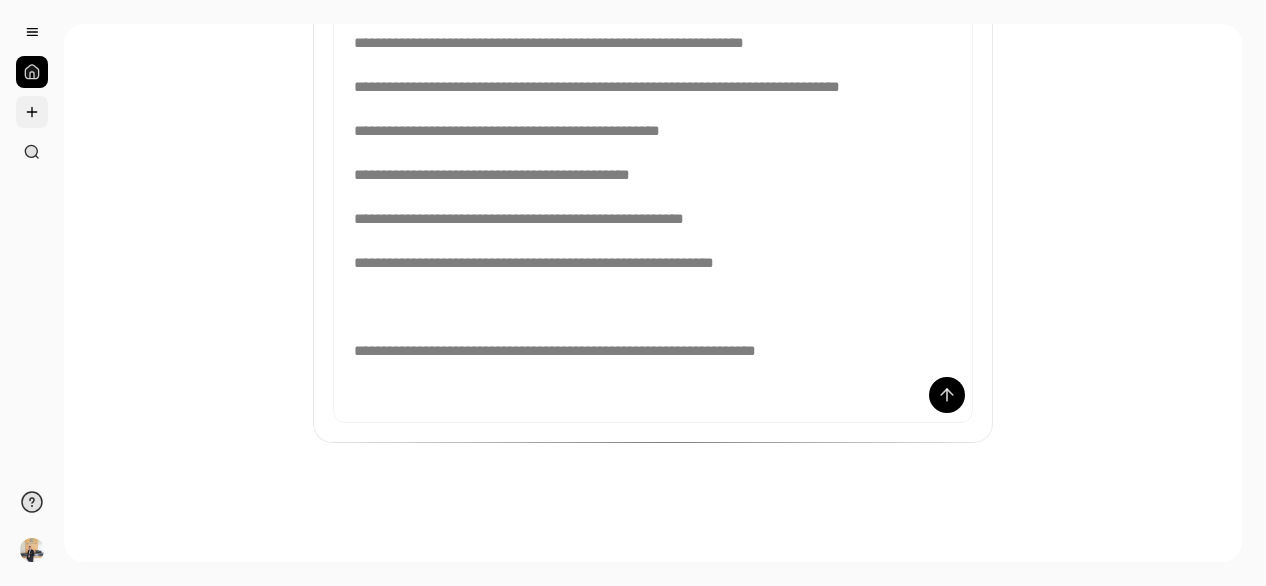 click at bounding box center [32, 112] 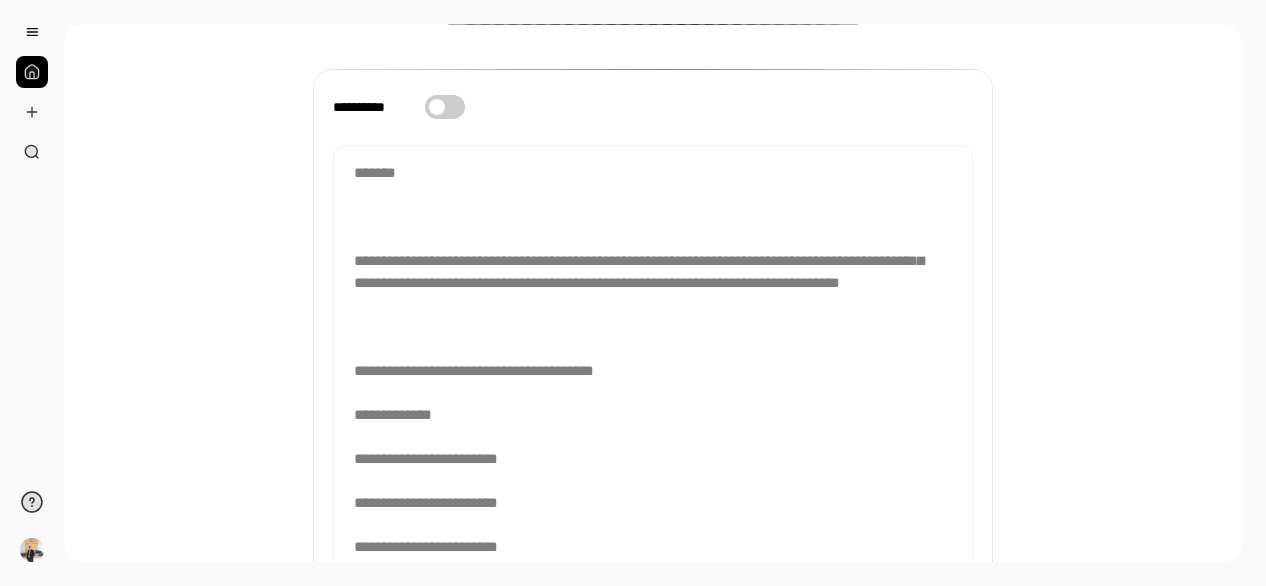 scroll, scrollTop: 5, scrollLeft: 0, axis: vertical 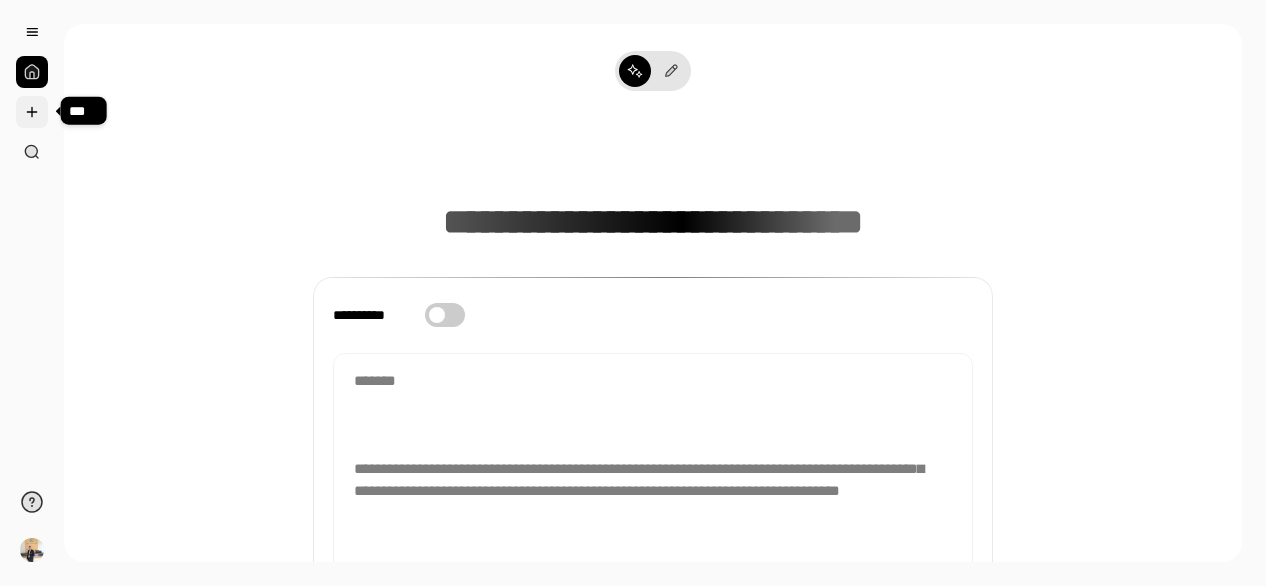 click at bounding box center (32, 112) 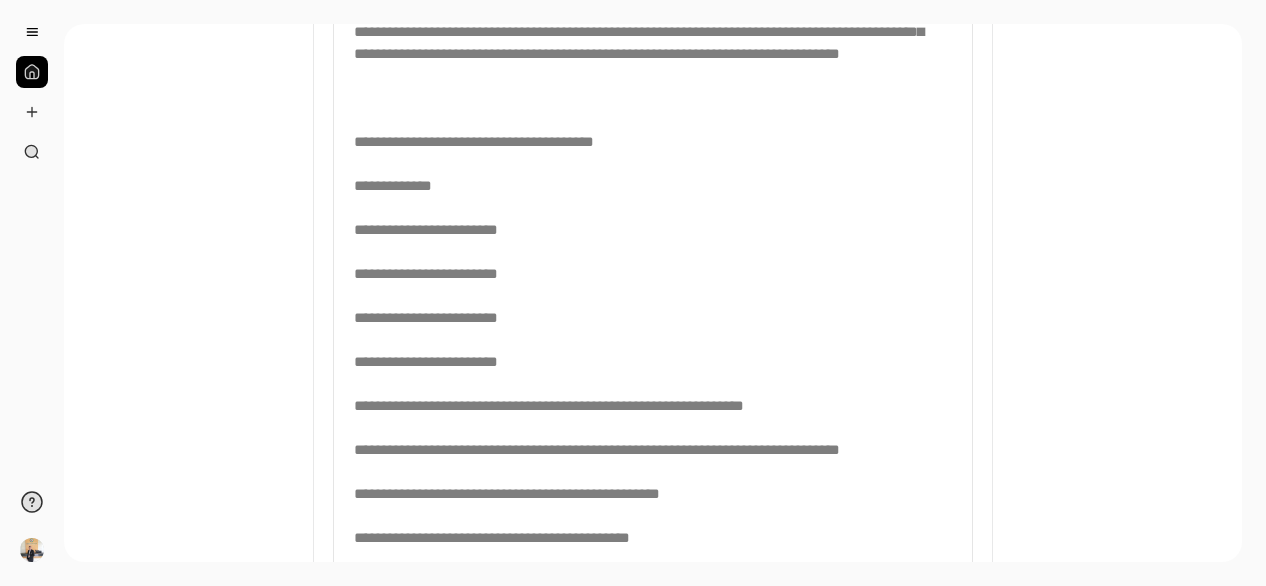 scroll, scrollTop: 300, scrollLeft: 0, axis: vertical 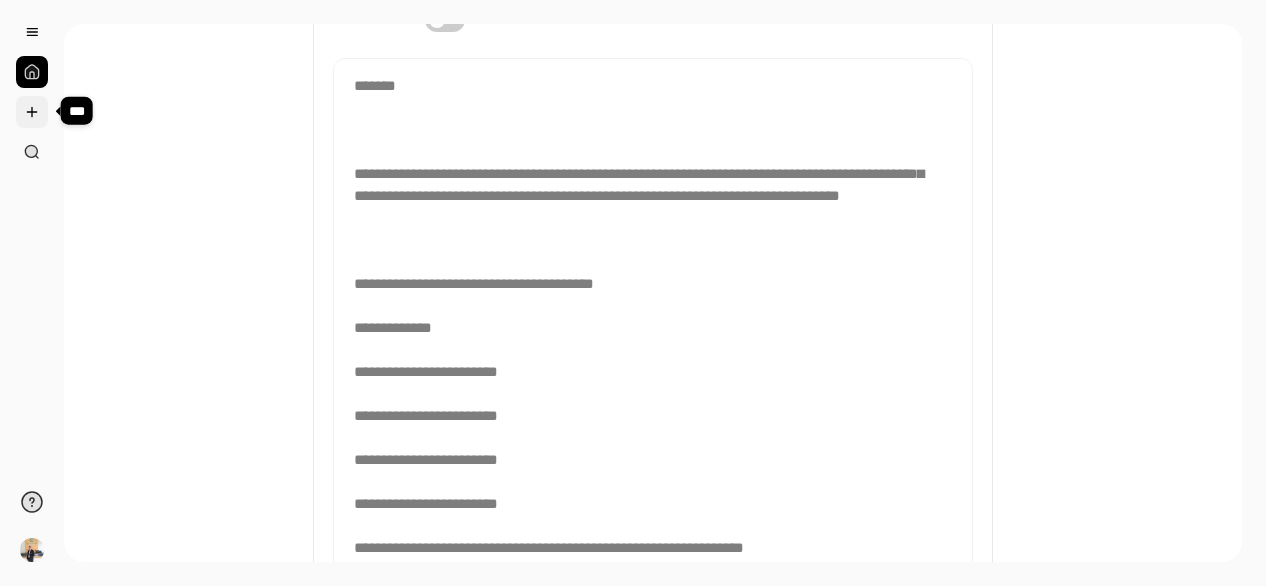 click at bounding box center [32, 112] 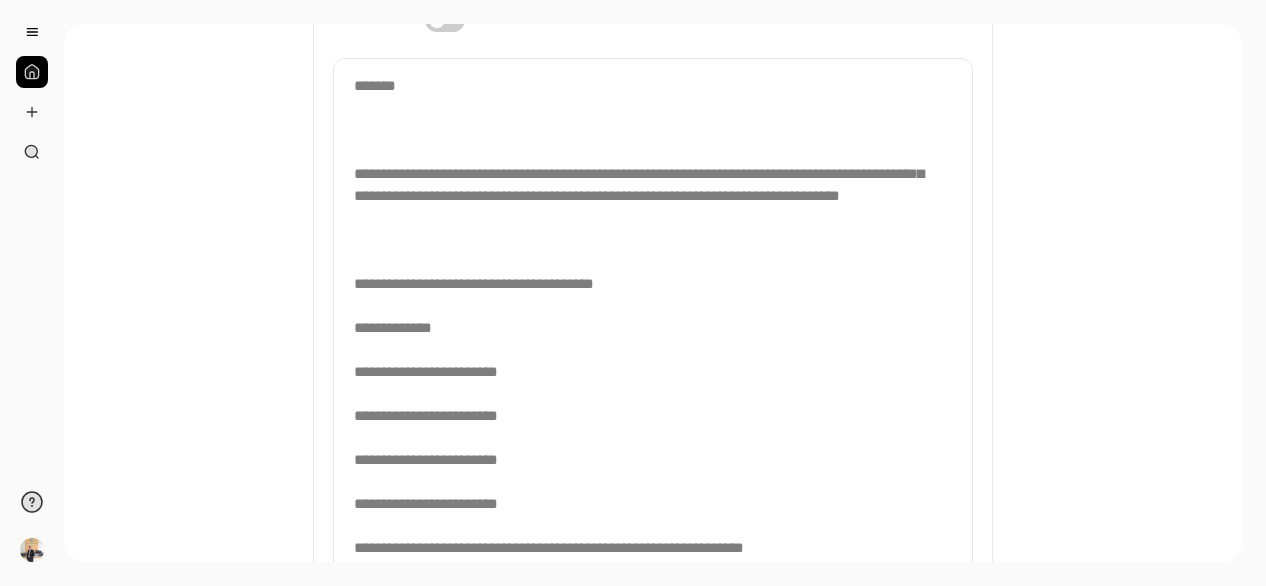 click on "**********" at bounding box center (653, 492) 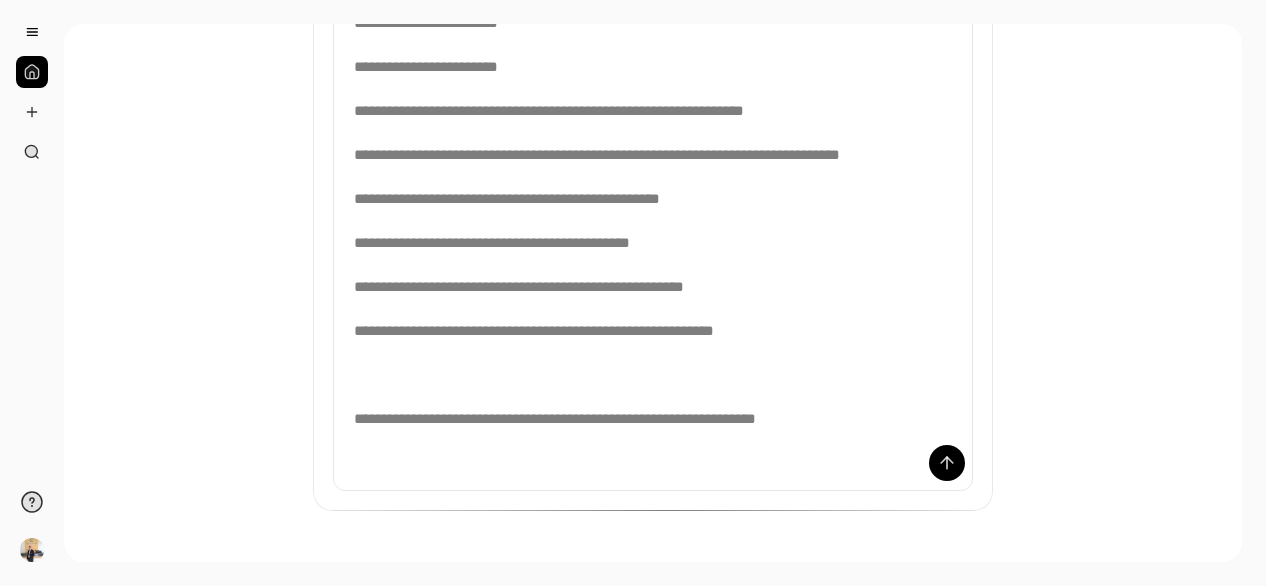 scroll, scrollTop: 805, scrollLeft: 0, axis: vertical 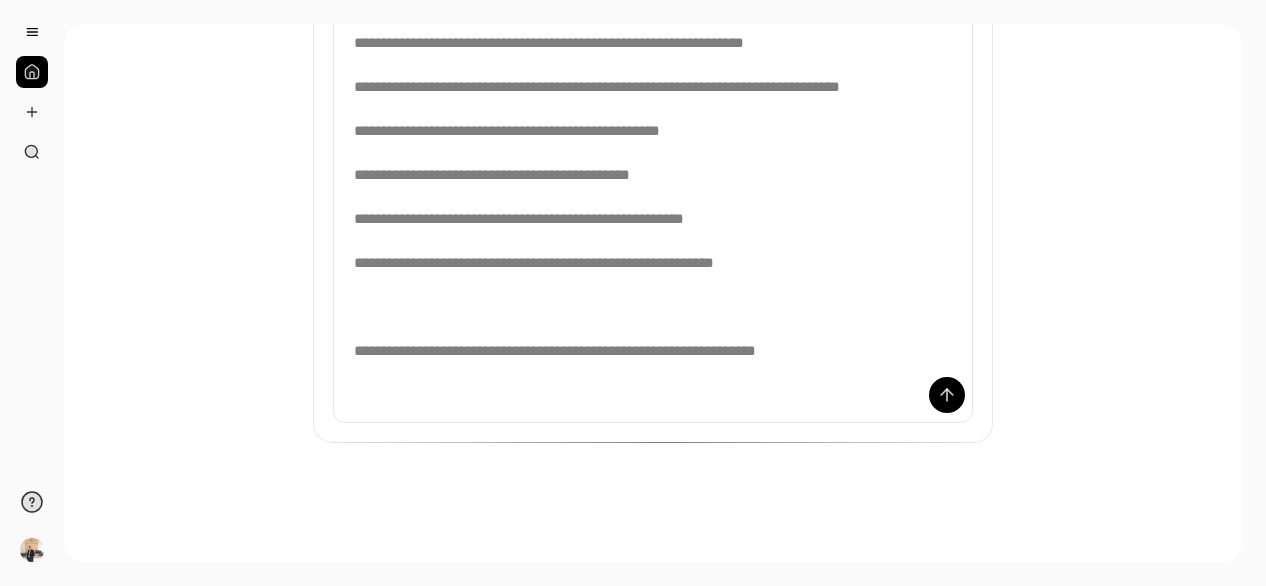 drag, startPoint x: 336, startPoint y: 389, endPoint x: 903, endPoint y: 444, distance: 569.6613 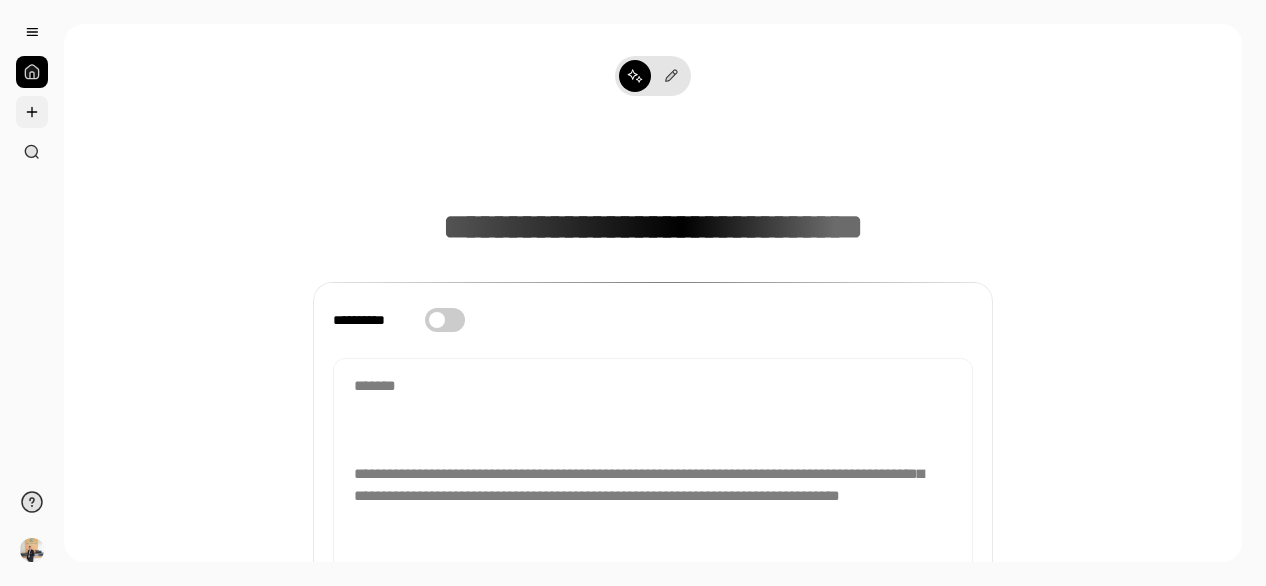 click at bounding box center [32, 112] 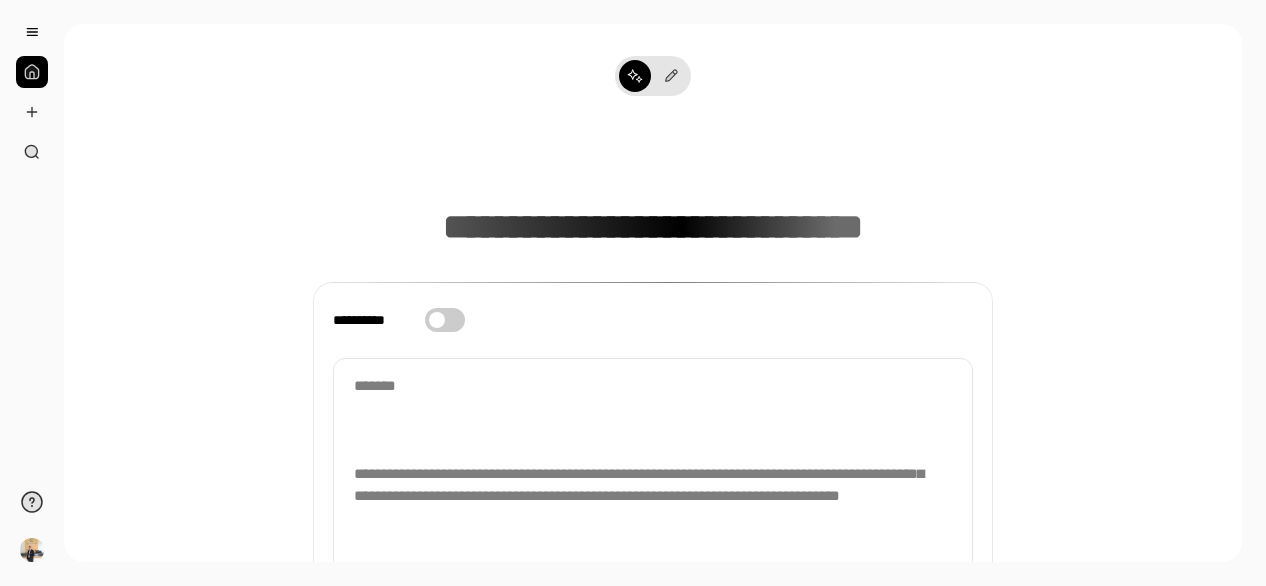 click on "**********" at bounding box center (653, 792) 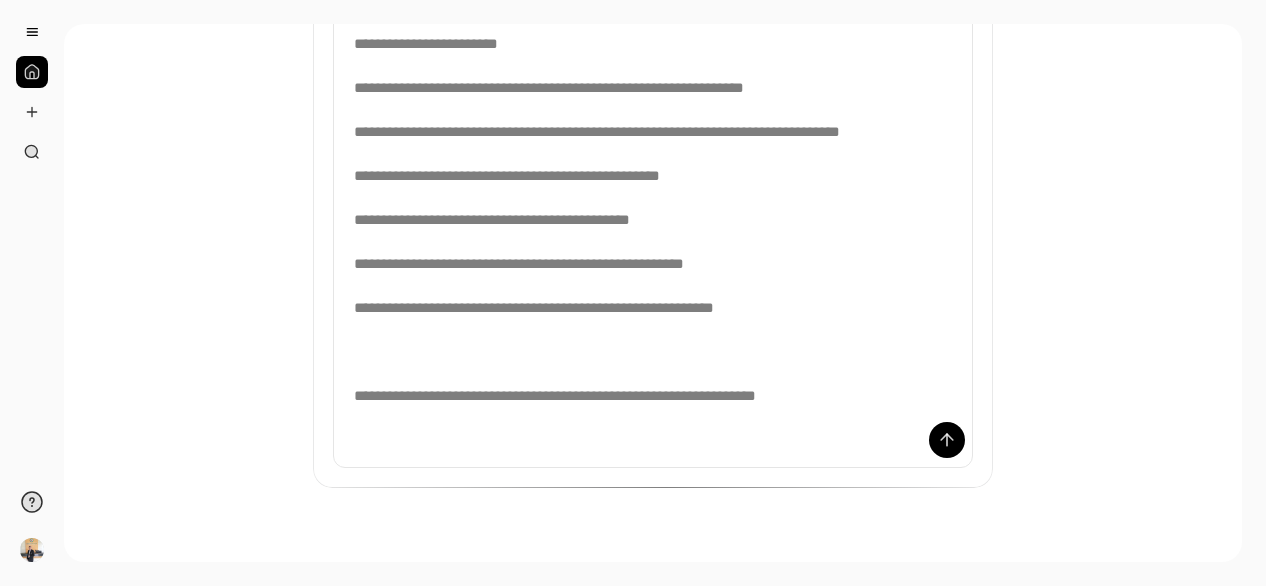 scroll, scrollTop: 805, scrollLeft: 0, axis: vertical 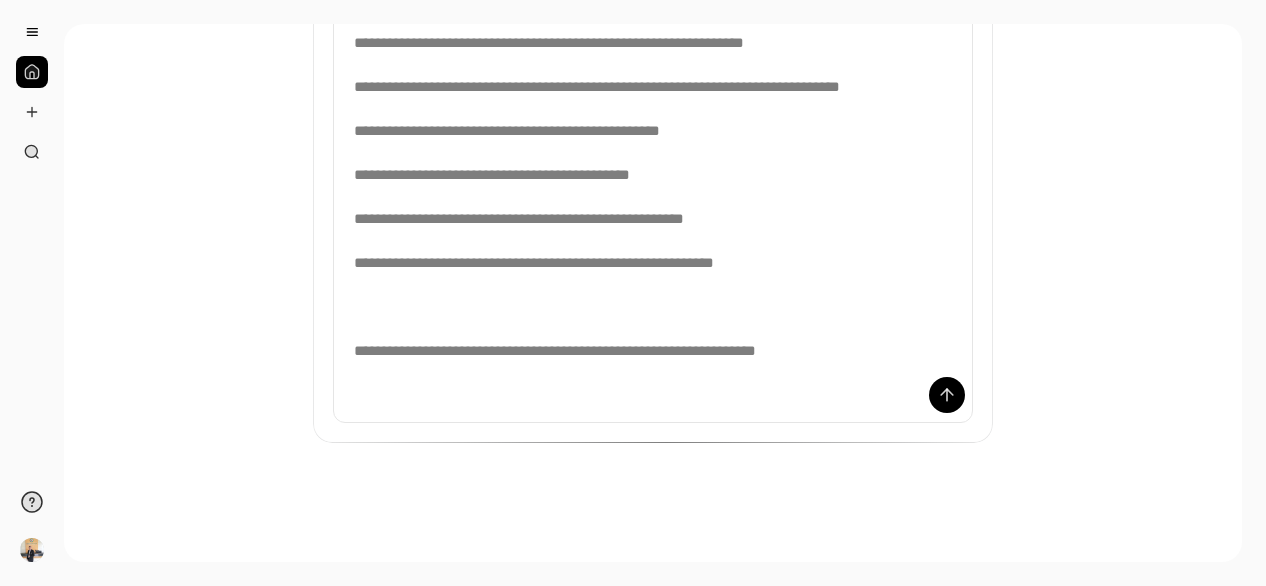 drag, startPoint x: 348, startPoint y: 383, endPoint x: 870, endPoint y: 563, distance: 552.163 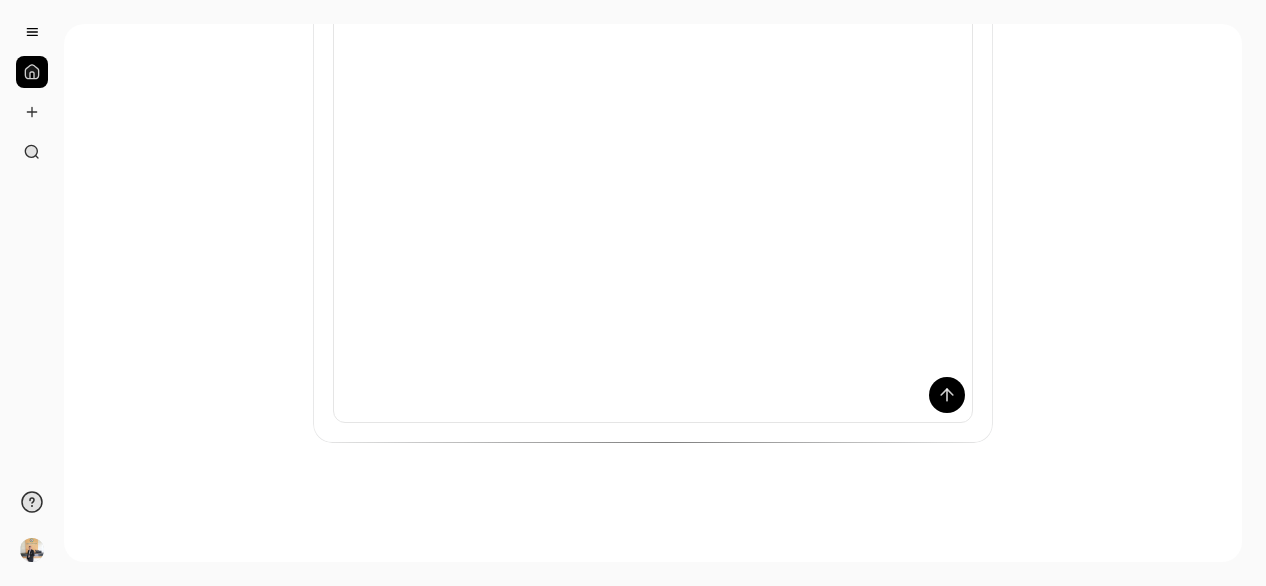 scroll, scrollTop: 0, scrollLeft: 0, axis: both 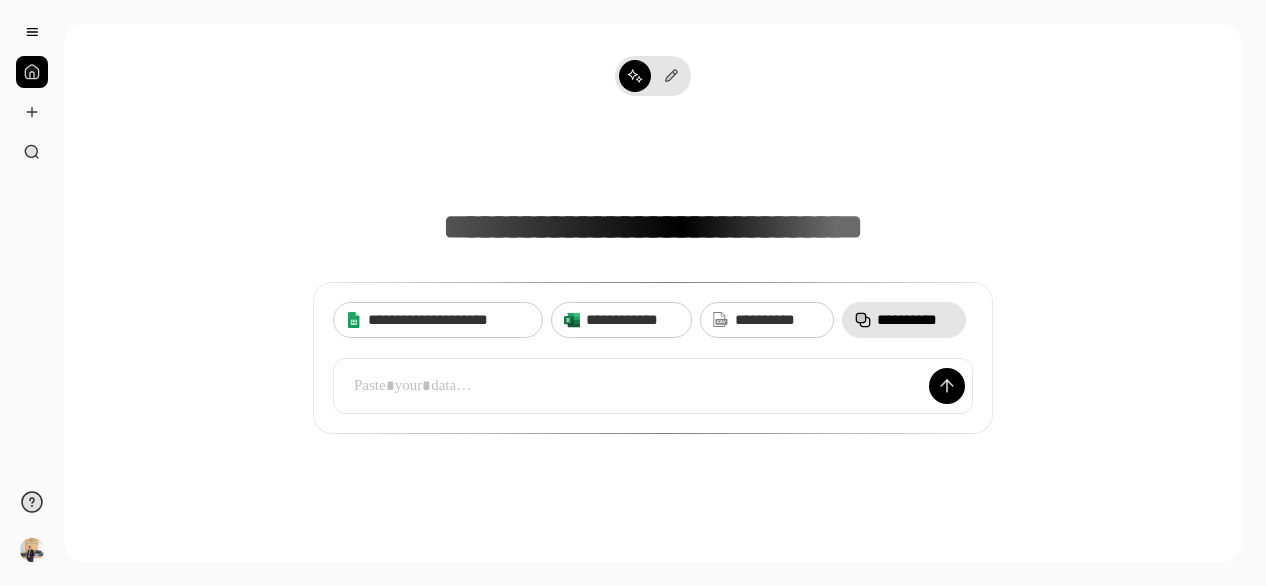 click at bounding box center [653, 385] 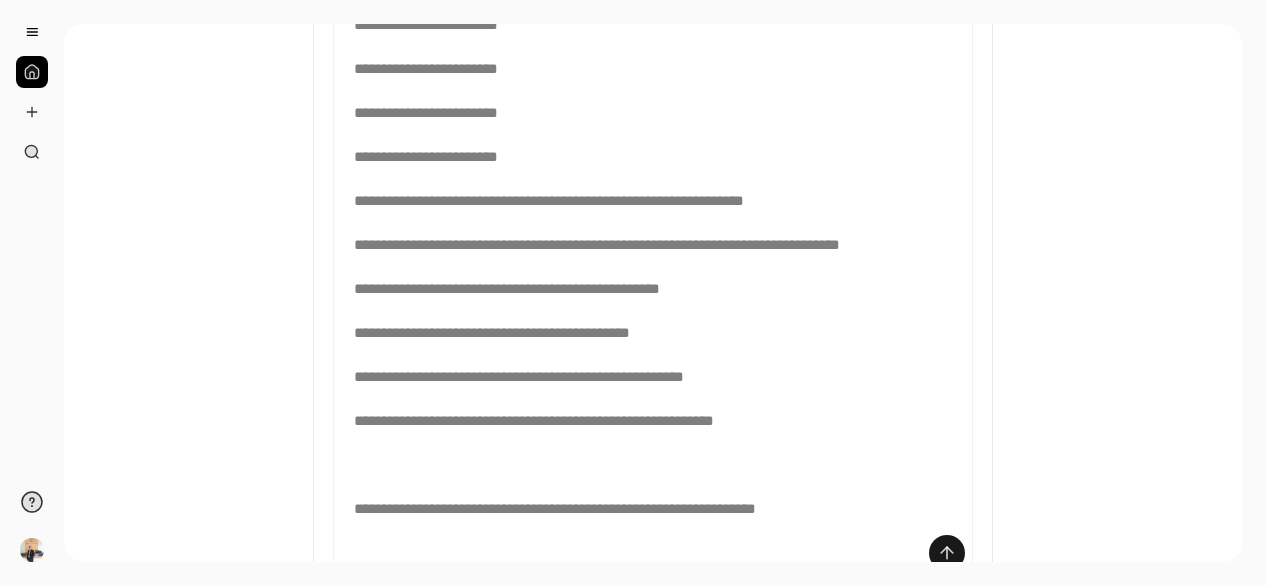 click at bounding box center [947, 553] 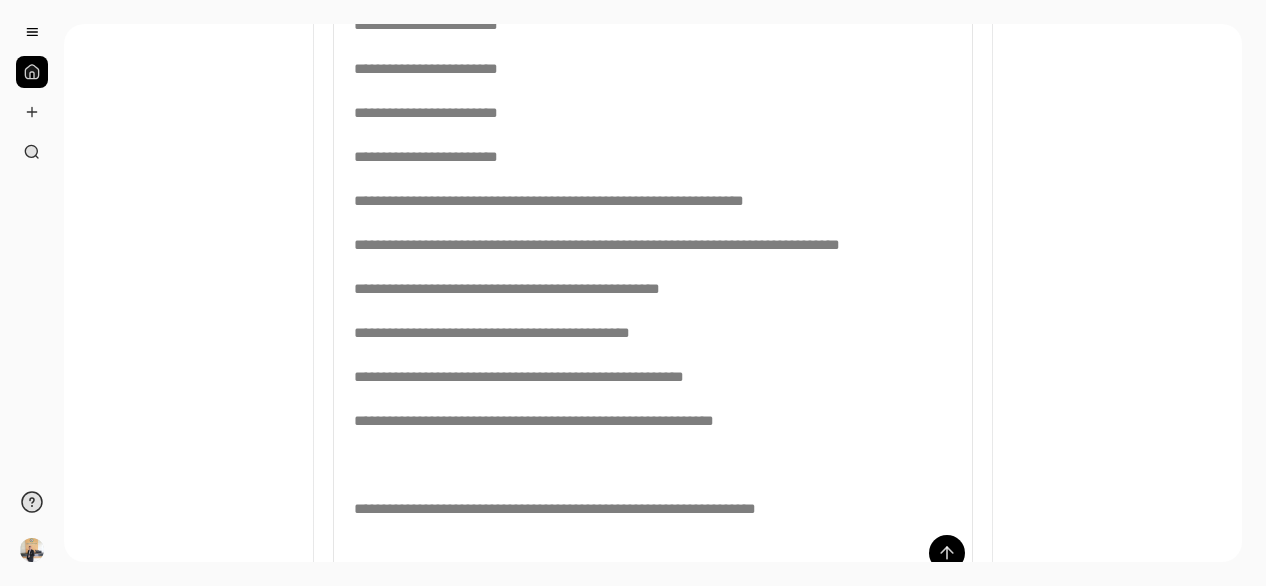scroll, scrollTop: 650, scrollLeft: 0, axis: vertical 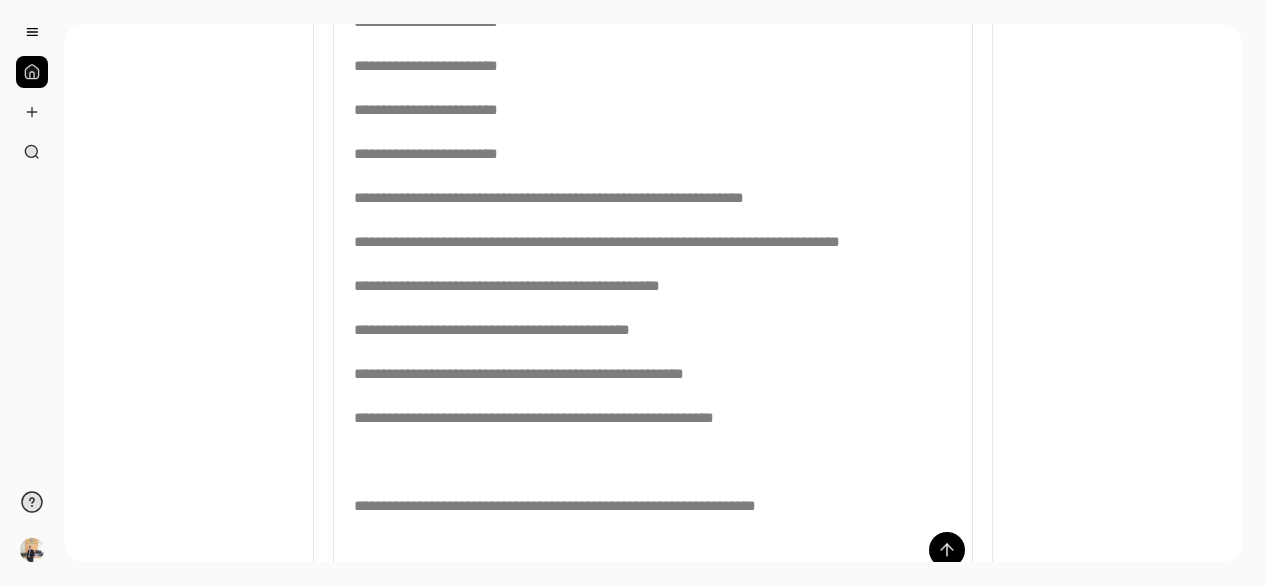 drag, startPoint x: 809, startPoint y: 549, endPoint x: 263, endPoint y: 547, distance: 546.00366 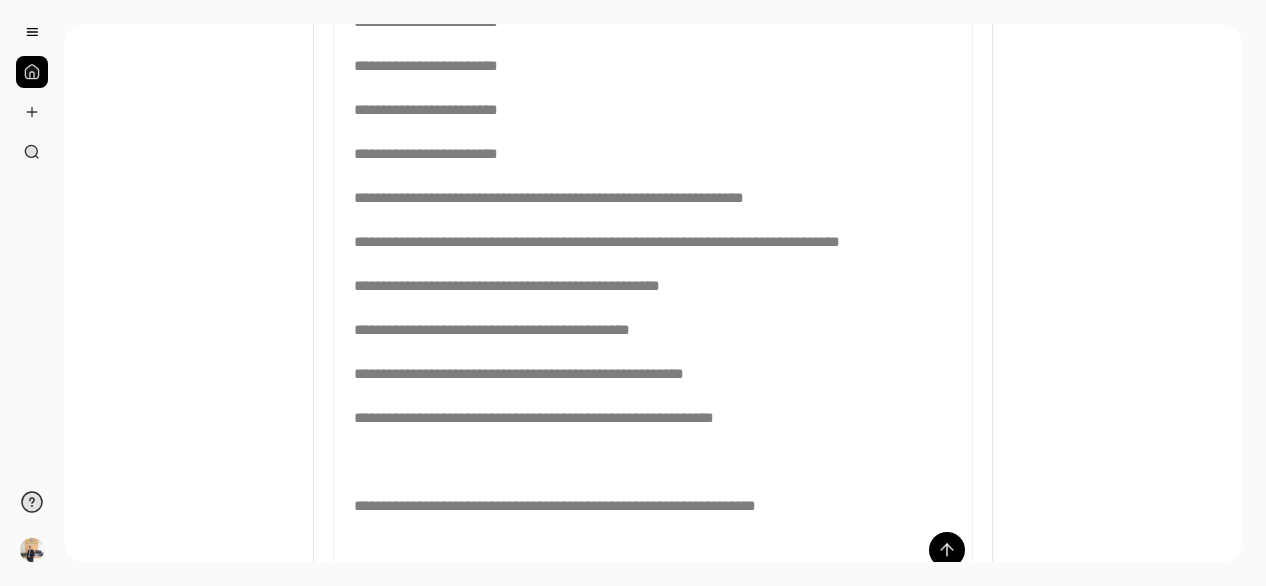 scroll, scrollTop: 0, scrollLeft: 0, axis: both 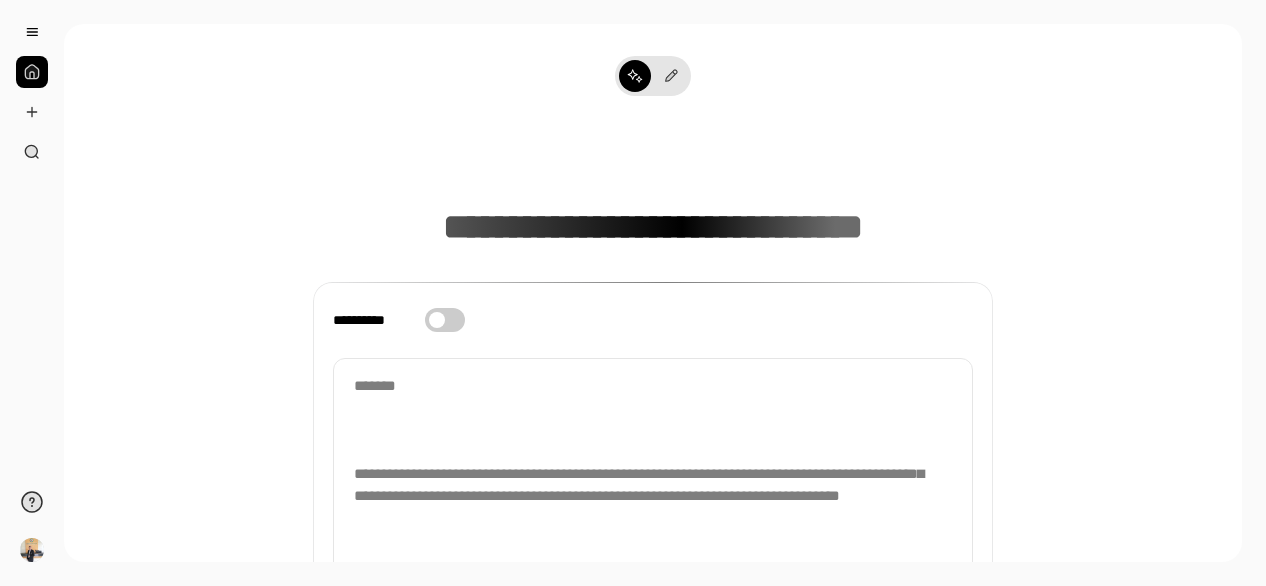 click on "**********" at bounding box center (653, 792) 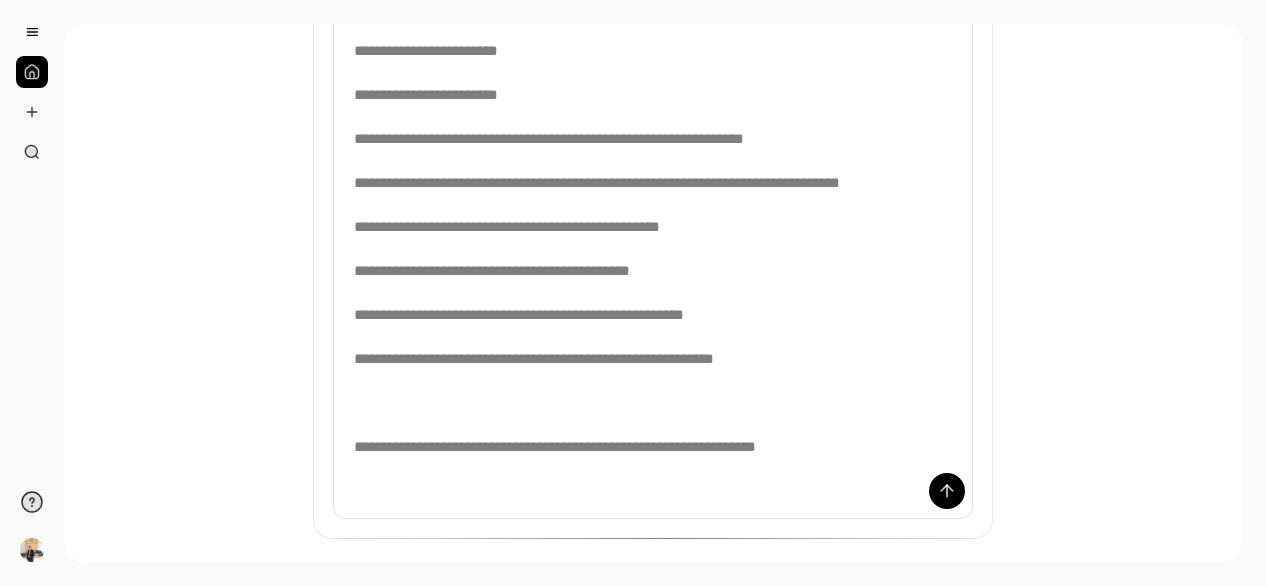 scroll, scrollTop: 805, scrollLeft: 0, axis: vertical 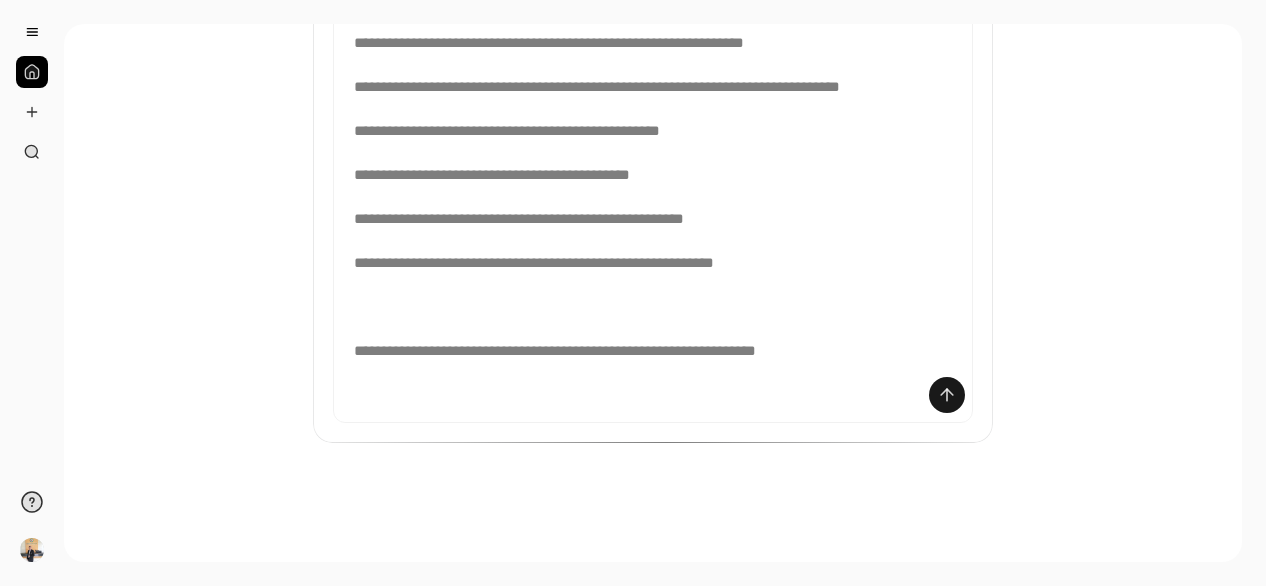 click at bounding box center [947, 395] 